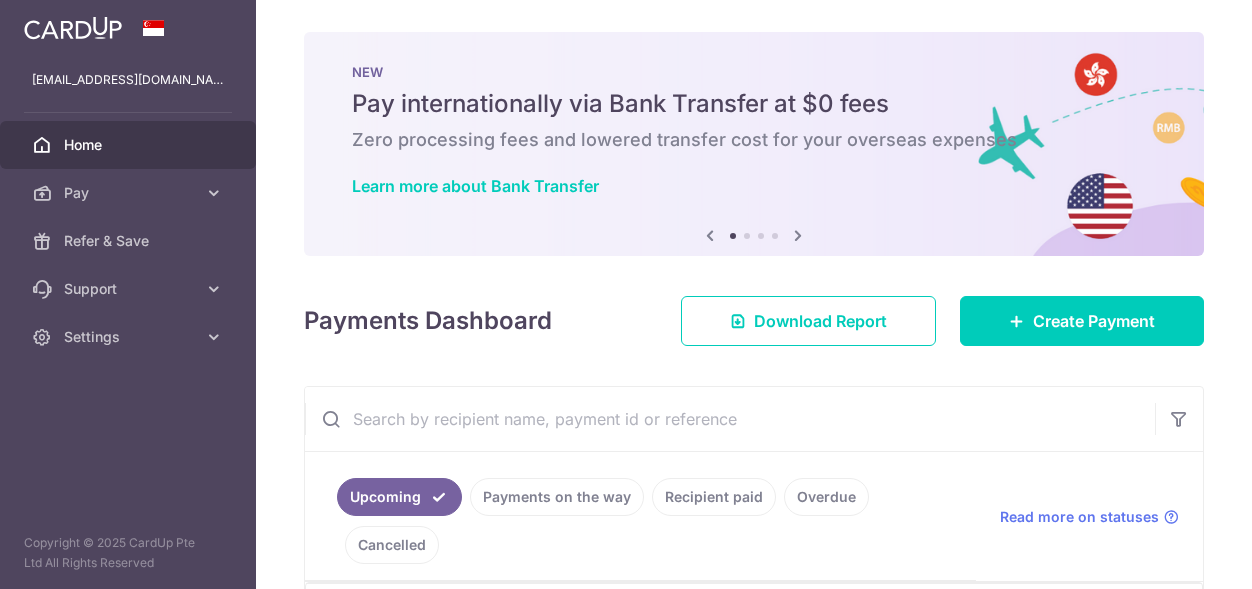 scroll, scrollTop: 0, scrollLeft: 0, axis: both 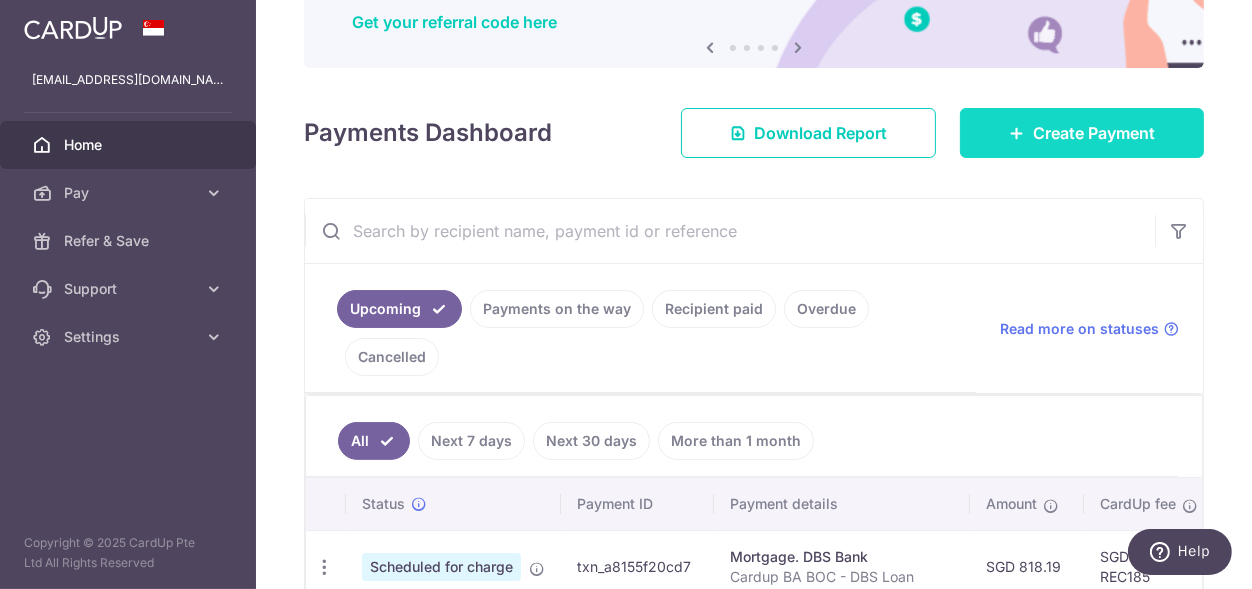 click on "Create Payment" at bounding box center [1082, 133] 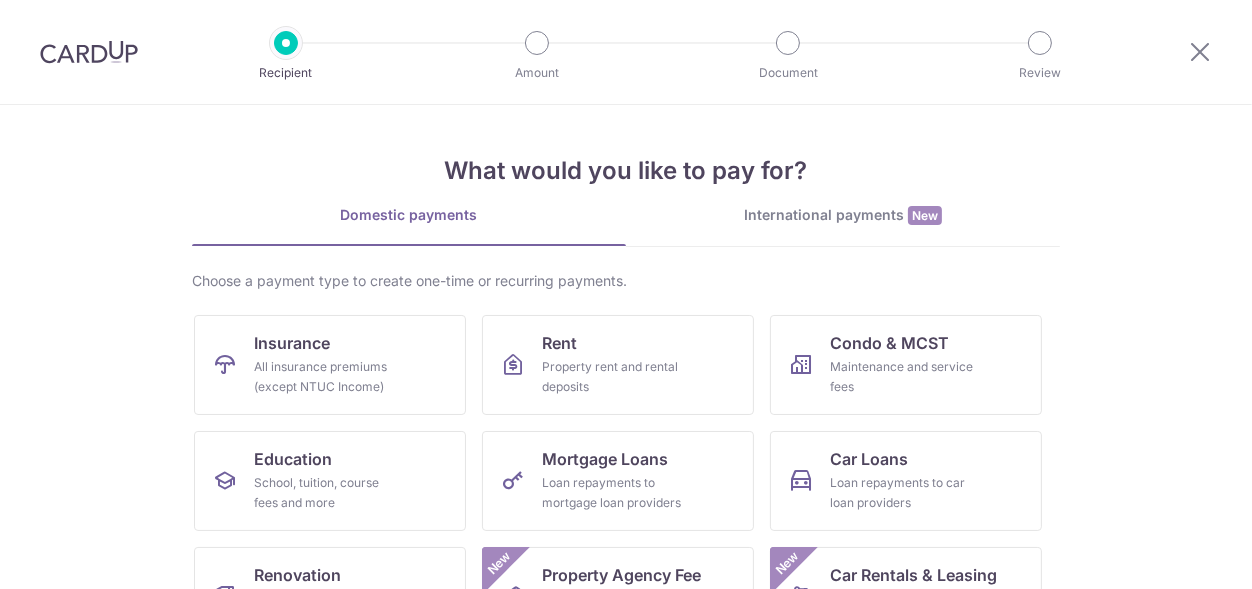 scroll, scrollTop: 0, scrollLeft: 0, axis: both 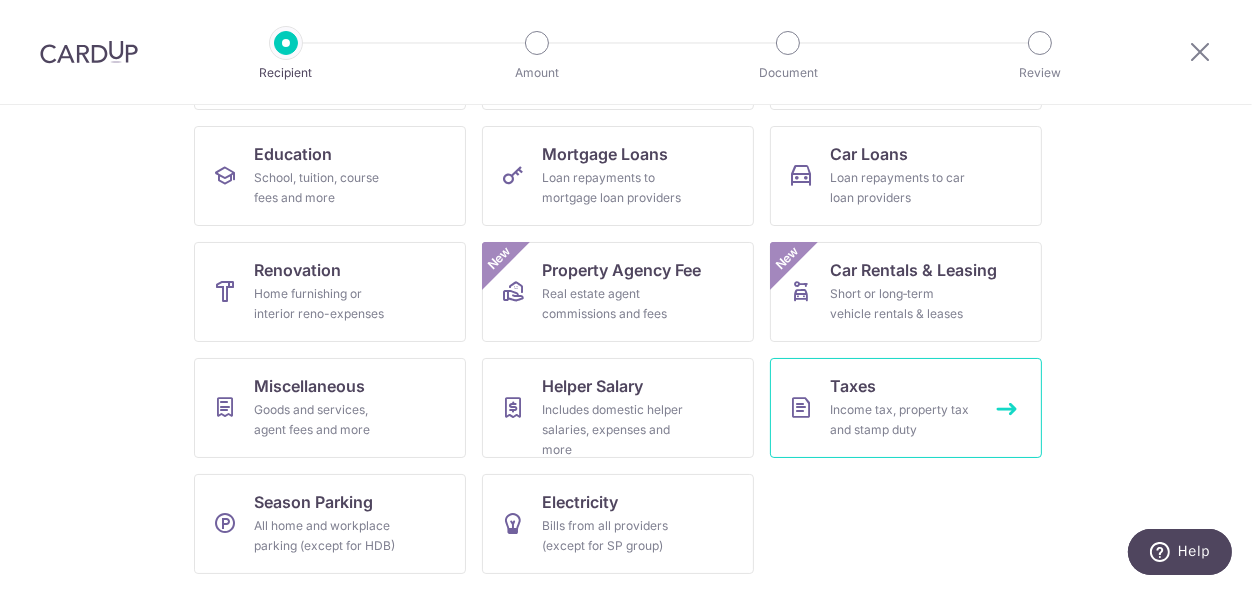 click on "Taxes Income tax, property tax and stamp duty" at bounding box center [906, 408] 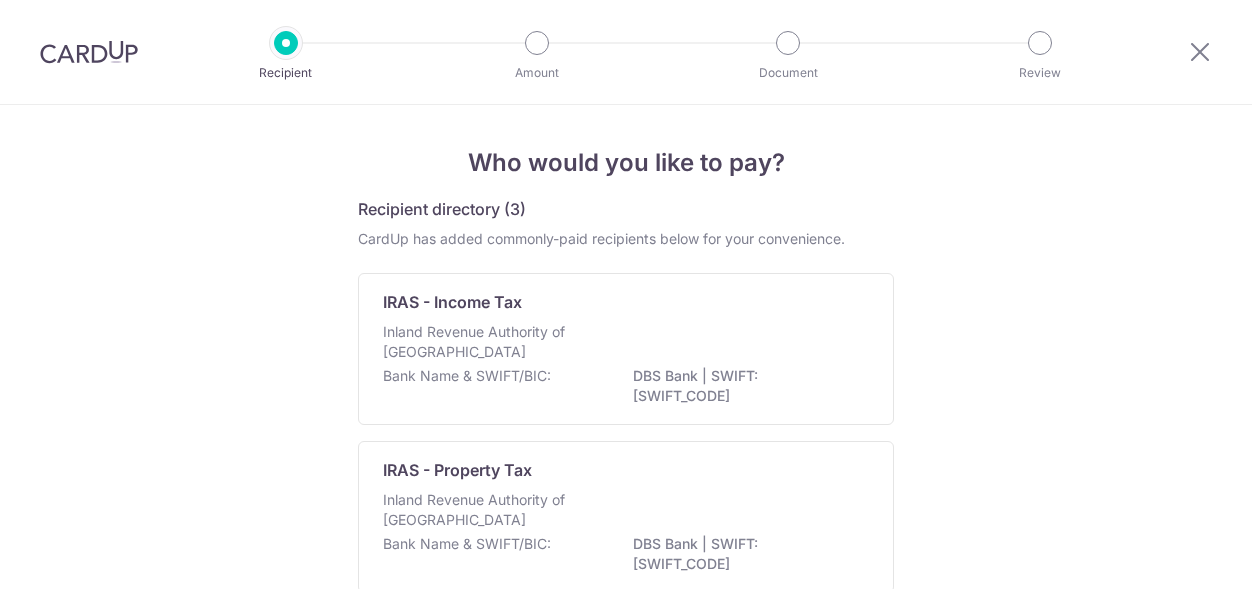 scroll, scrollTop: 0, scrollLeft: 0, axis: both 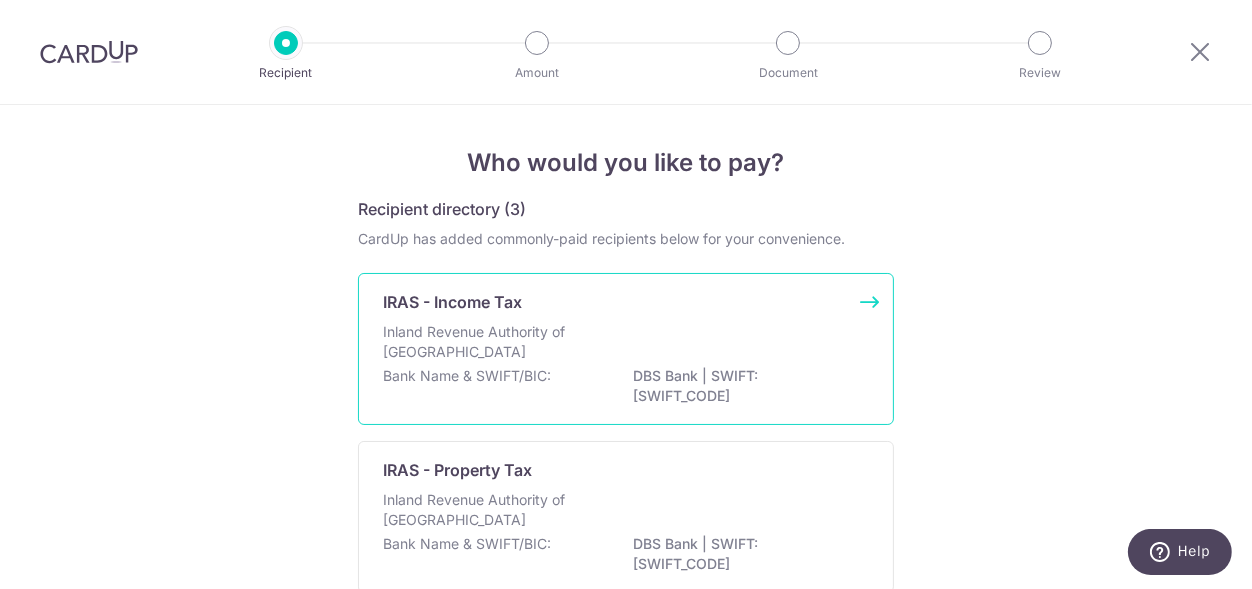 click on "Inland Revenue Authority of Singapore" at bounding box center (626, 344) 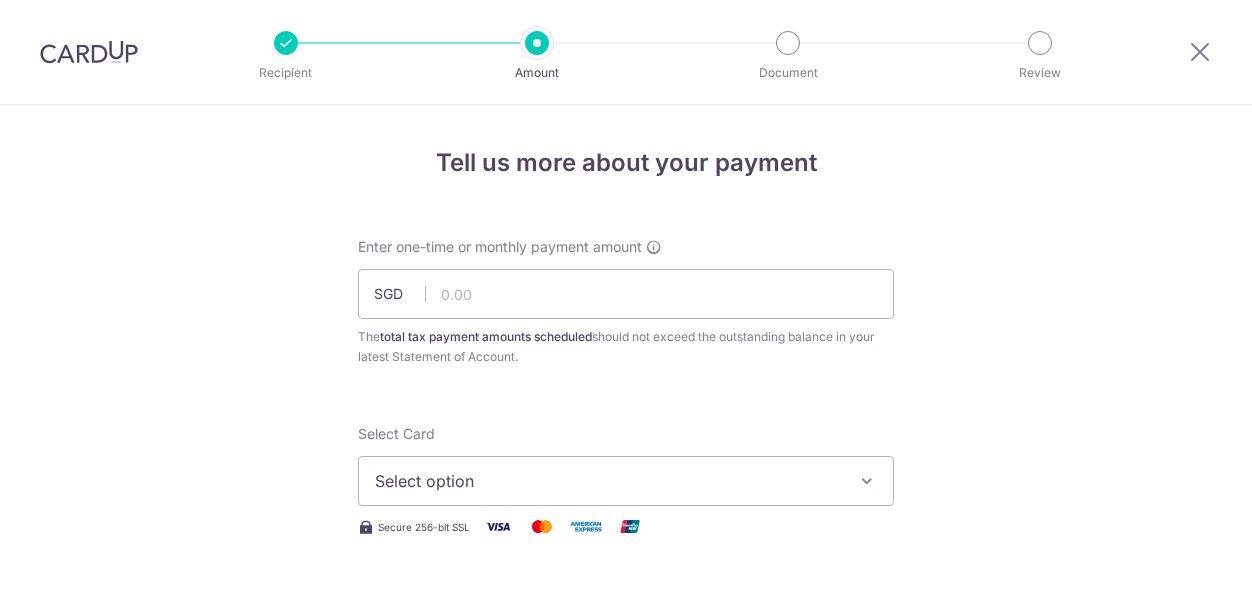 scroll, scrollTop: 0, scrollLeft: 0, axis: both 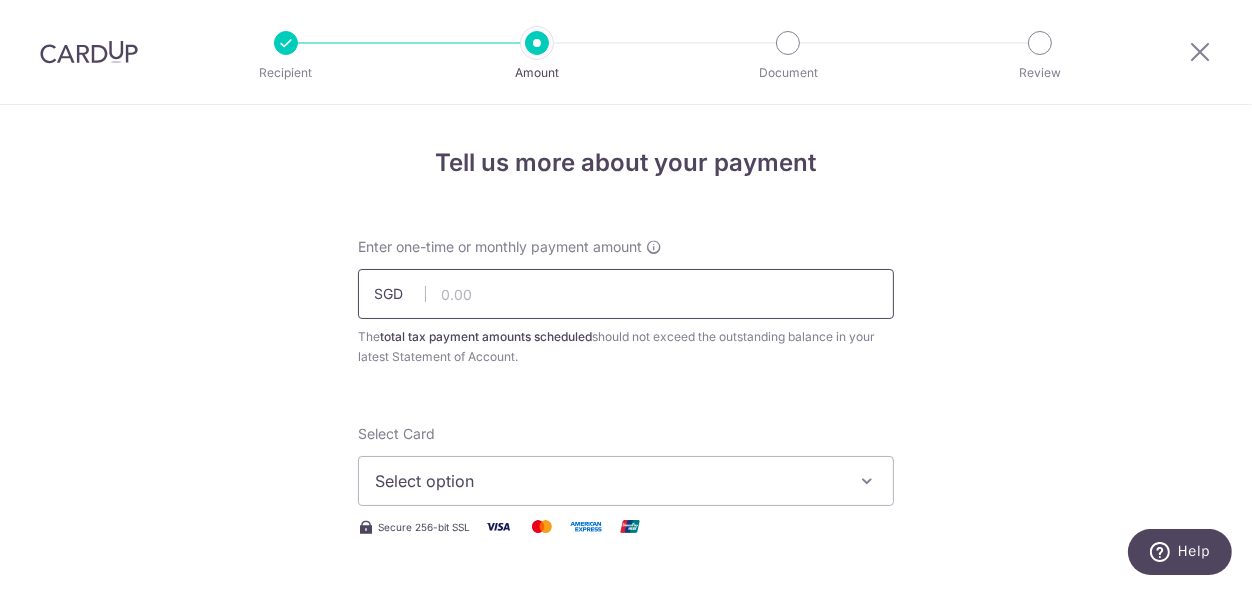 click at bounding box center [626, 294] 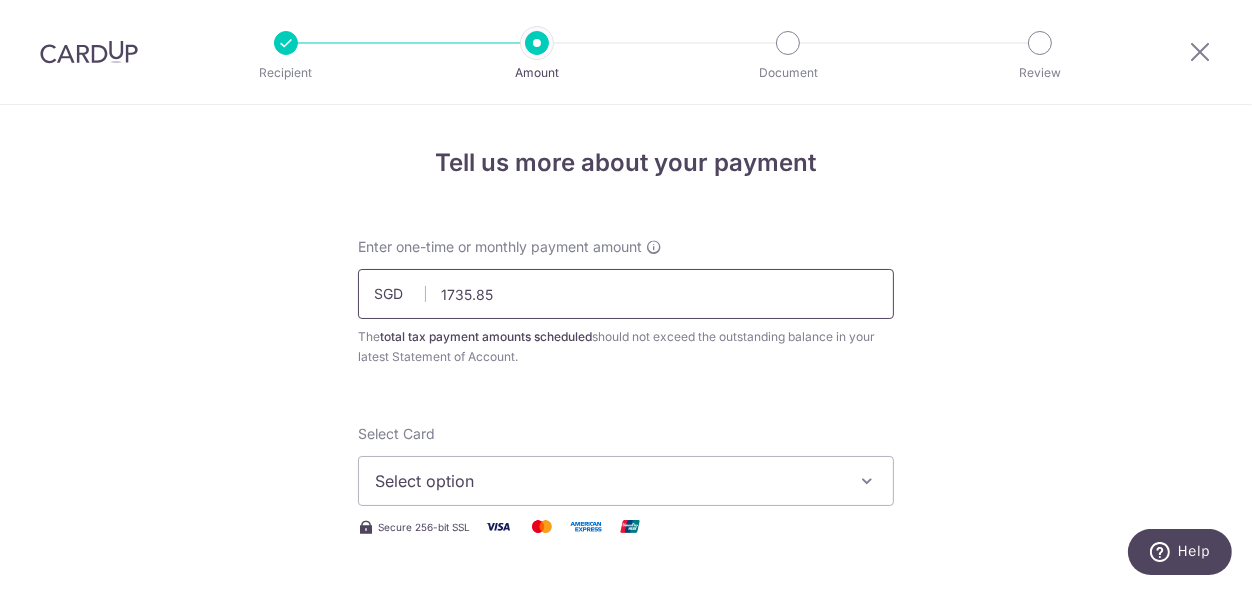 type on "1735.85" 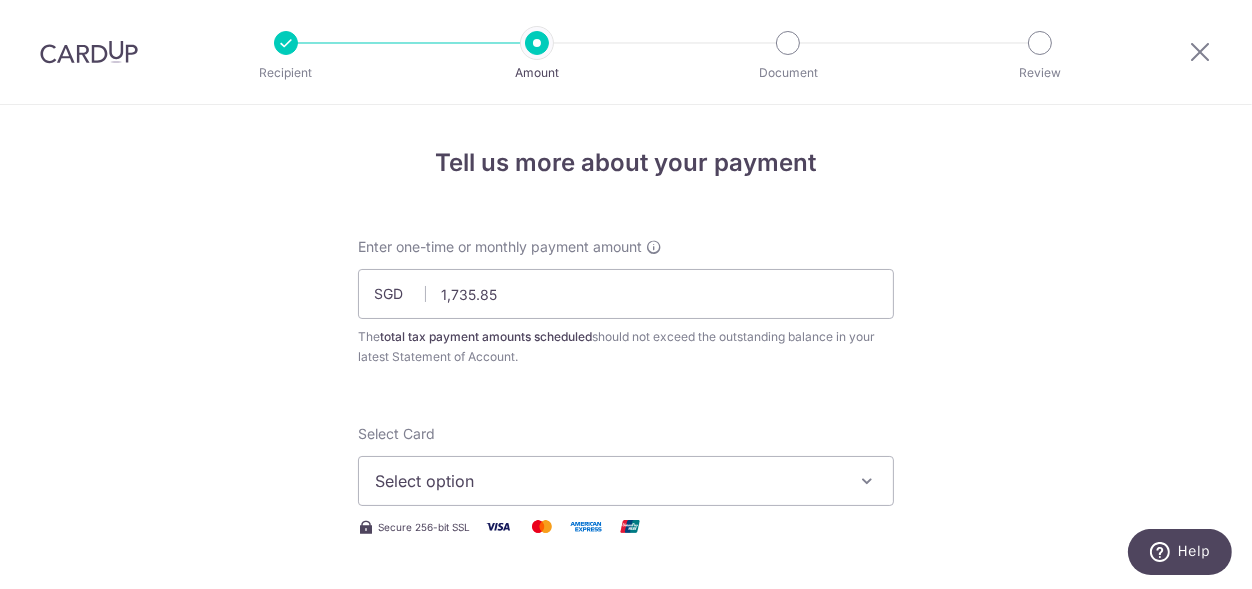 click on "Select option" at bounding box center (626, 481) 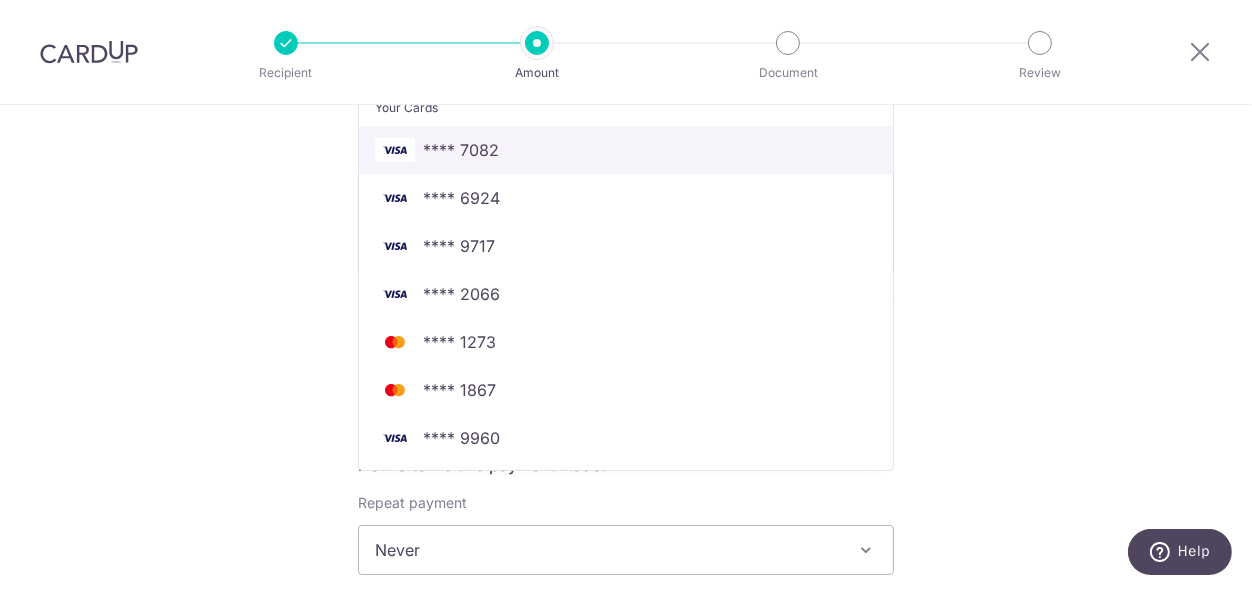 scroll, scrollTop: 478, scrollLeft: 0, axis: vertical 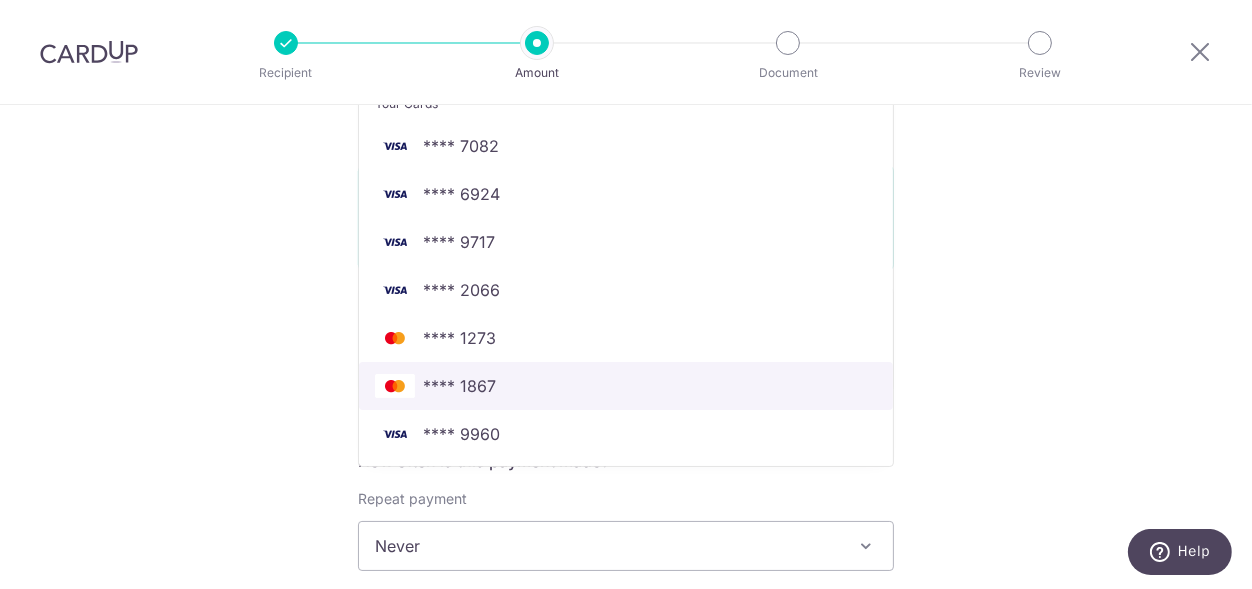 click on "**** 1867" at bounding box center (626, 386) 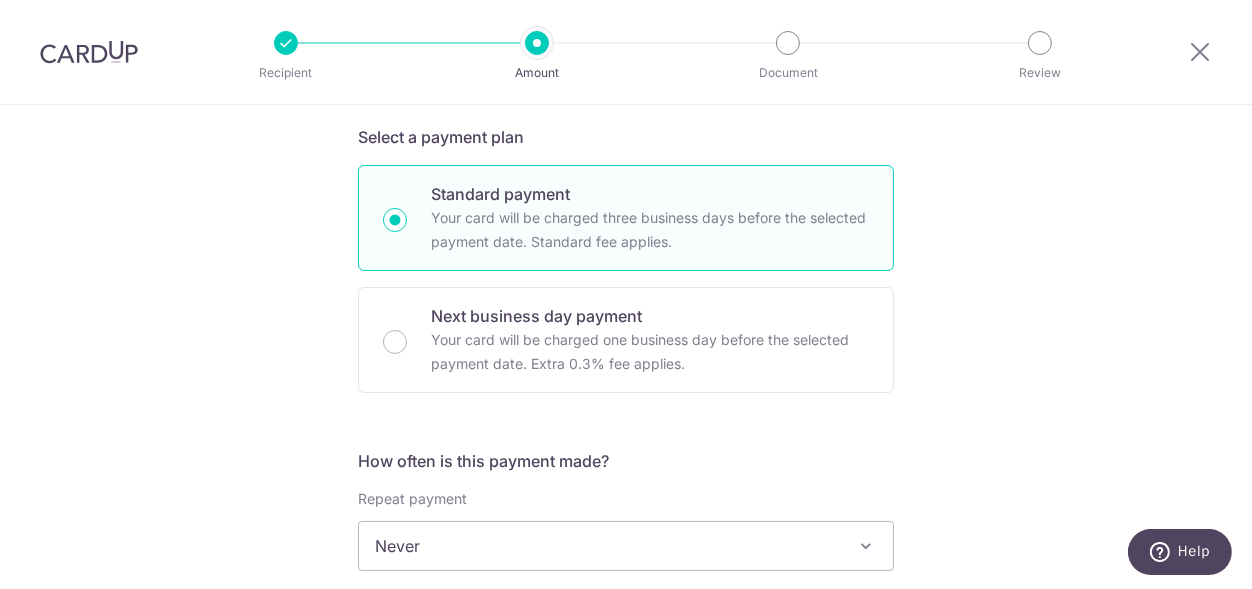 scroll, scrollTop: 0, scrollLeft: 0, axis: both 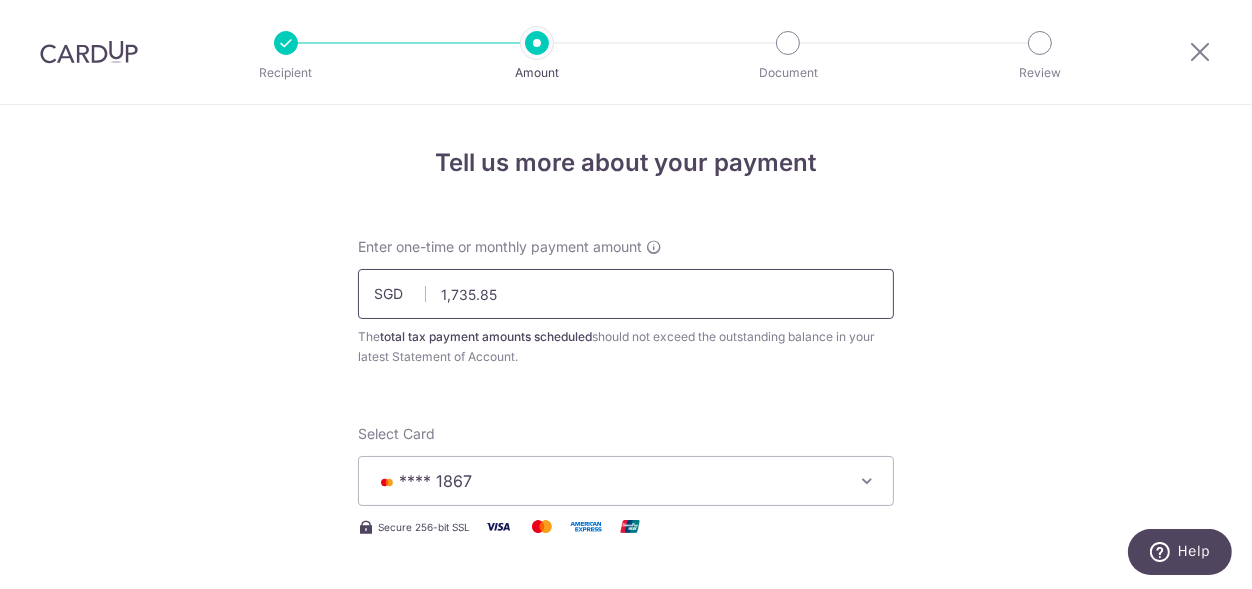 drag, startPoint x: 535, startPoint y: 285, endPoint x: 204, endPoint y: 268, distance: 331.43628 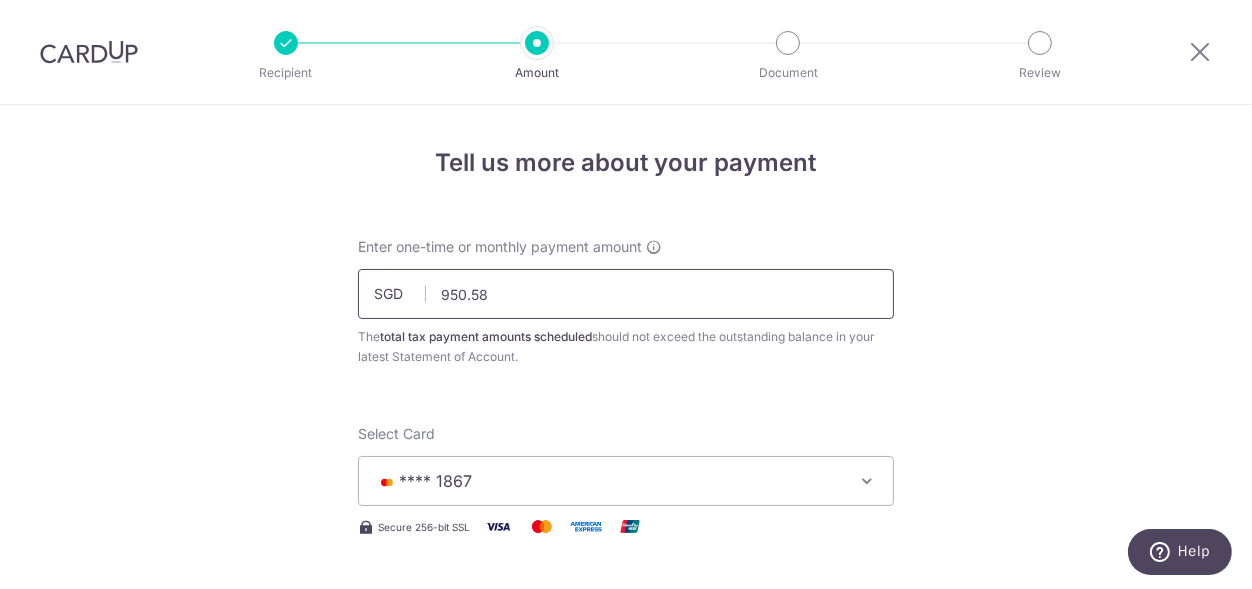 scroll, scrollTop: 121, scrollLeft: 0, axis: vertical 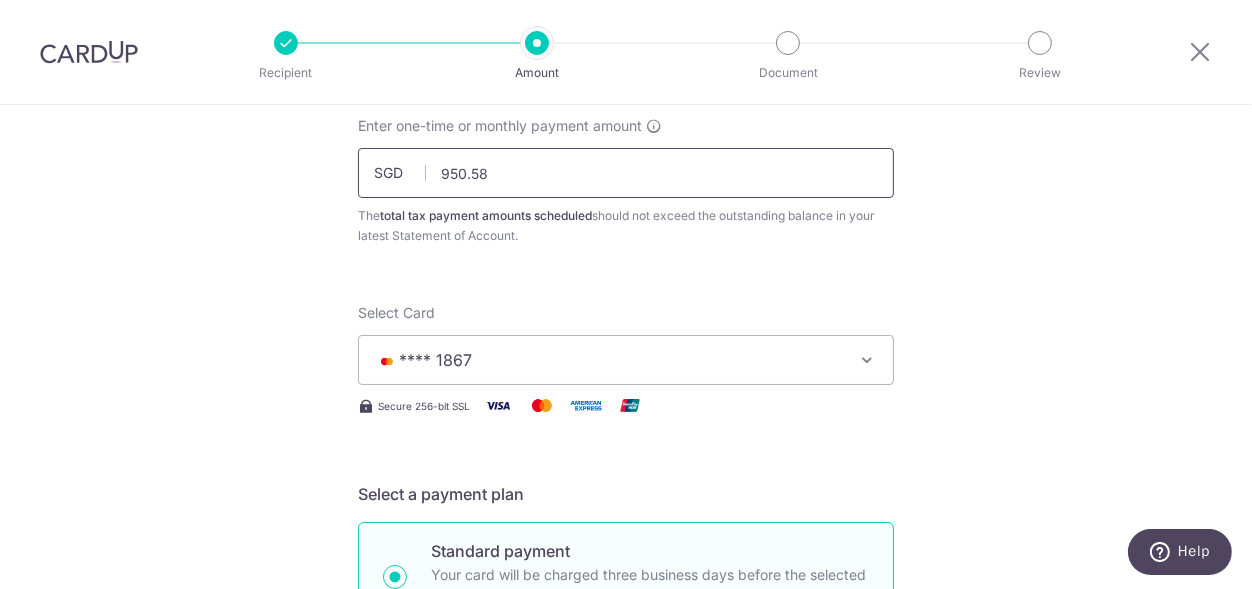 click on "950.58" at bounding box center (626, 173) 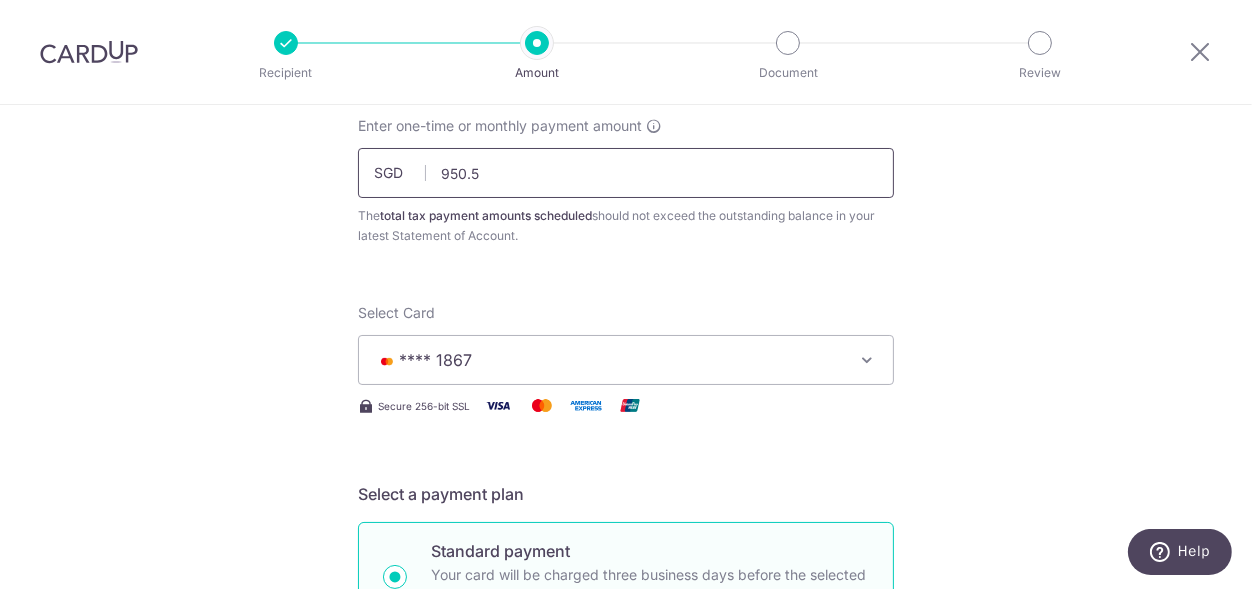 type on "950.59" 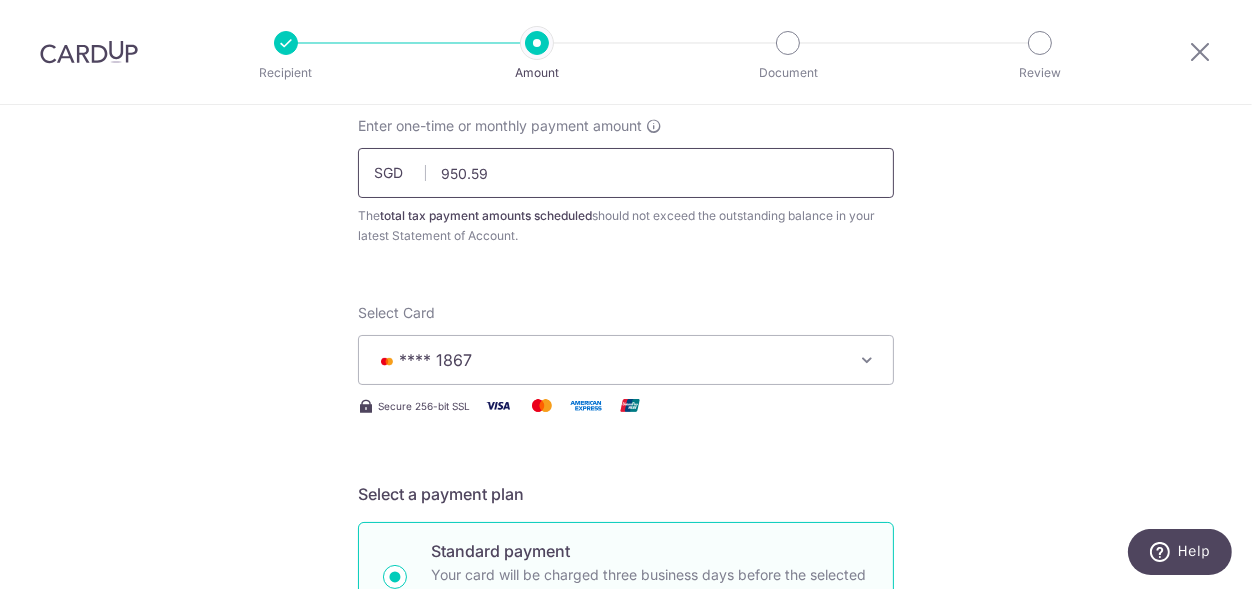 click on "Add Card" at bounding box center [0, 0] 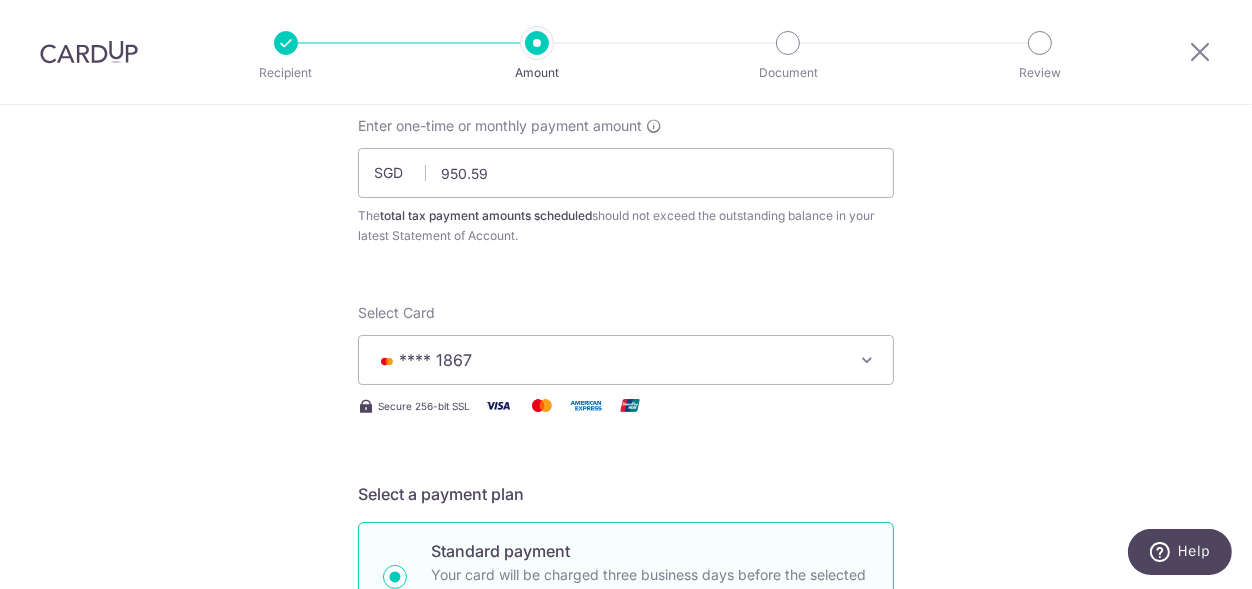 click on "Tell us more about your payment
Enter one-time or monthly payment amount
SGD
950.59
950.59
The  total tax payment amounts scheduled  should not exceed the outstanding balance in your latest Statement of Account.
Select Card
**** 1867
Add credit card
Your Cards
**** 7082
**** 6924
**** 9717
**** 2066
**** 1273
**** 1867
**** 9960" at bounding box center [626, 912] 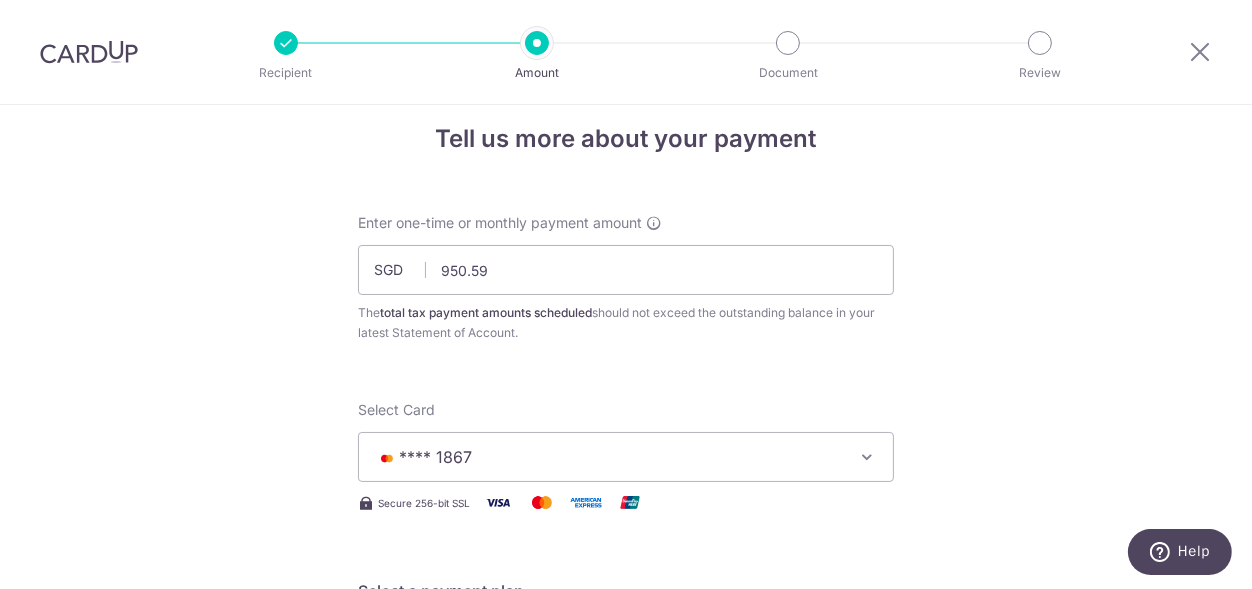 scroll, scrollTop: 25, scrollLeft: 0, axis: vertical 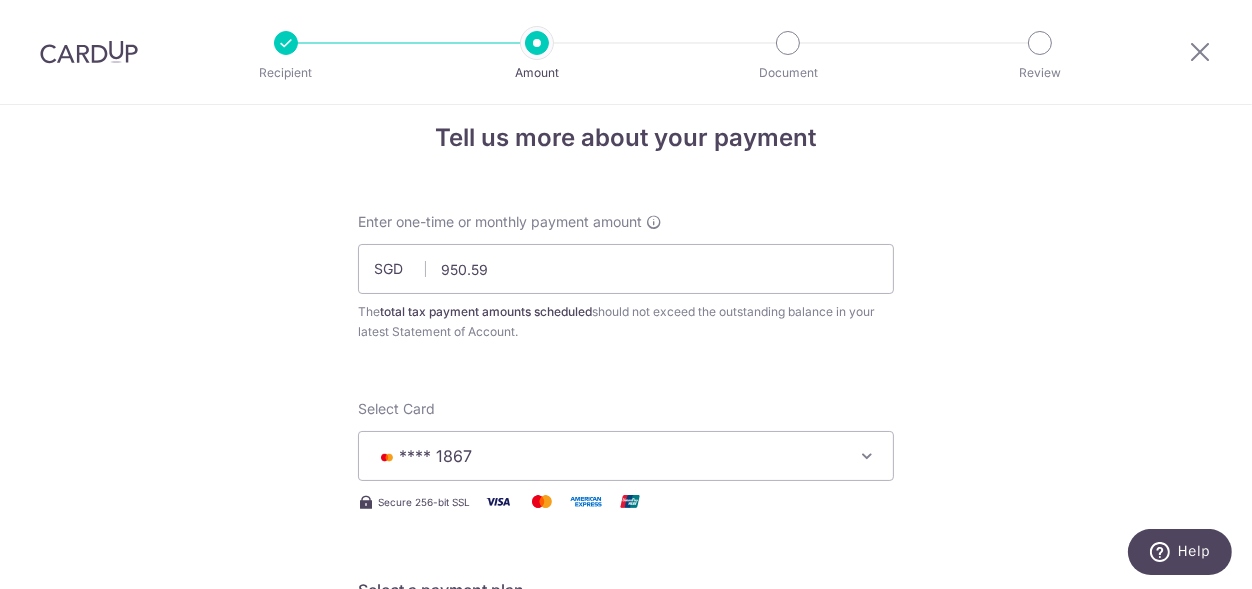 drag, startPoint x: 1025, startPoint y: 322, endPoint x: 1015, endPoint y: 315, distance: 12.206555 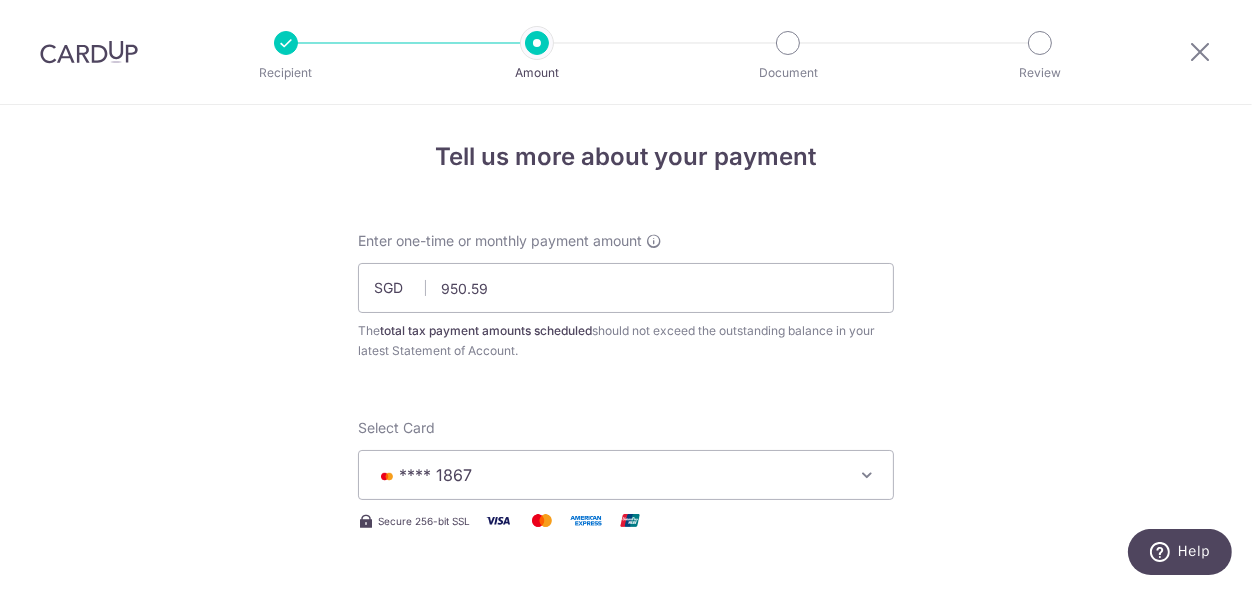 scroll, scrollTop: 4, scrollLeft: 0, axis: vertical 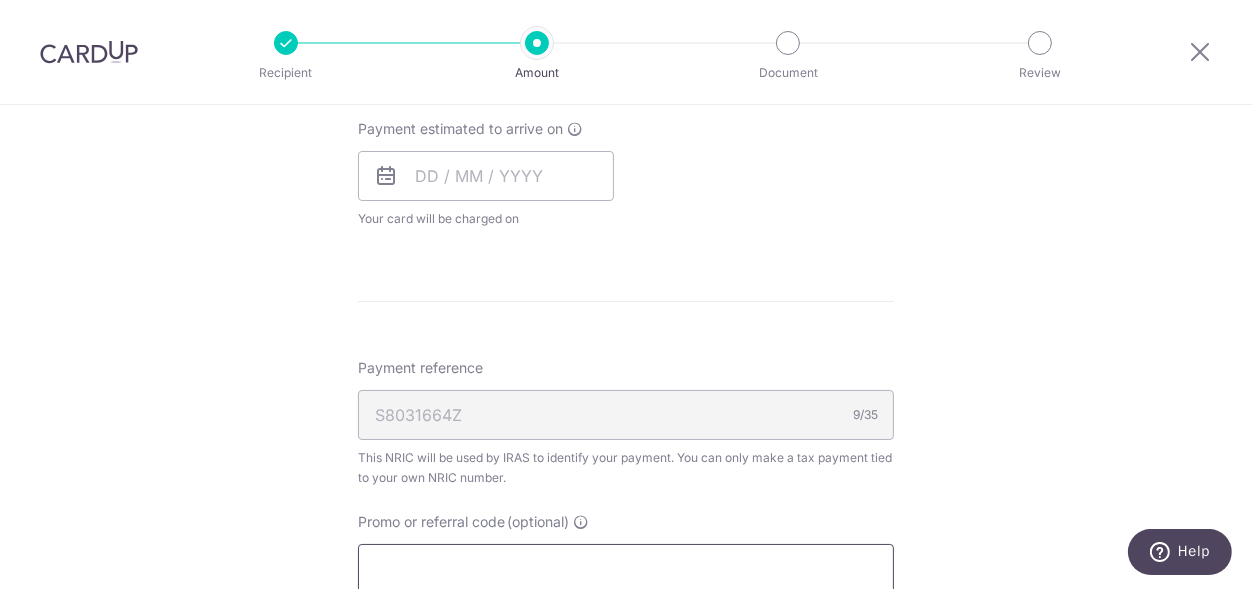 click on "Promo or referral code
(optional)" at bounding box center (626, 569) 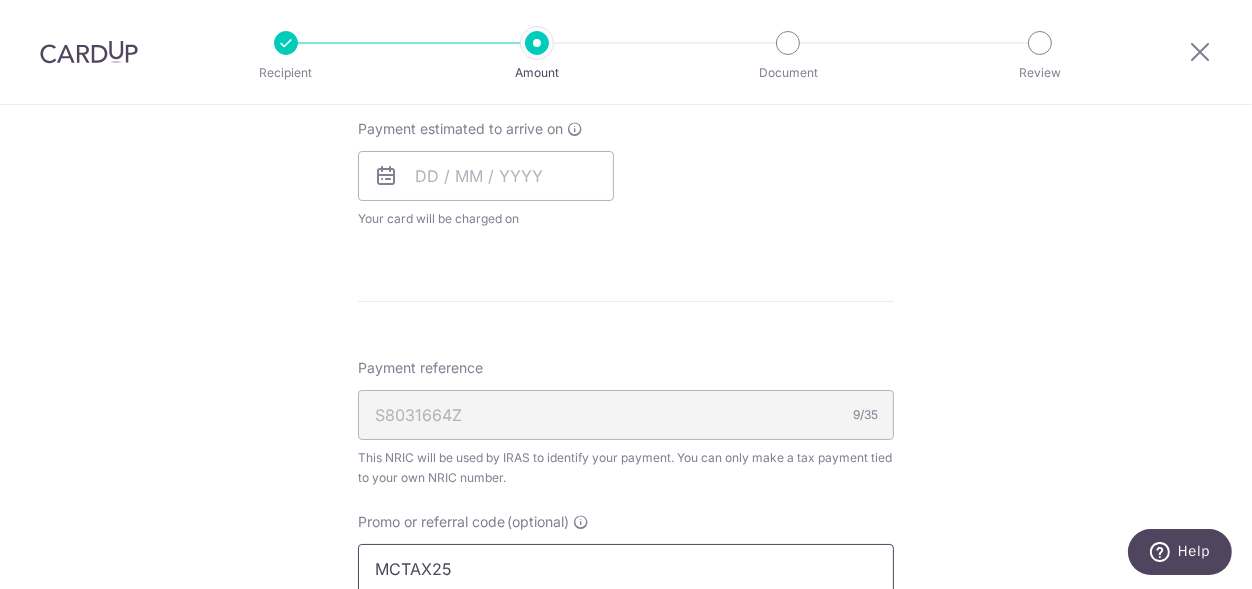 type on "MCTAX25" 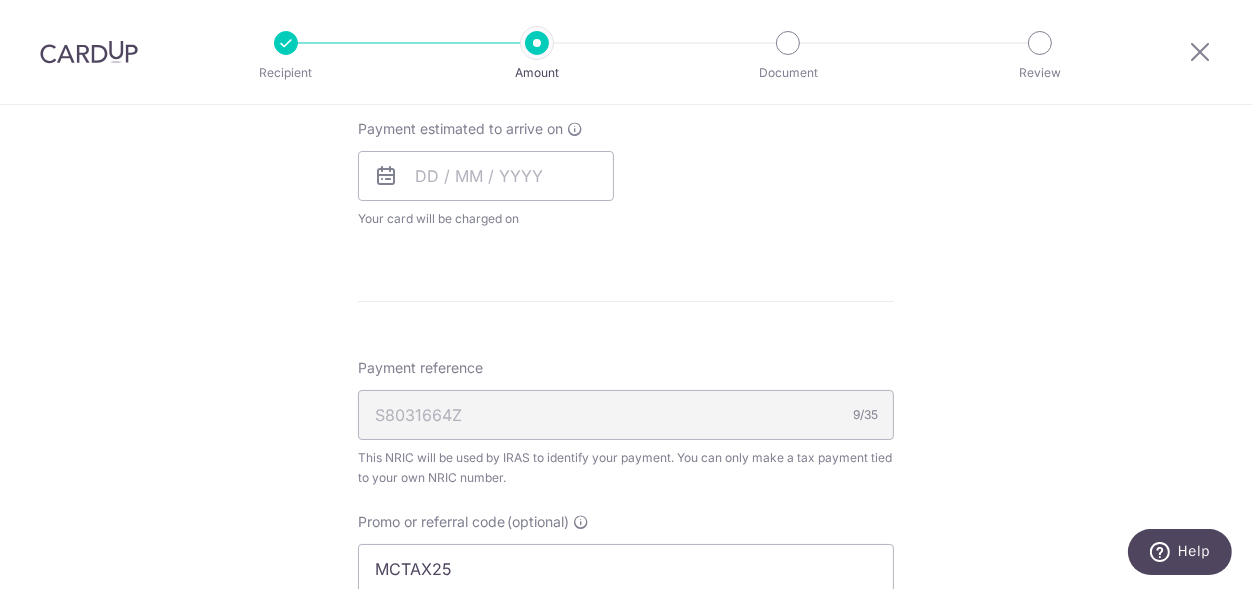 click on "Enter one-time or monthly payment amount
SGD
950.59
950.59
The  total tax payment amounts scheduled  should not exceed the outstanding balance in your latest Statement of Account.
Select Card
**** 1867
Add credit card
Your Cards
**** 7082
**** 6924
**** 9717
**** 2066
**** 1273
**** 1867
**** 9960
Secure 256-bit SSL" at bounding box center [626, 143] 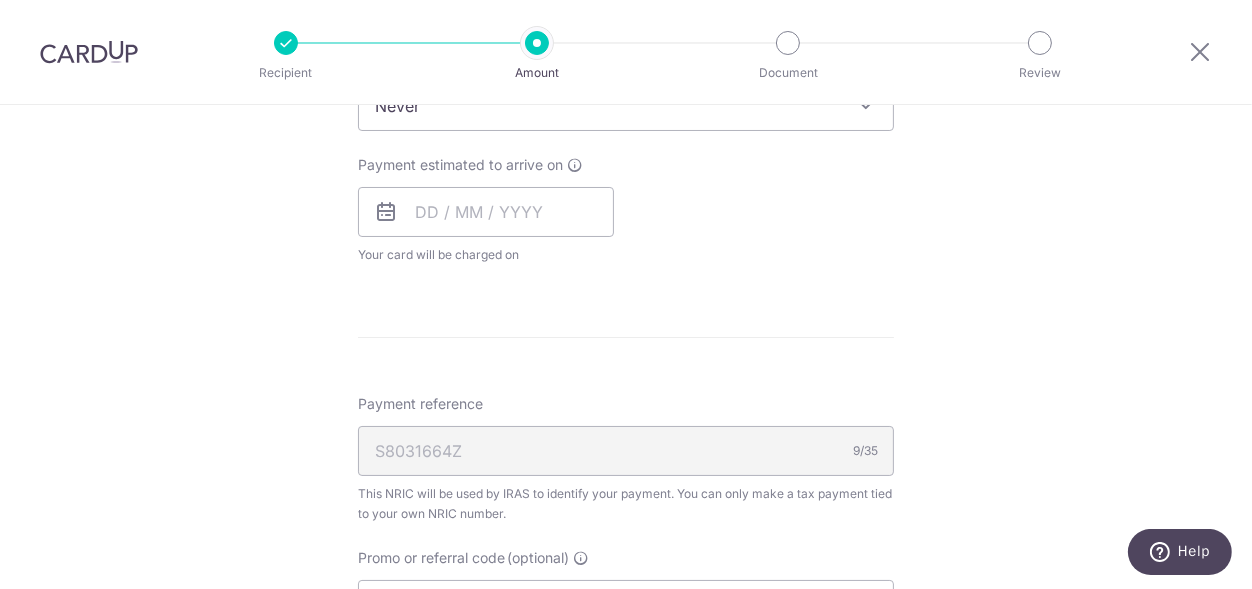scroll, scrollTop: 930, scrollLeft: 0, axis: vertical 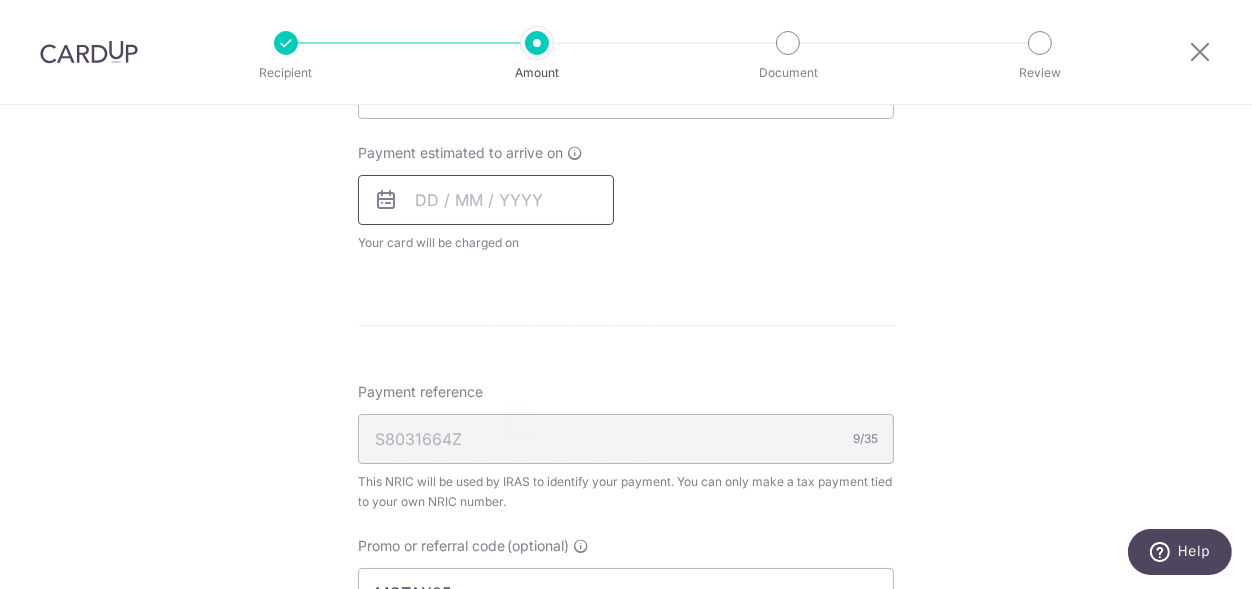 click at bounding box center (486, 200) 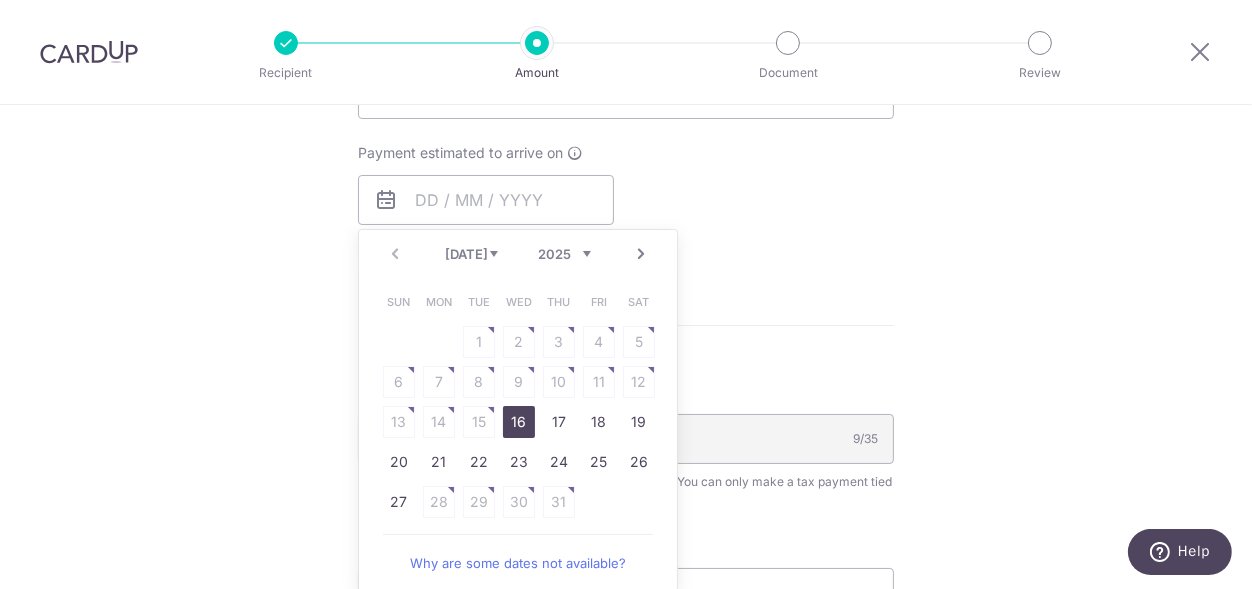 click on "16" at bounding box center (519, 422) 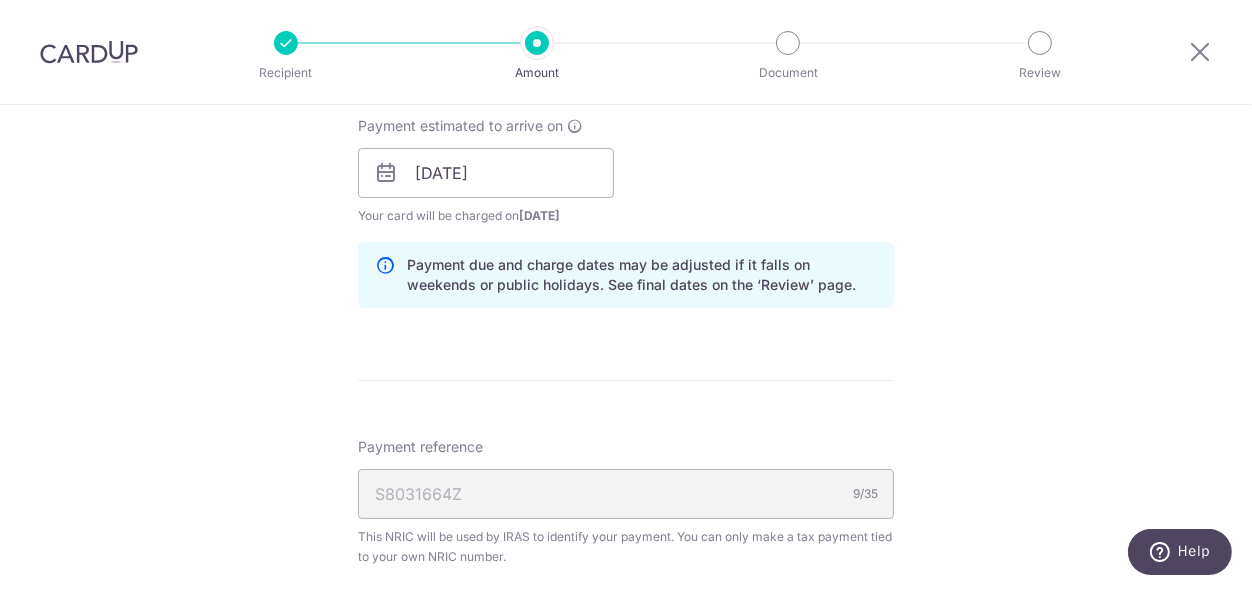 scroll, scrollTop: 958, scrollLeft: 0, axis: vertical 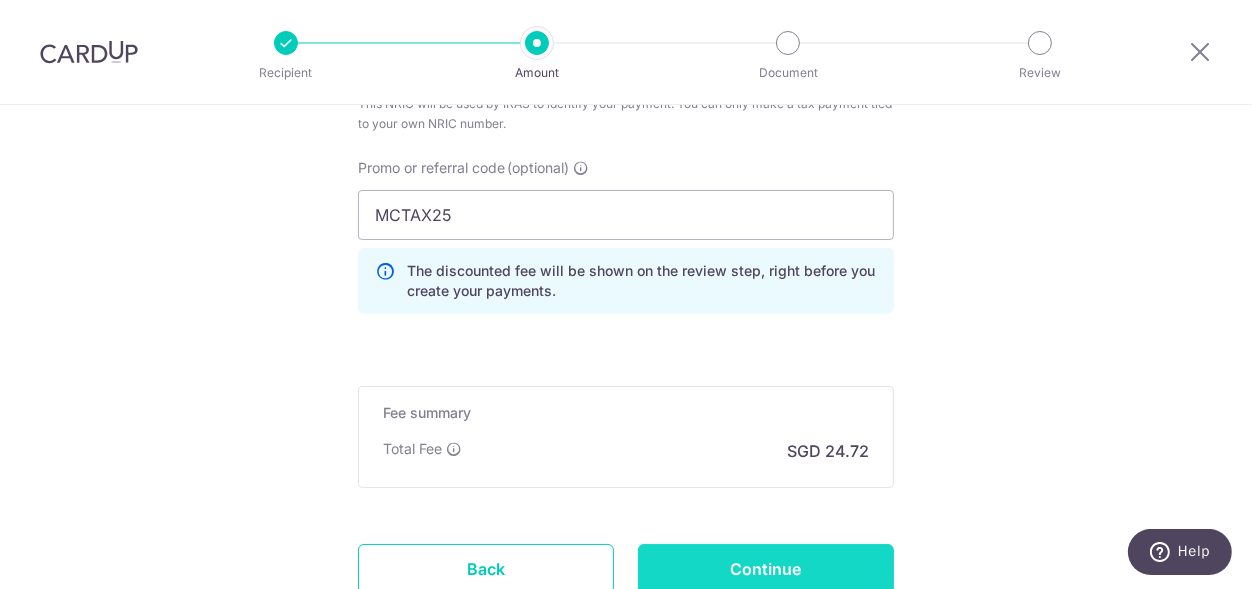 click on "Continue" at bounding box center [766, 569] 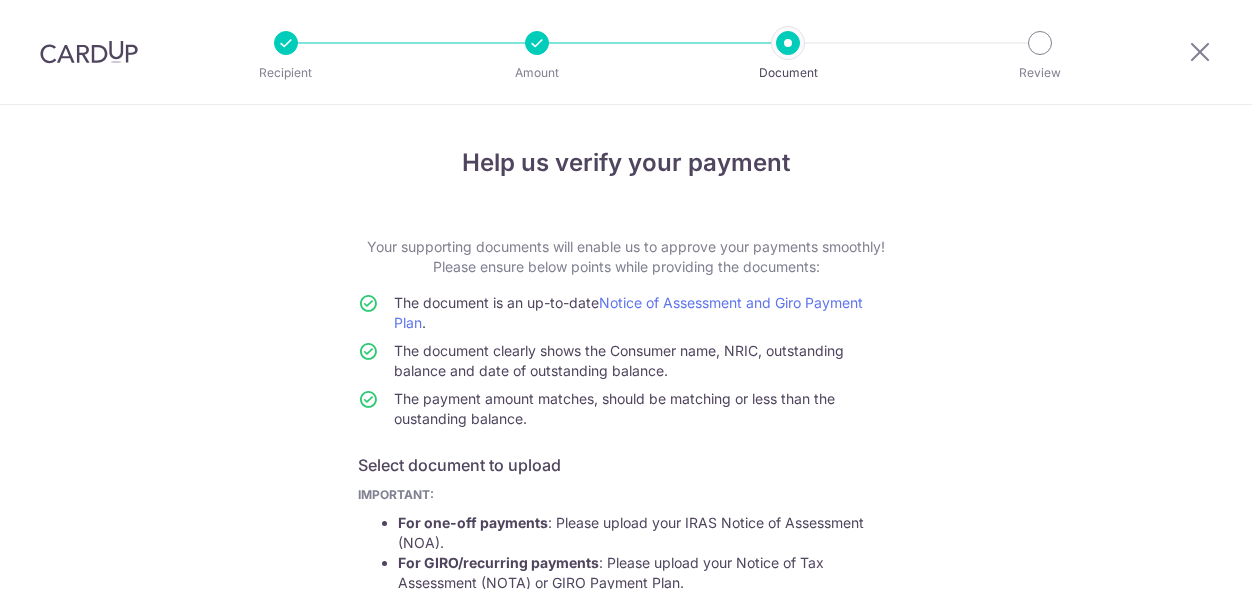 scroll, scrollTop: 0, scrollLeft: 0, axis: both 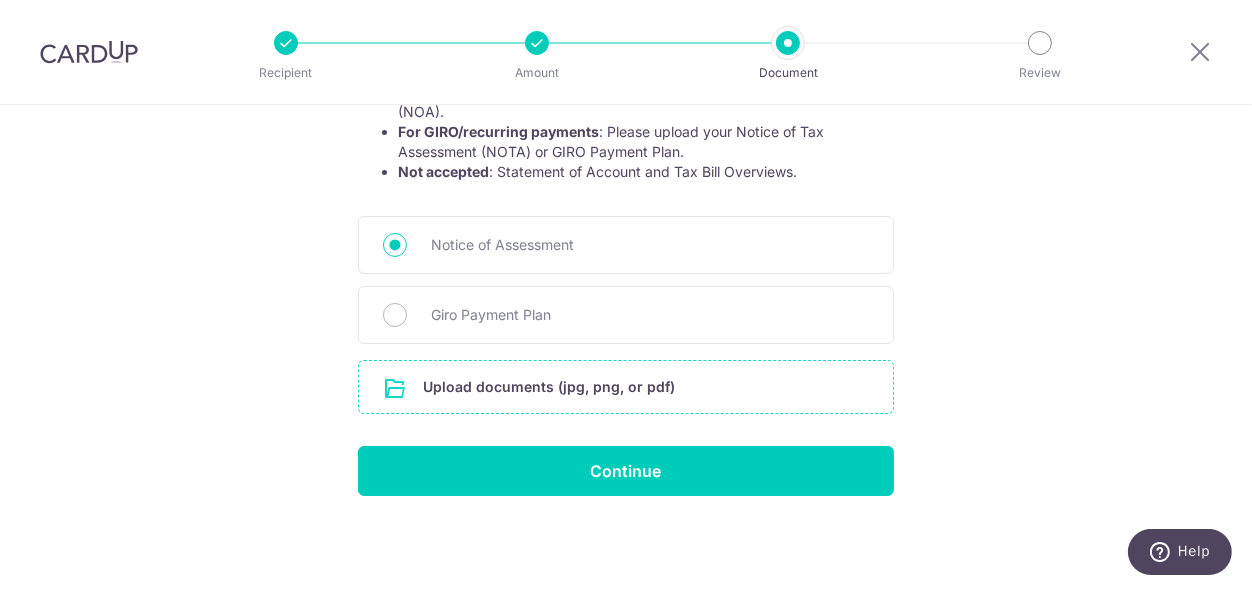 click at bounding box center (626, 387) 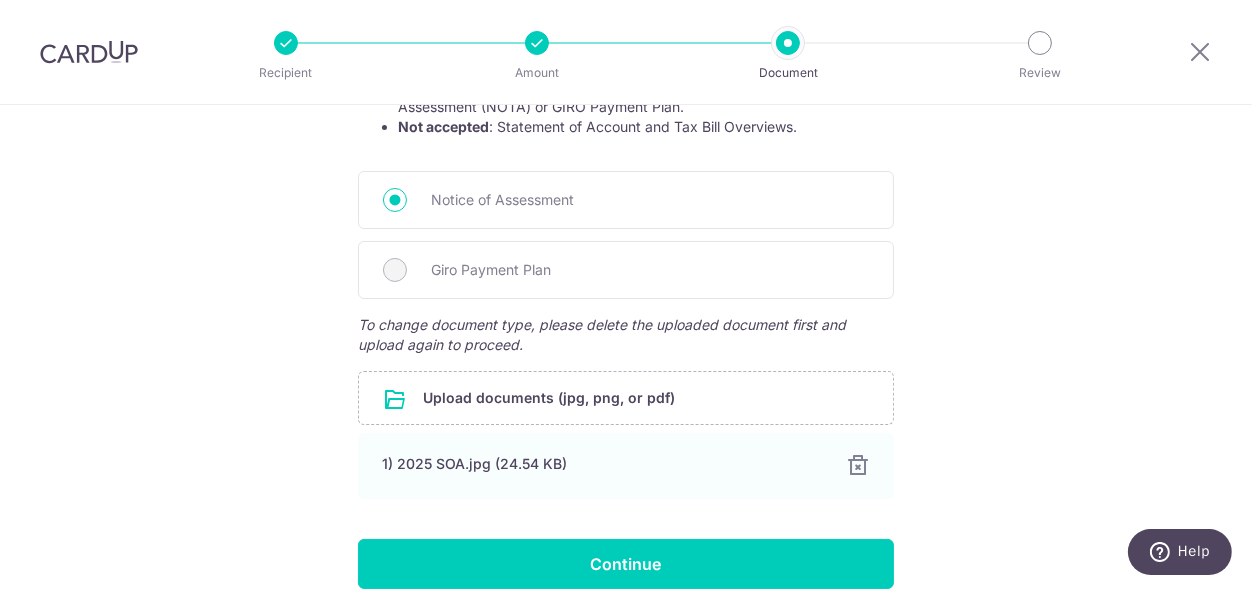 scroll, scrollTop: 473, scrollLeft: 0, axis: vertical 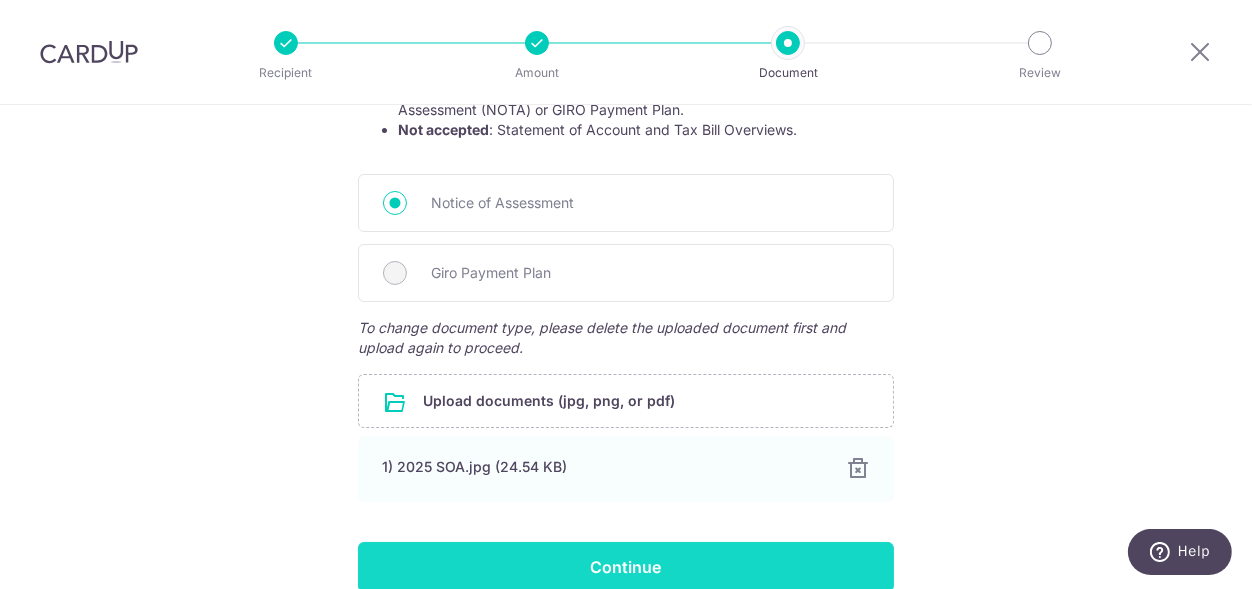 click on "Continue" at bounding box center [626, 567] 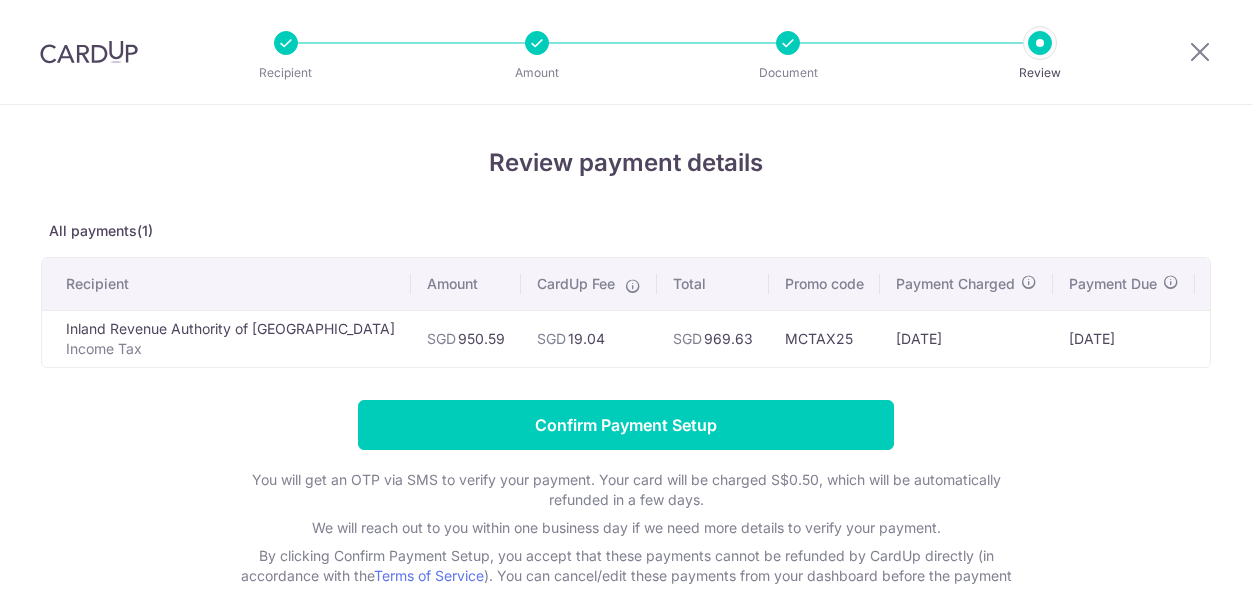 scroll, scrollTop: 0, scrollLeft: 0, axis: both 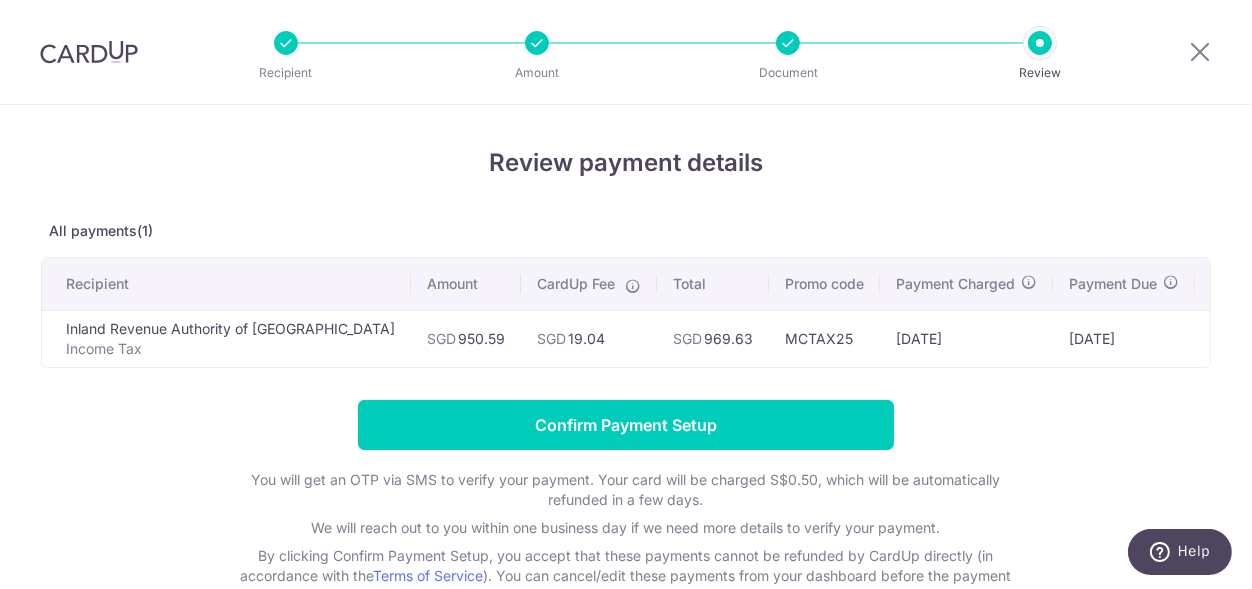 click on "All payments(1)" at bounding box center [626, 231] 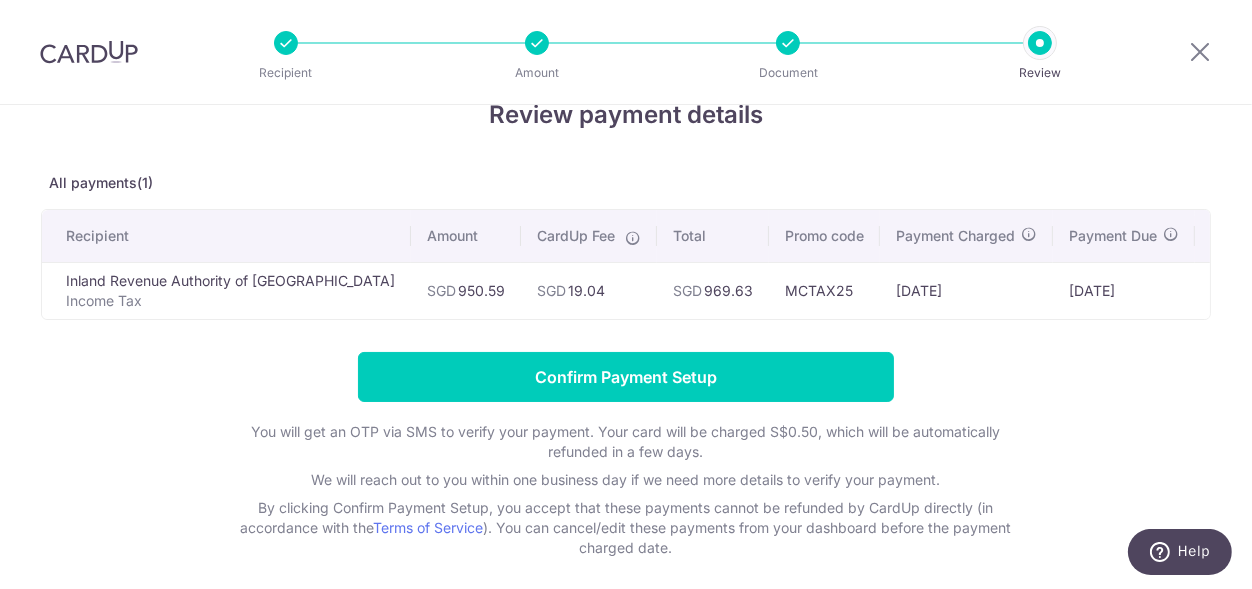 scroll, scrollTop: 73, scrollLeft: 0, axis: vertical 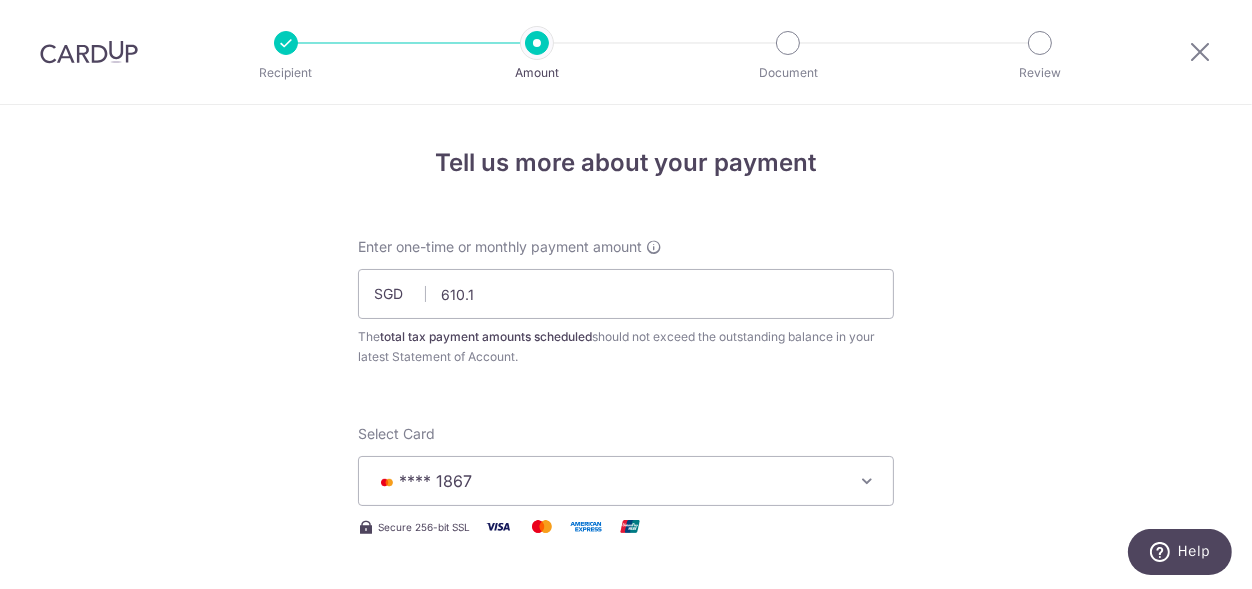 type on "610.14" 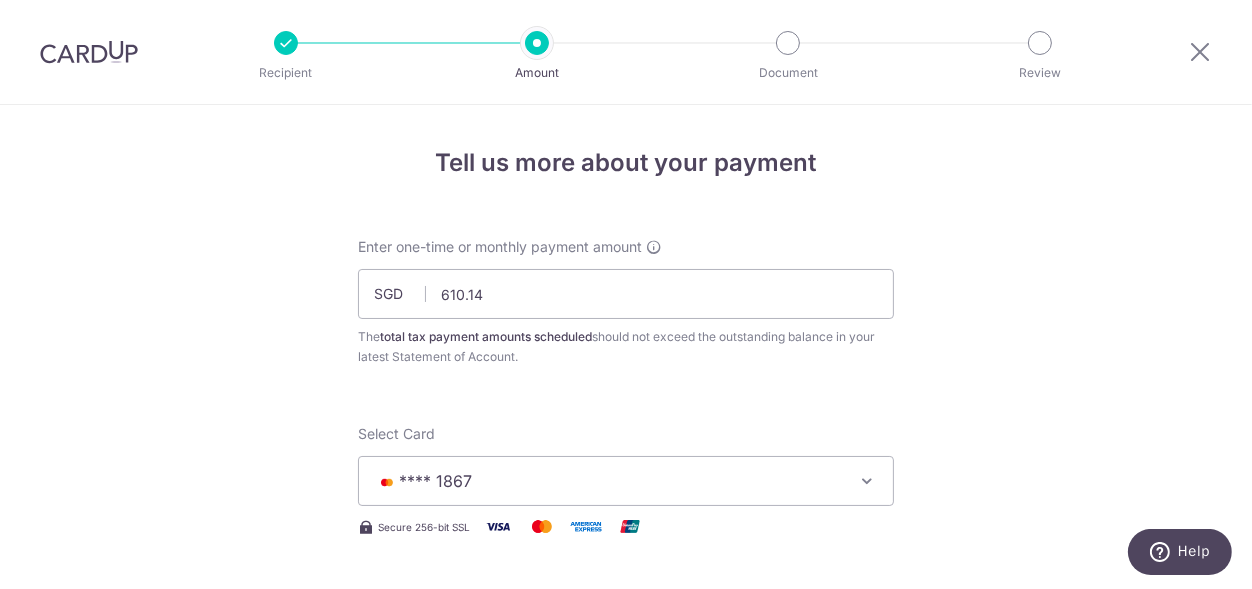 type 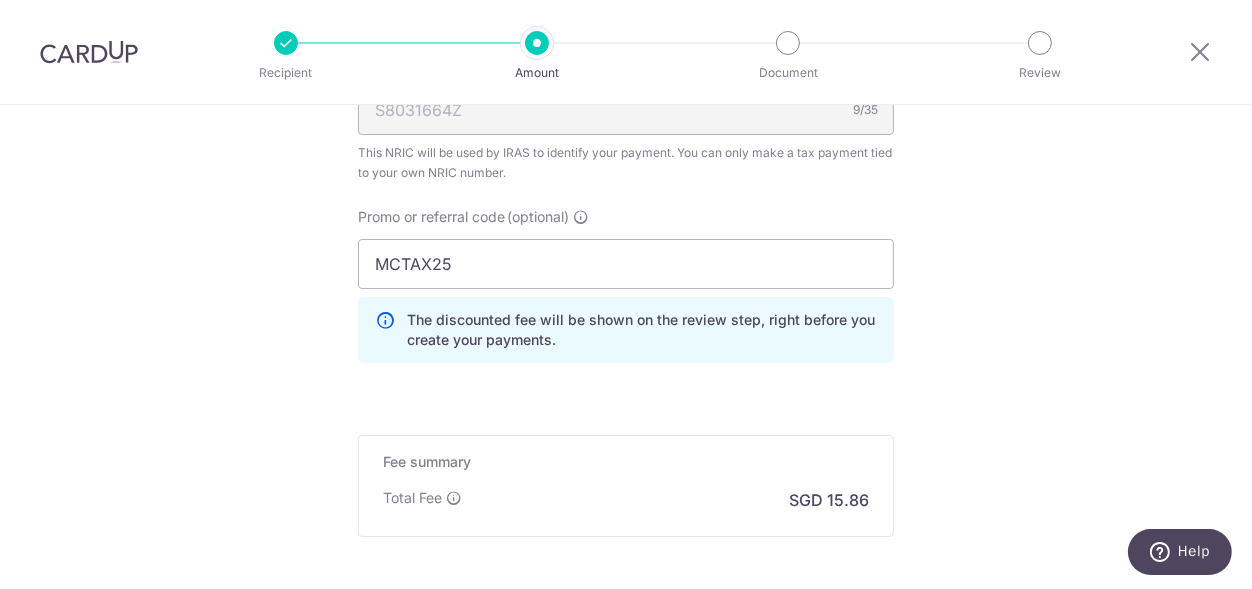 scroll, scrollTop: 580, scrollLeft: 0, axis: vertical 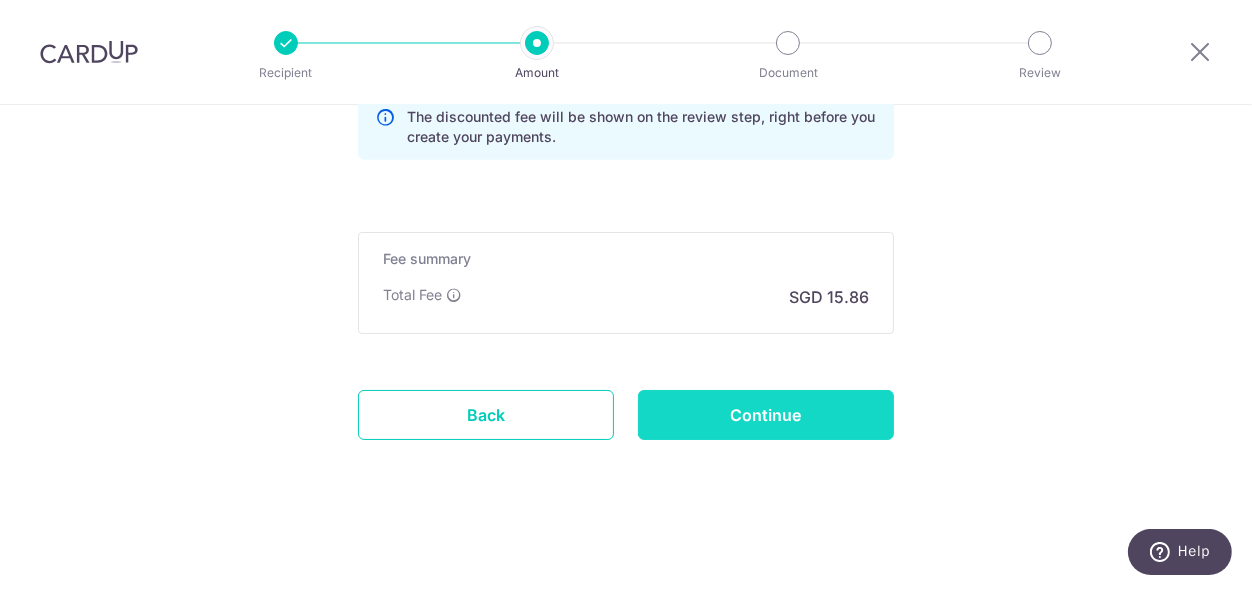 click on "Continue" at bounding box center (766, 415) 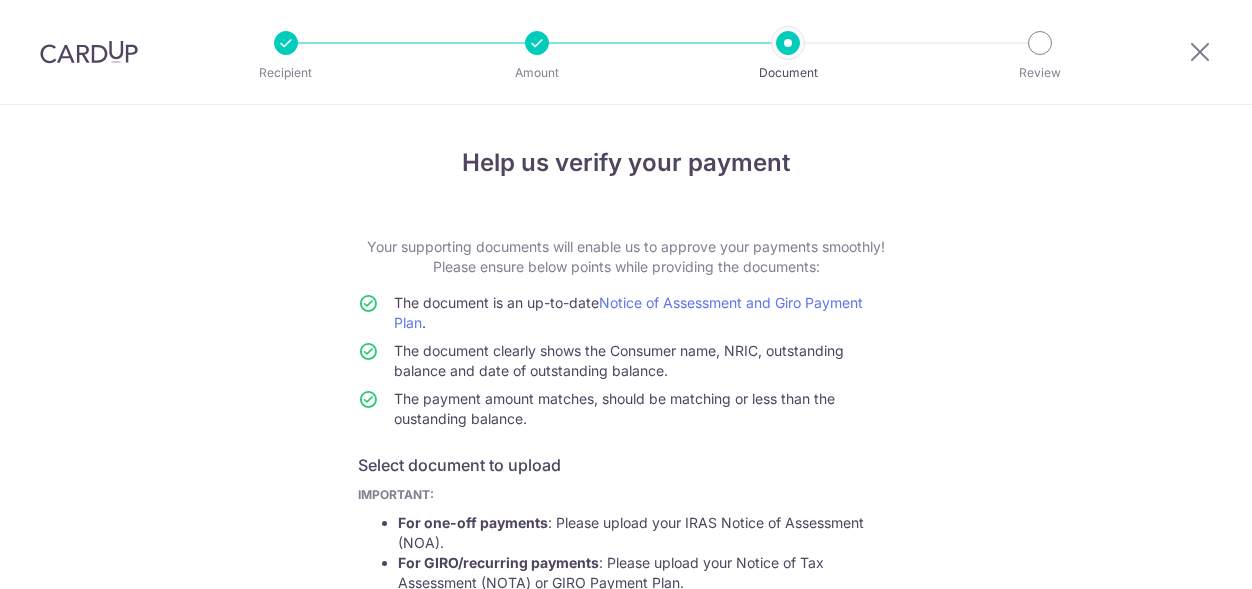 scroll, scrollTop: 0, scrollLeft: 0, axis: both 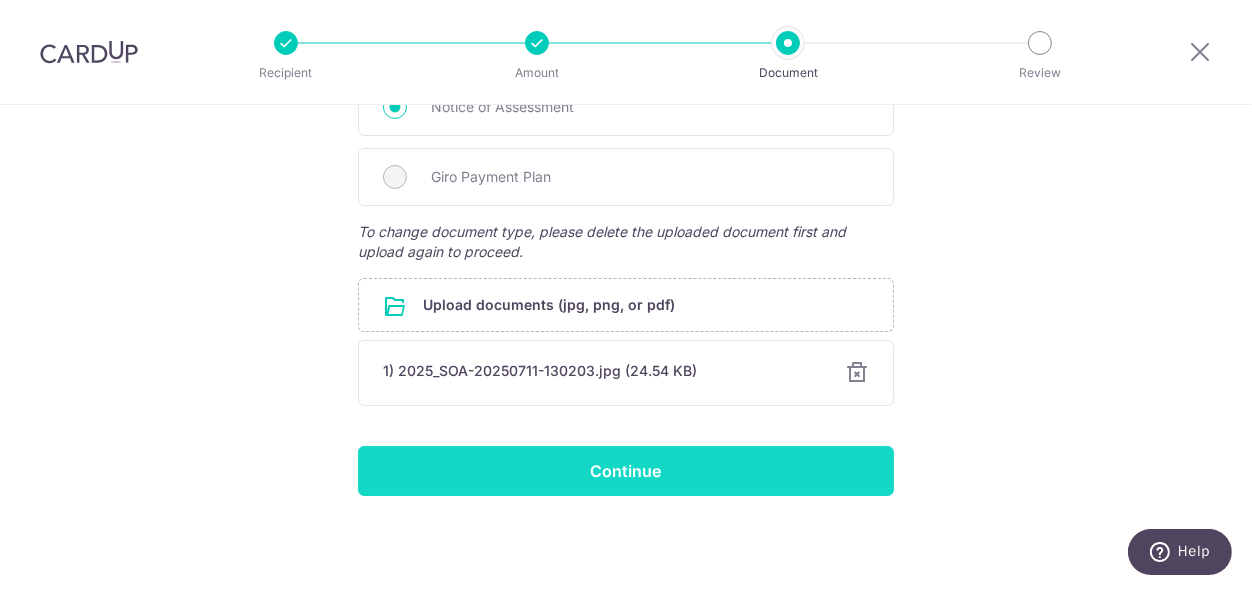 click on "Continue" at bounding box center [626, 471] 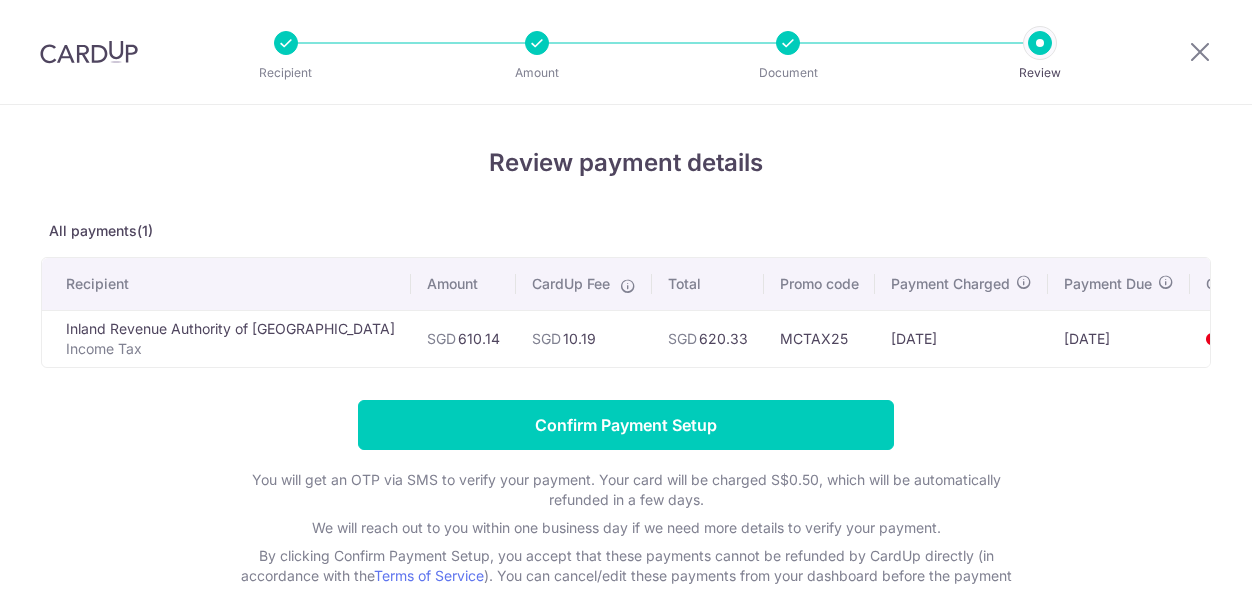 scroll, scrollTop: 0, scrollLeft: 0, axis: both 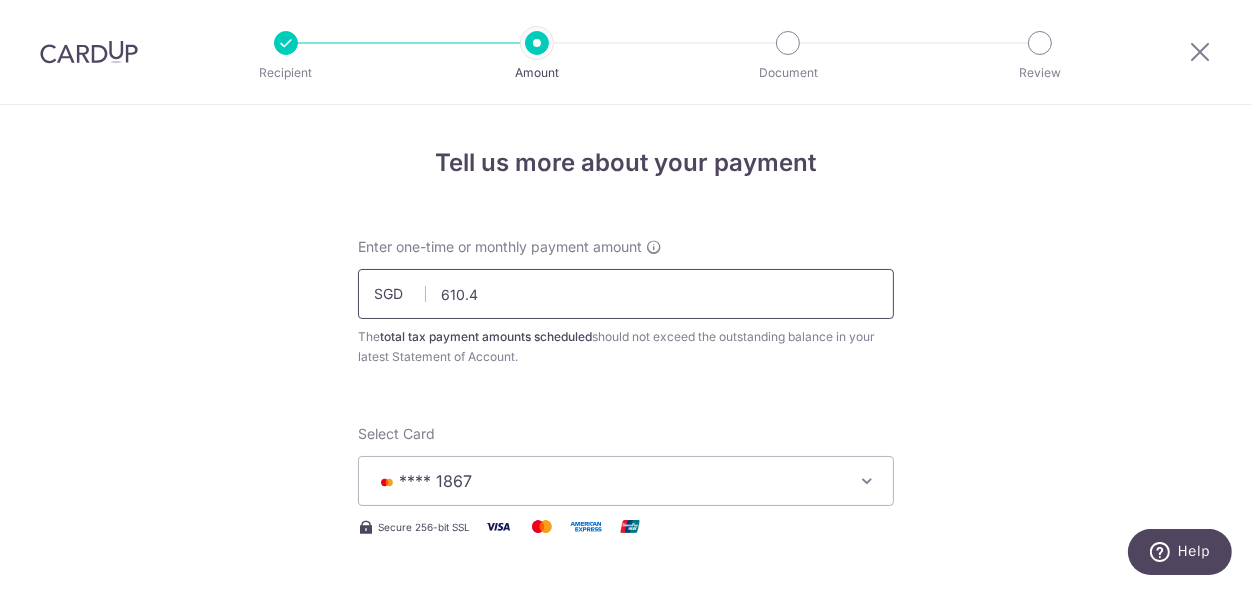 type on "610.47" 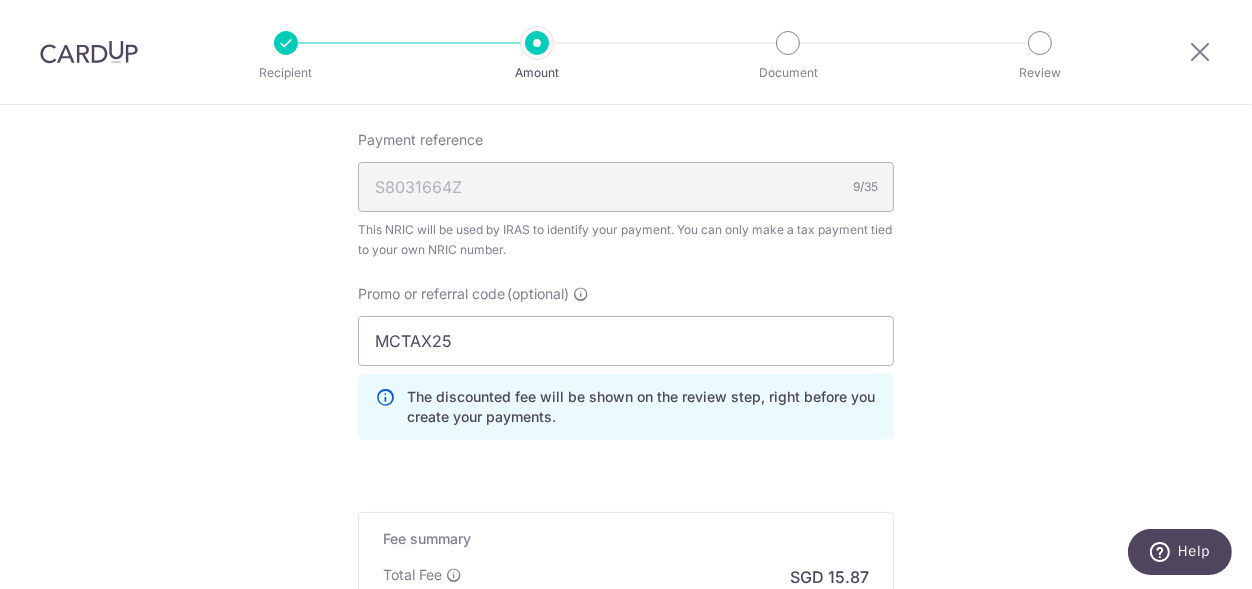 scroll, scrollTop: 1544, scrollLeft: 0, axis: vertical 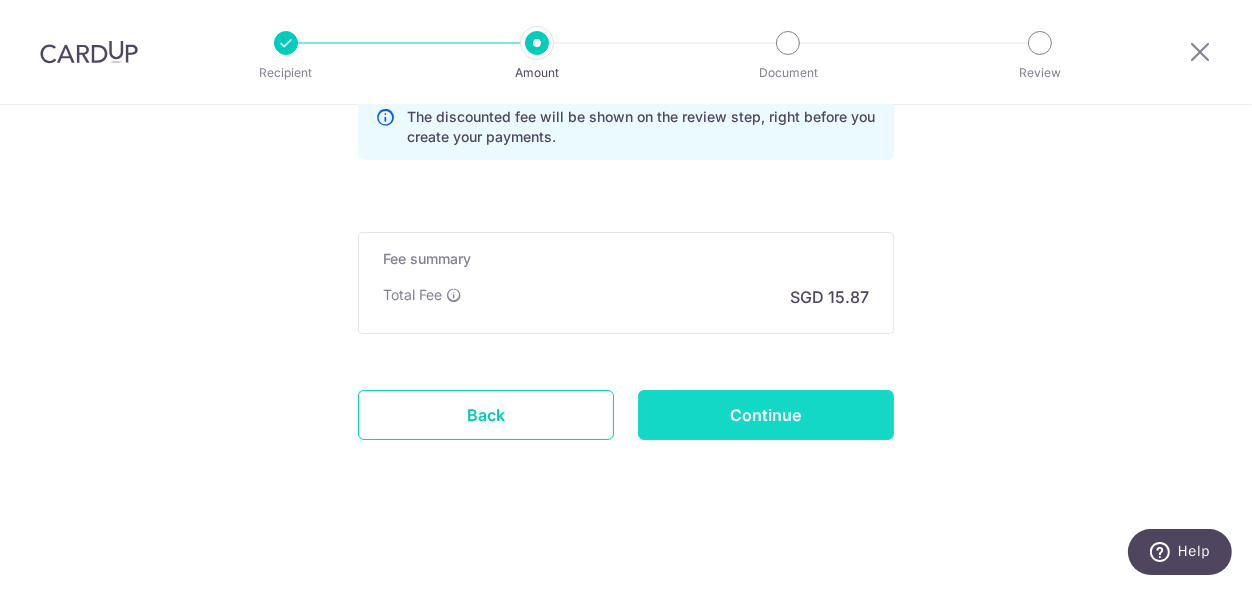 click on "Continue" at bounding box center [766, 415] 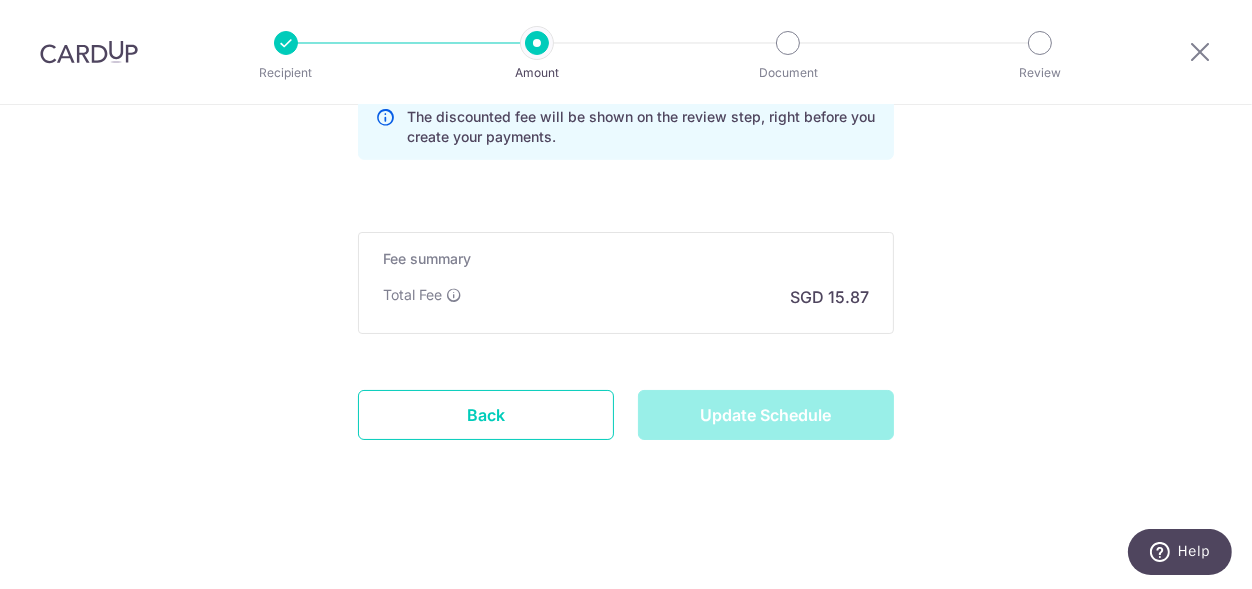 type on "Update Schedule" 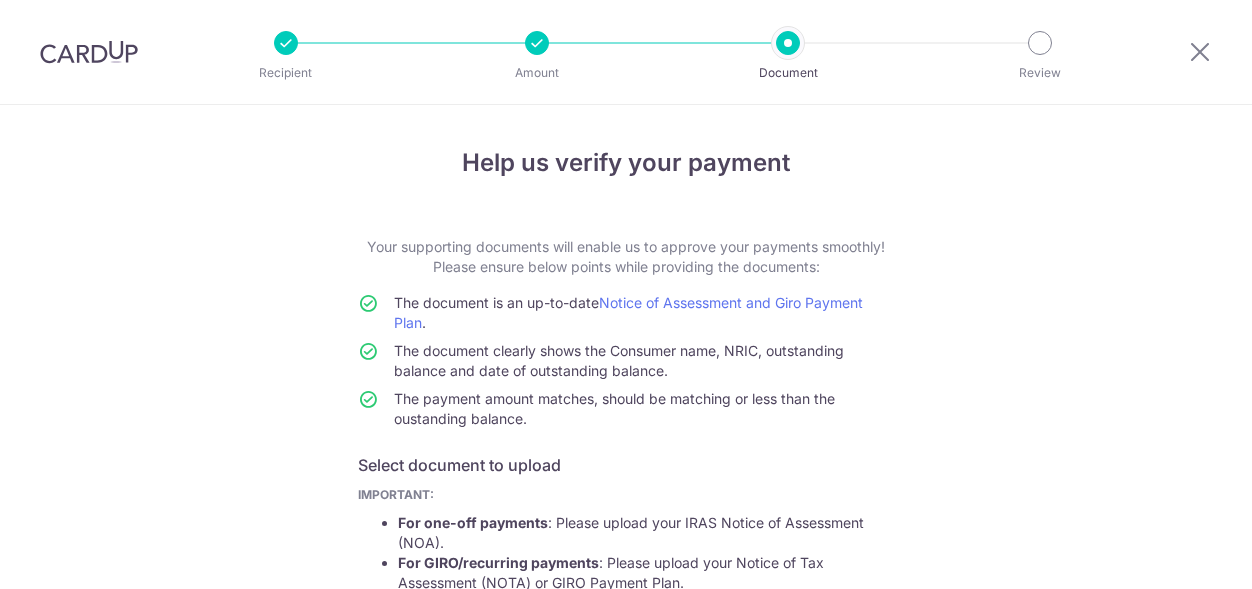 scroll, scrollTop: 0, scrollLeft: 0, axis: both 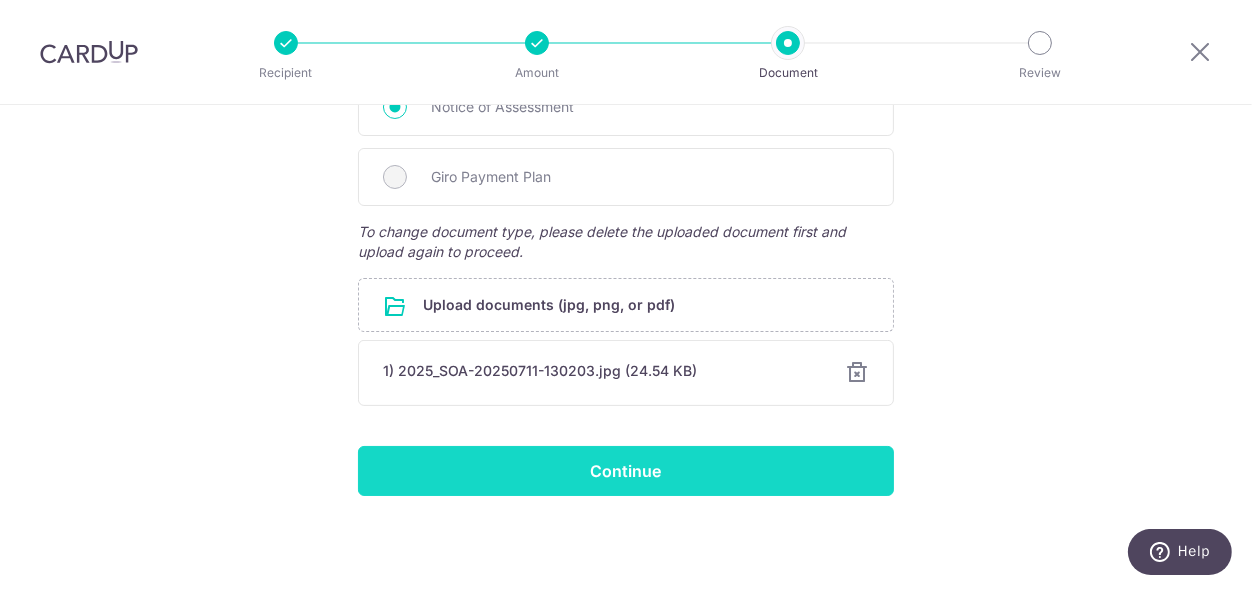click on "Continue" at bounding box center (626, 471) 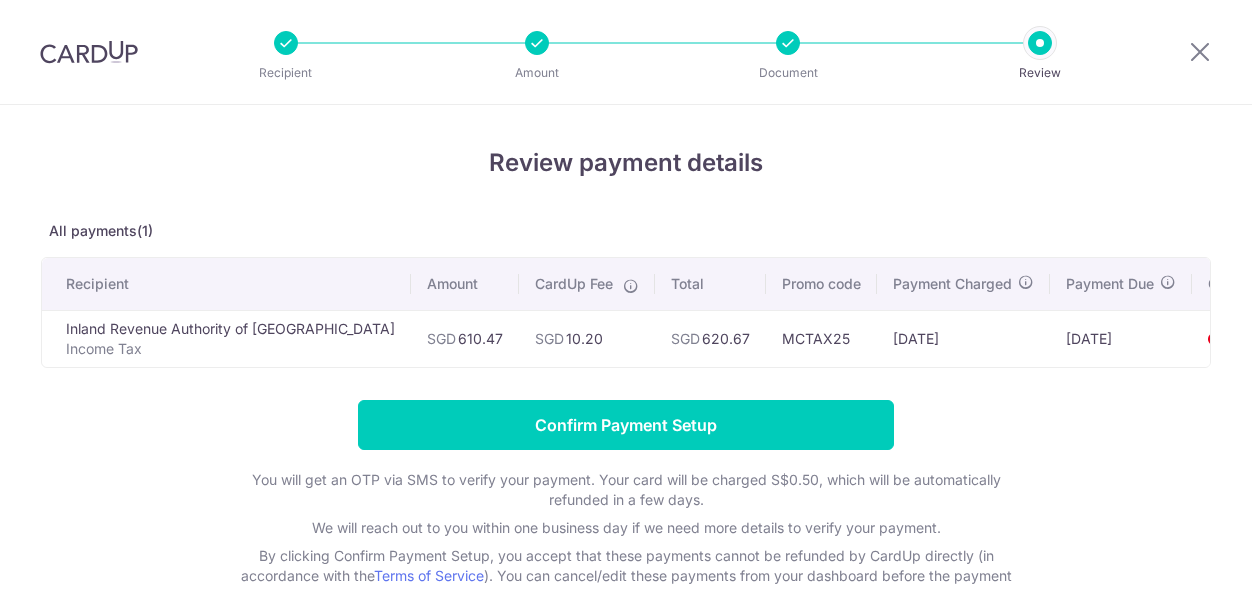 scroll, scrollTop: 0, scrollLeft: 0, axis: both 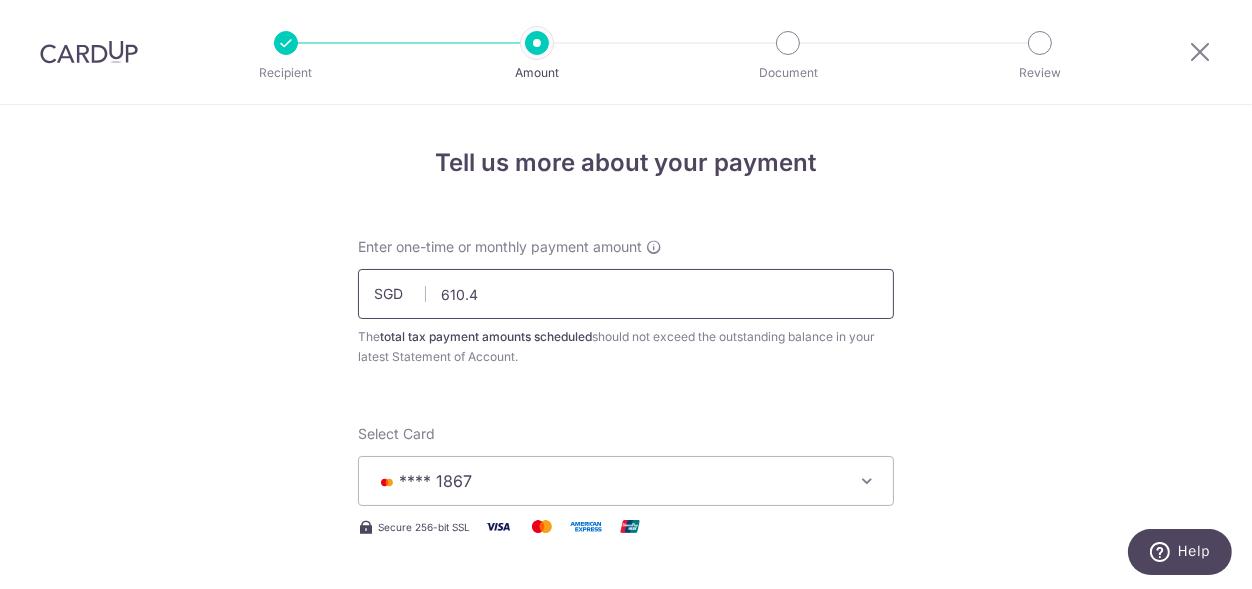 type on "610.46" 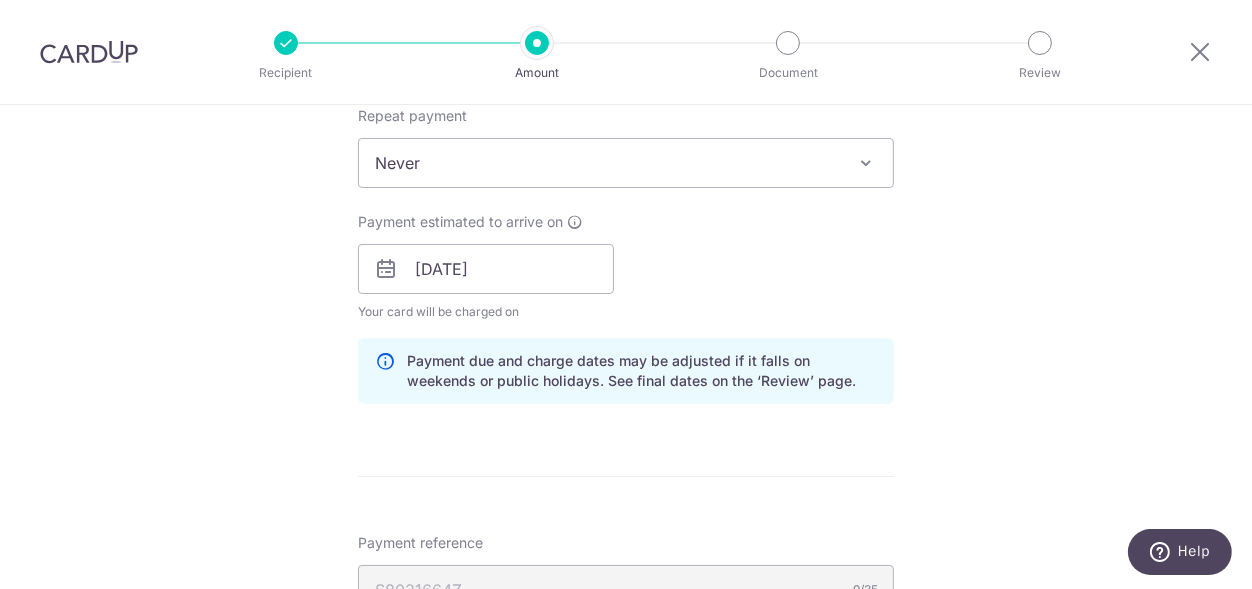 scroll, scrollTop: 1403, scrollLeft: 0, axis: vertical 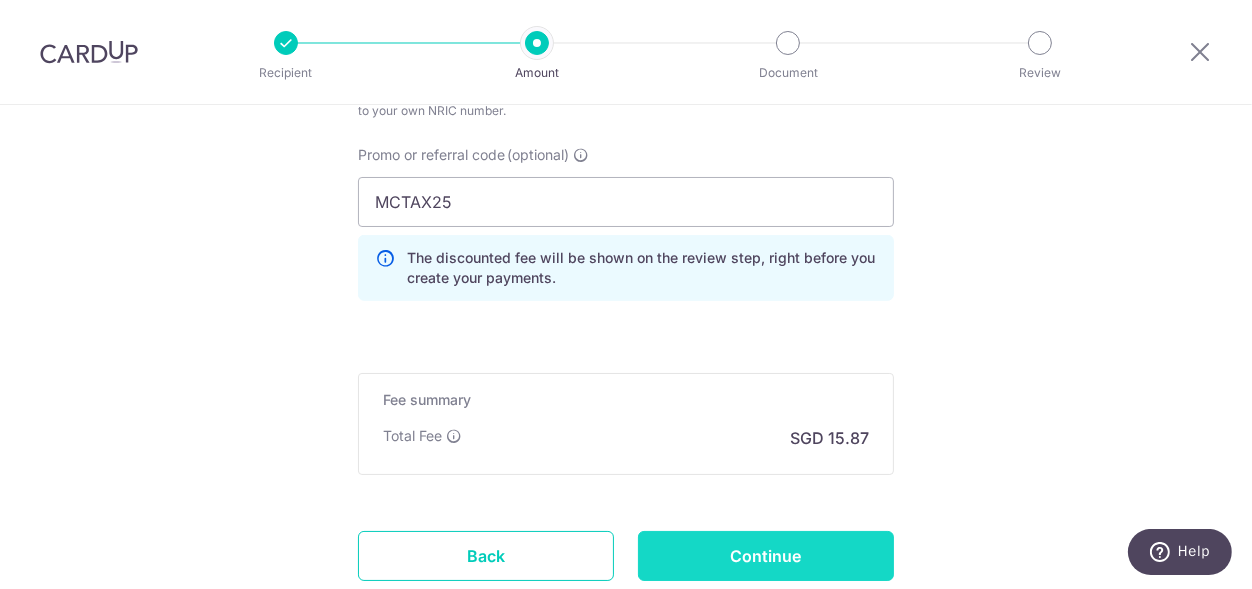 click on "Continue" at bounding box center (766, 556) 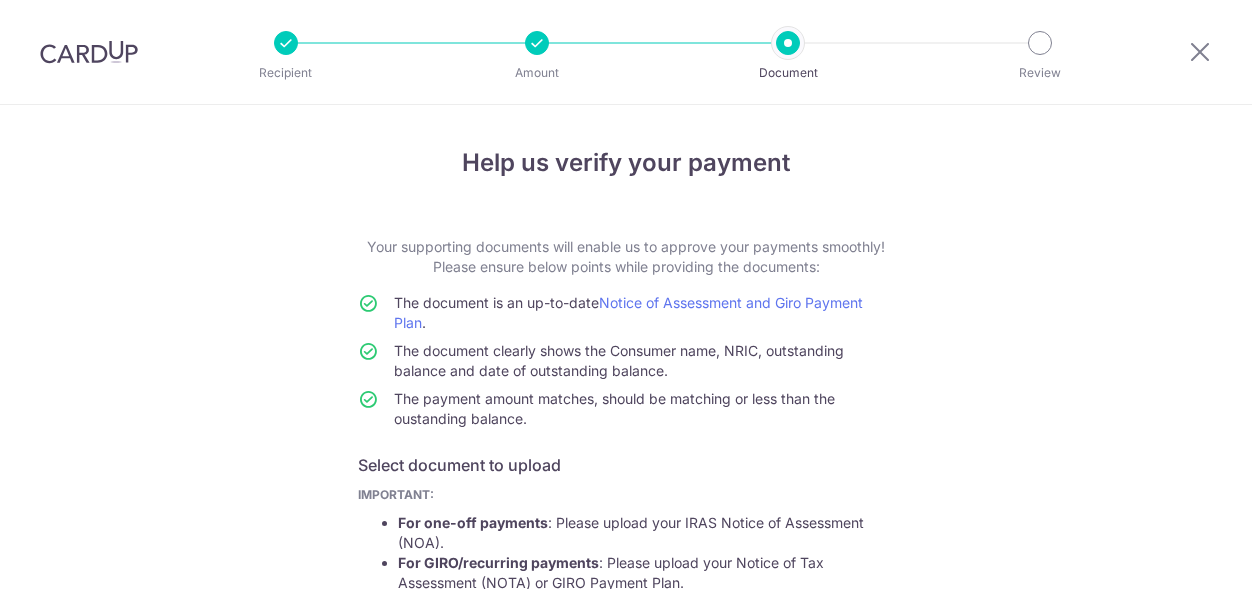 scroll, scrollTop: 0, scrollLeft: 0, axis: both 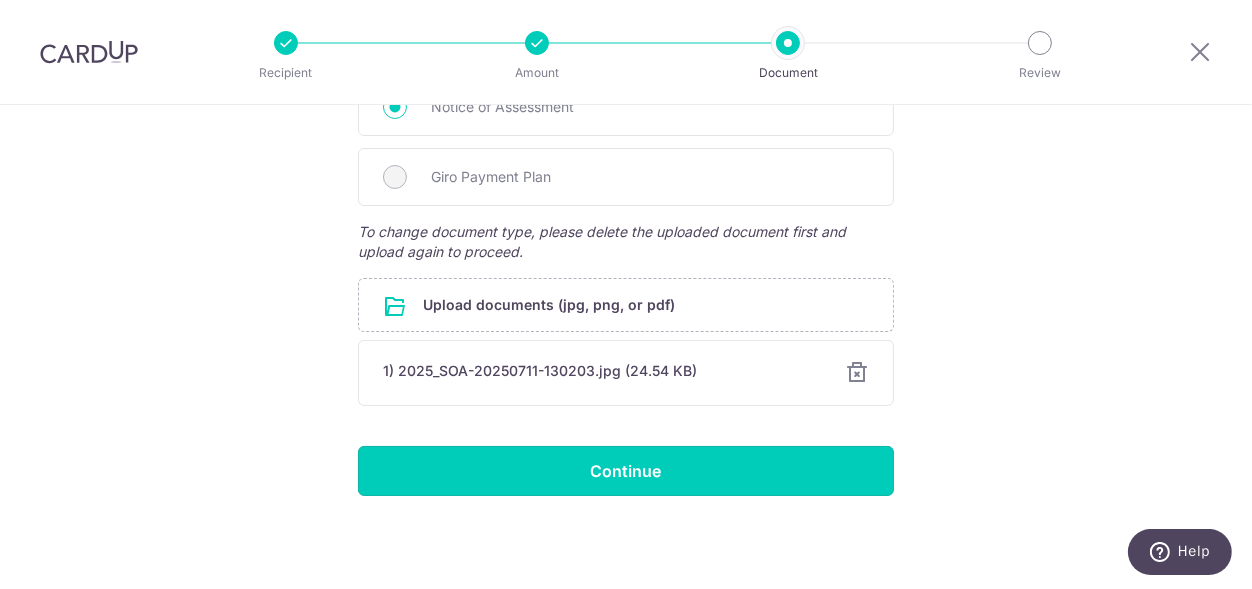 click on "Continue" at bounding box center (626, 471) 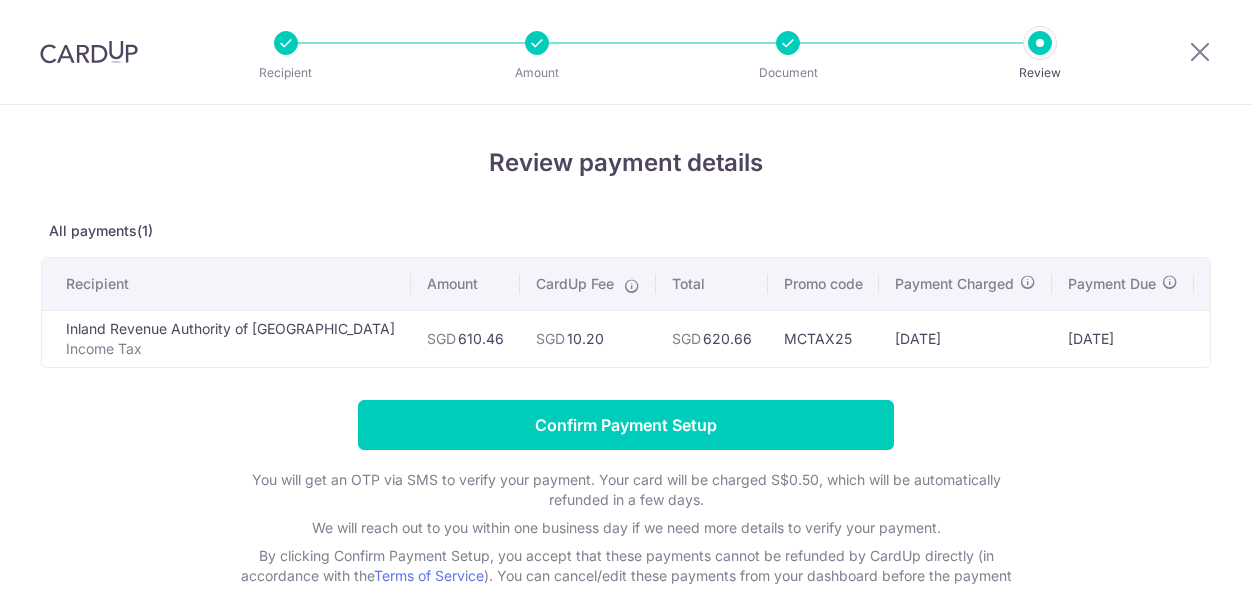 scroll, scrollTop: 0, scrollLeft: 0, axis: both 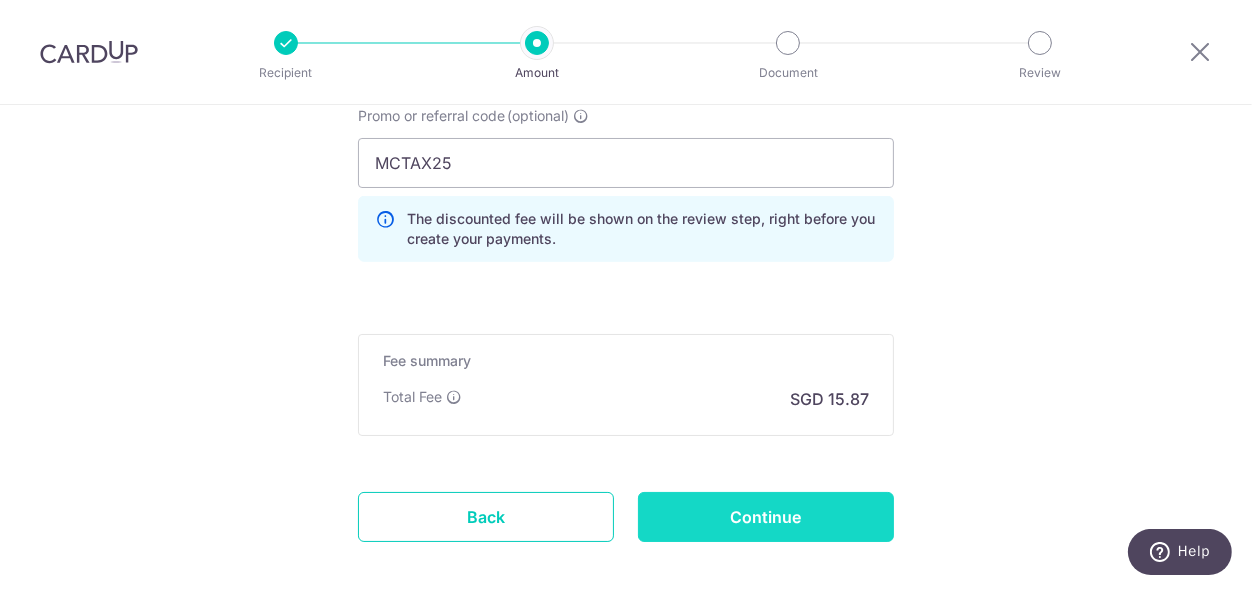 click on "Continue" at bounding box center [766, 517] 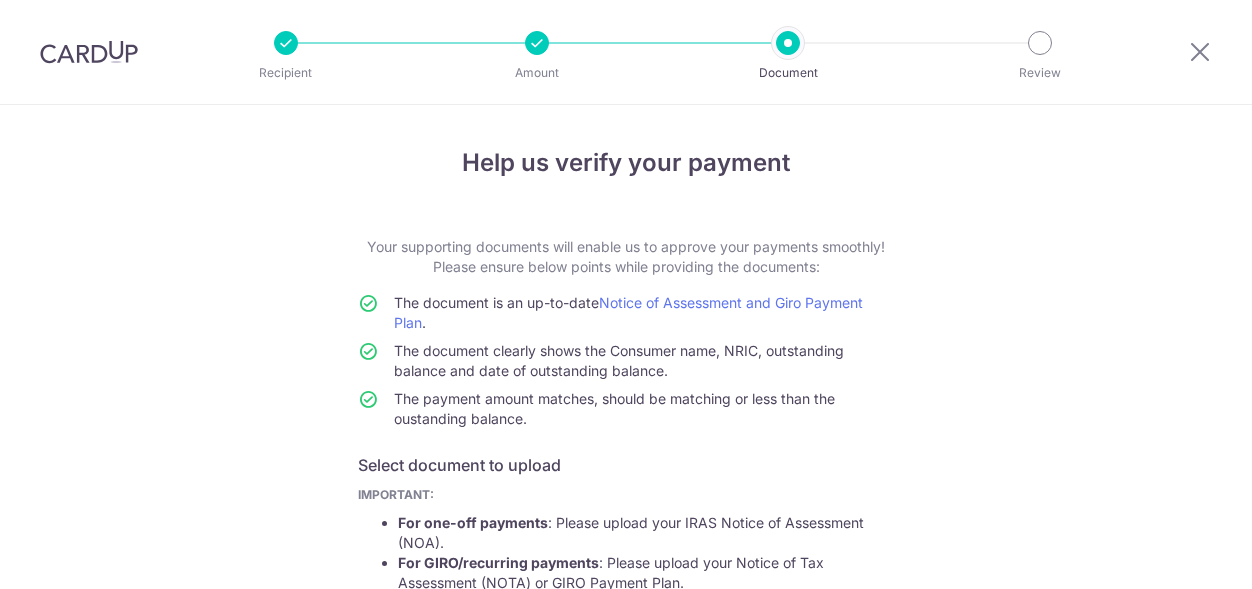 scroll, scrollTop: 0, scrollLeft: 0, axis: both 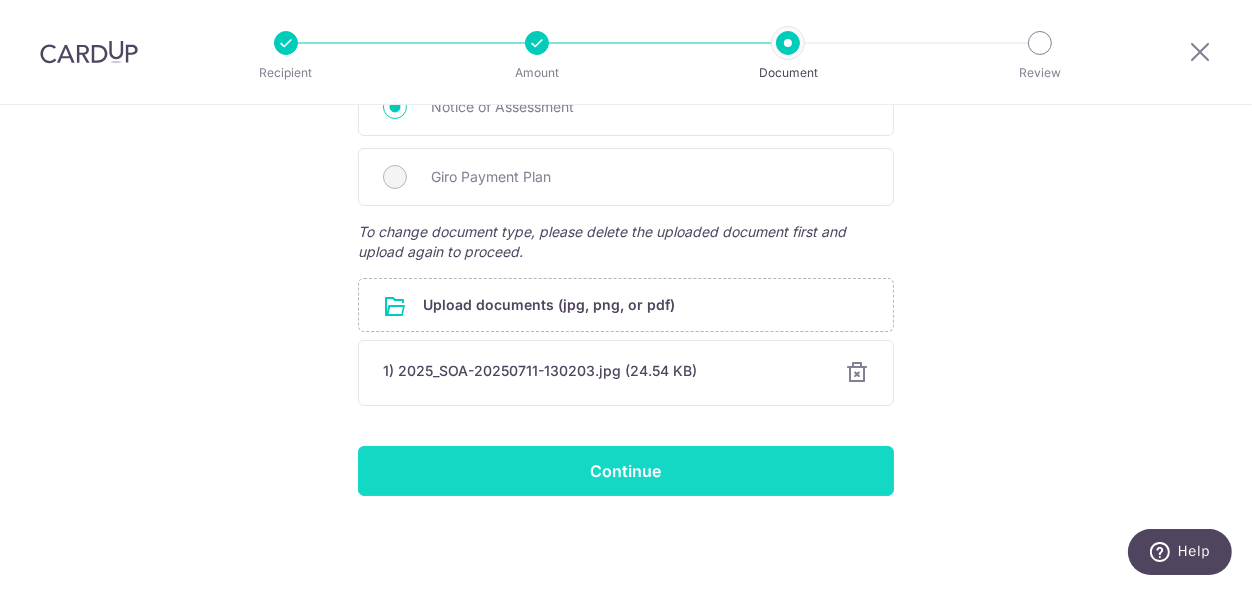 click on "Continue" at bounding box center [626, 471] 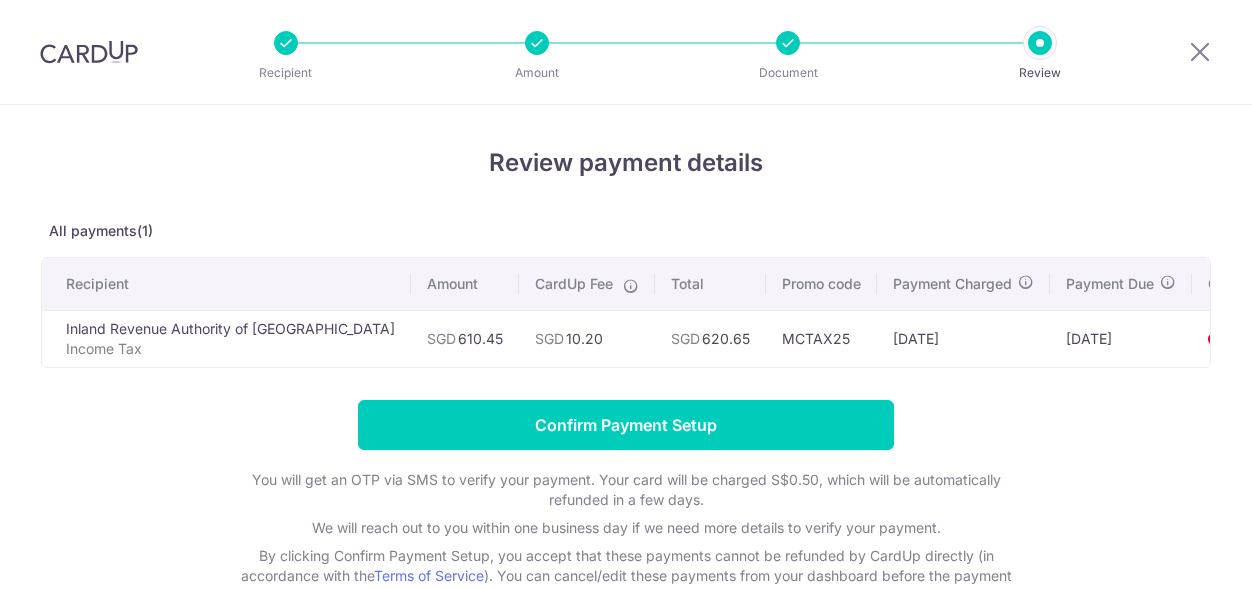scroll, scrollTop: 0, scrollLeft: 0, axis: both 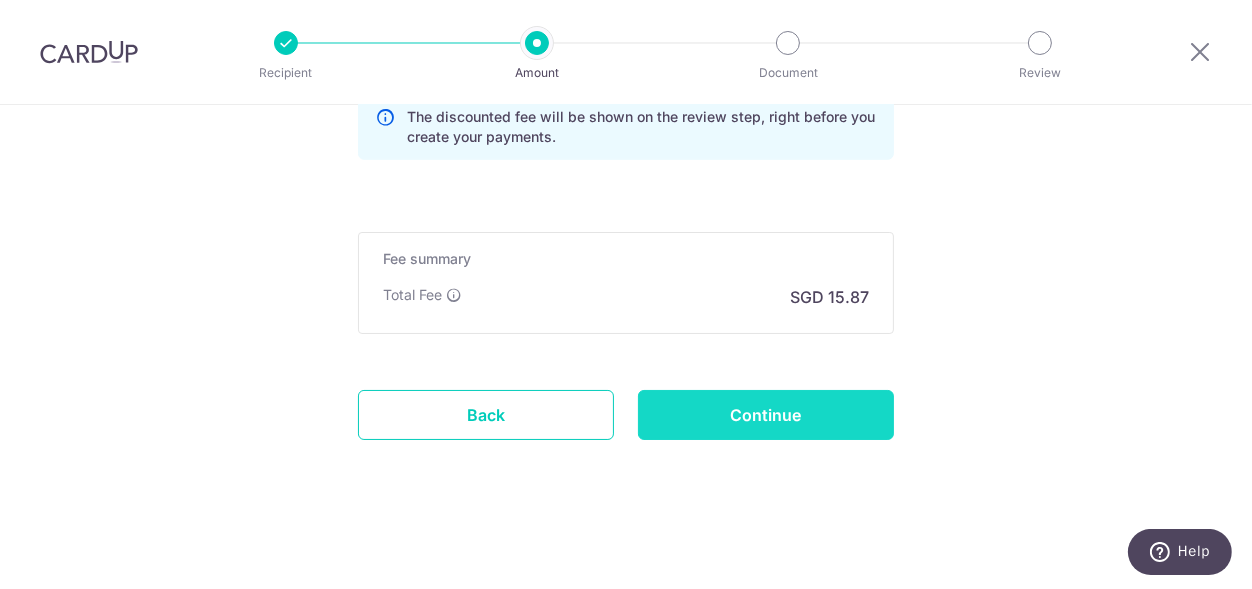 click on "Continue" at bounding box center (766, 415) 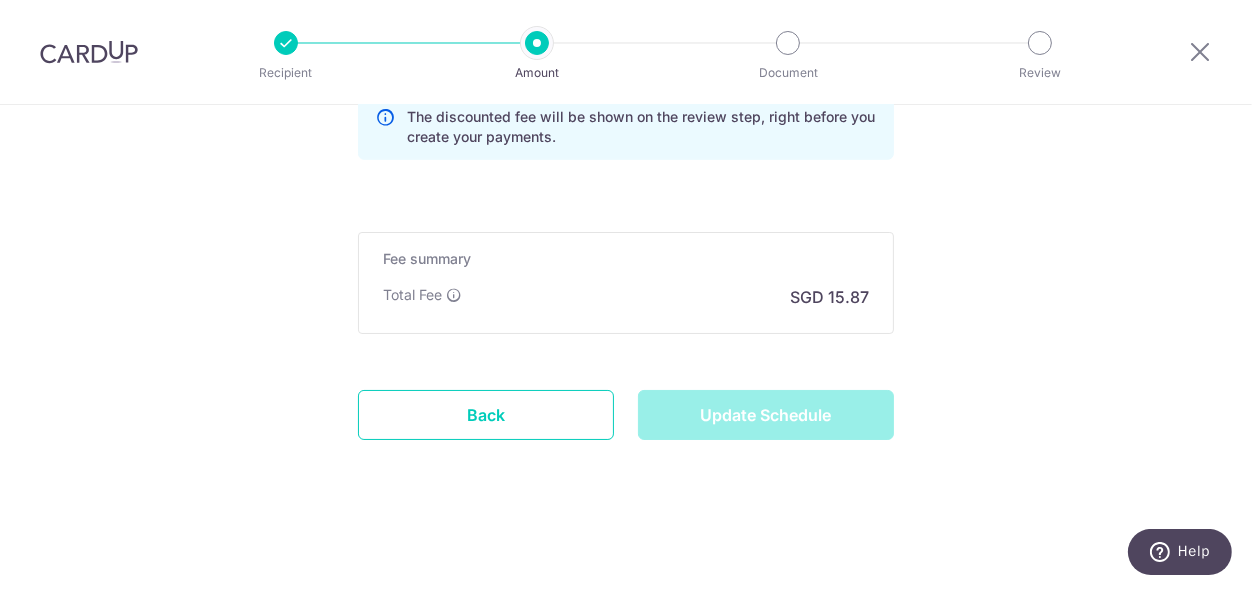 type on "Update Schedule" 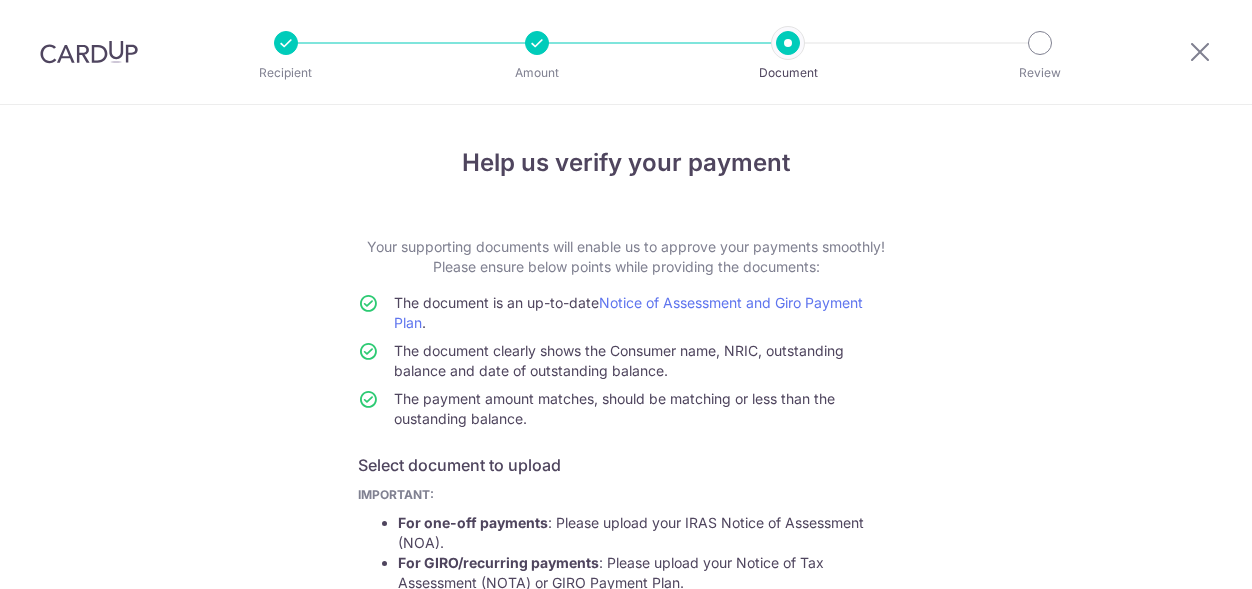 scroll, scrollTop: 0, scrollLeft: 0, axis: both 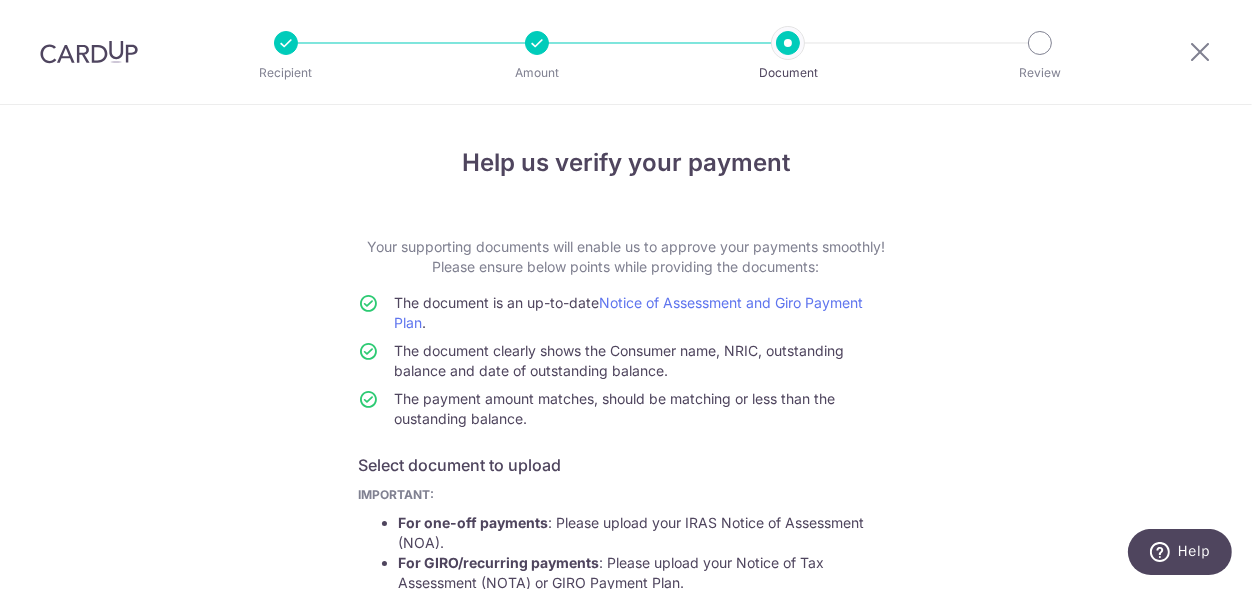 click on "Continue" at bounding box center [626, 1040] 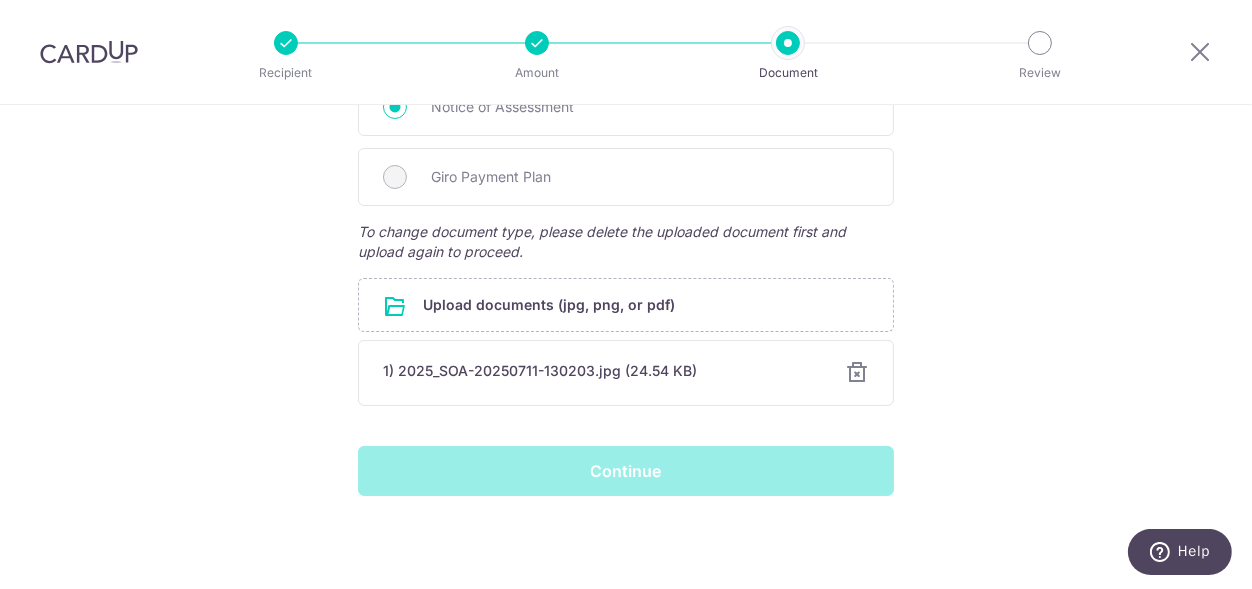 scroll, scrollTop: 0, scrollLeft: 0, axis: both 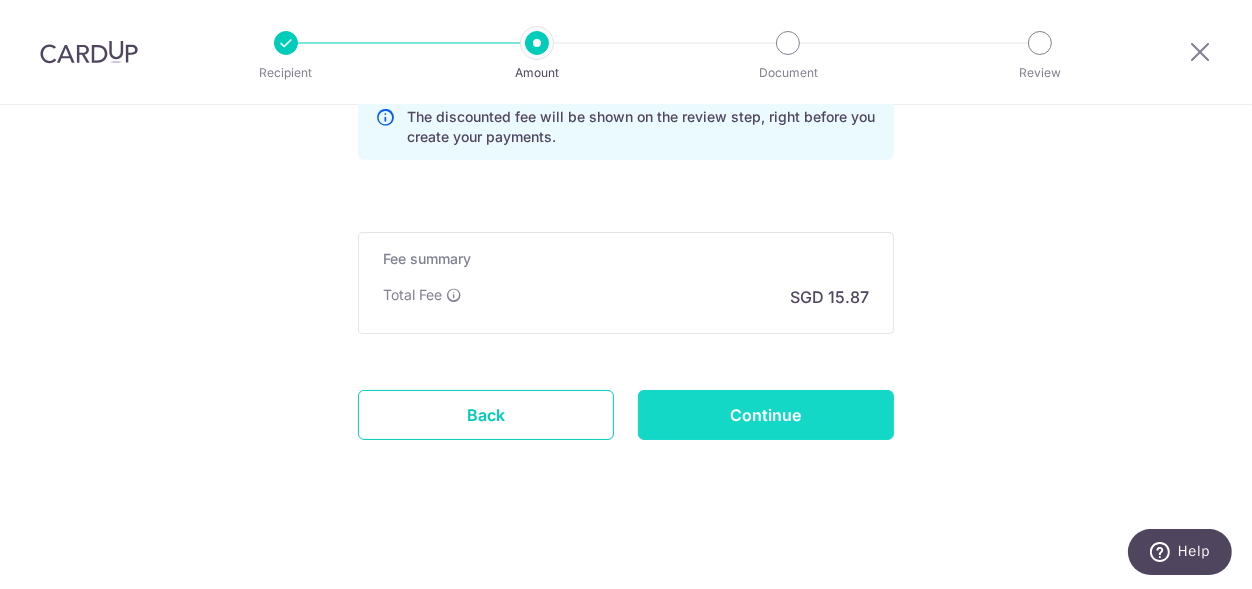 click on "Continue" at bounding box center [766, 415] 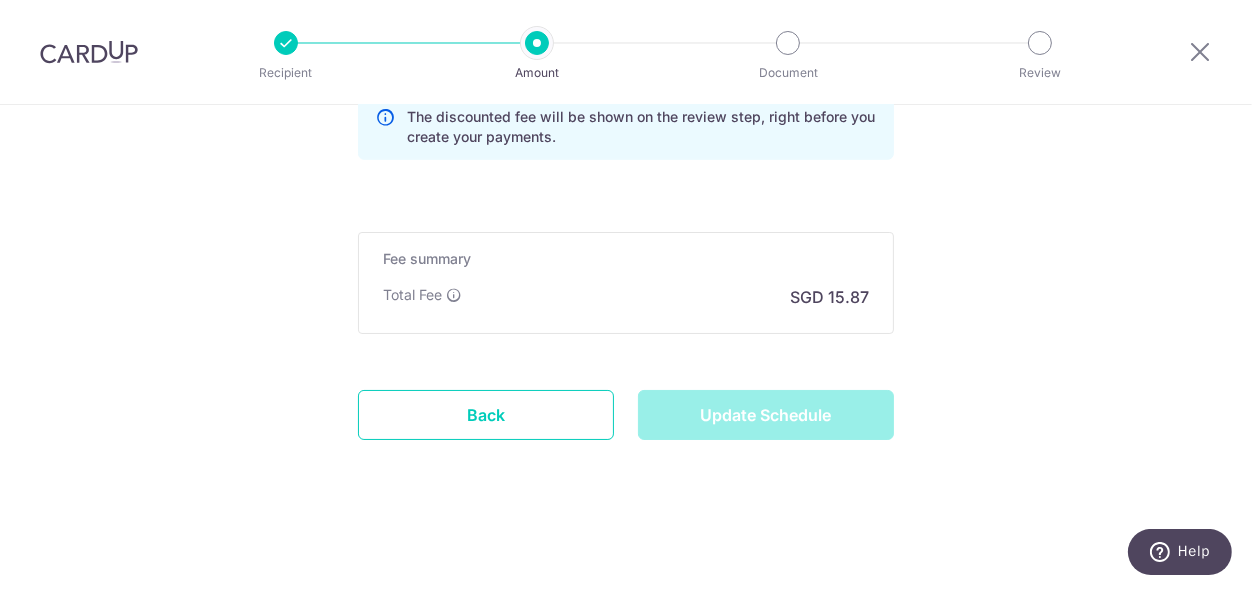 type on "Update Schedule" 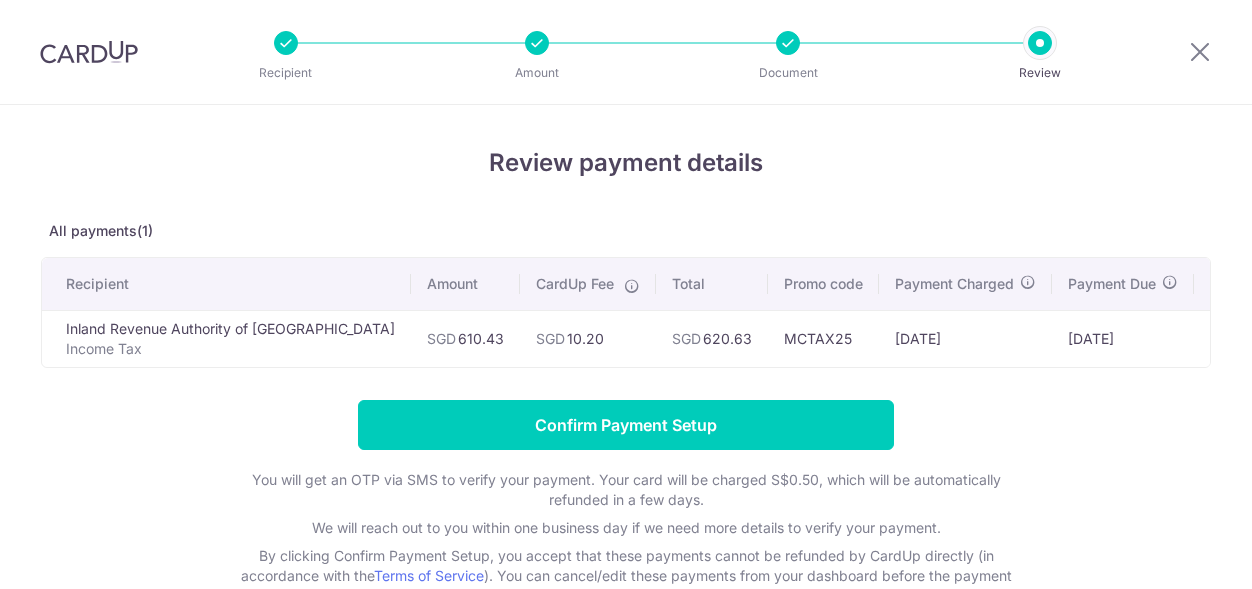 scroll, scrollTop: 0, scrollLeft: 0, axis: both 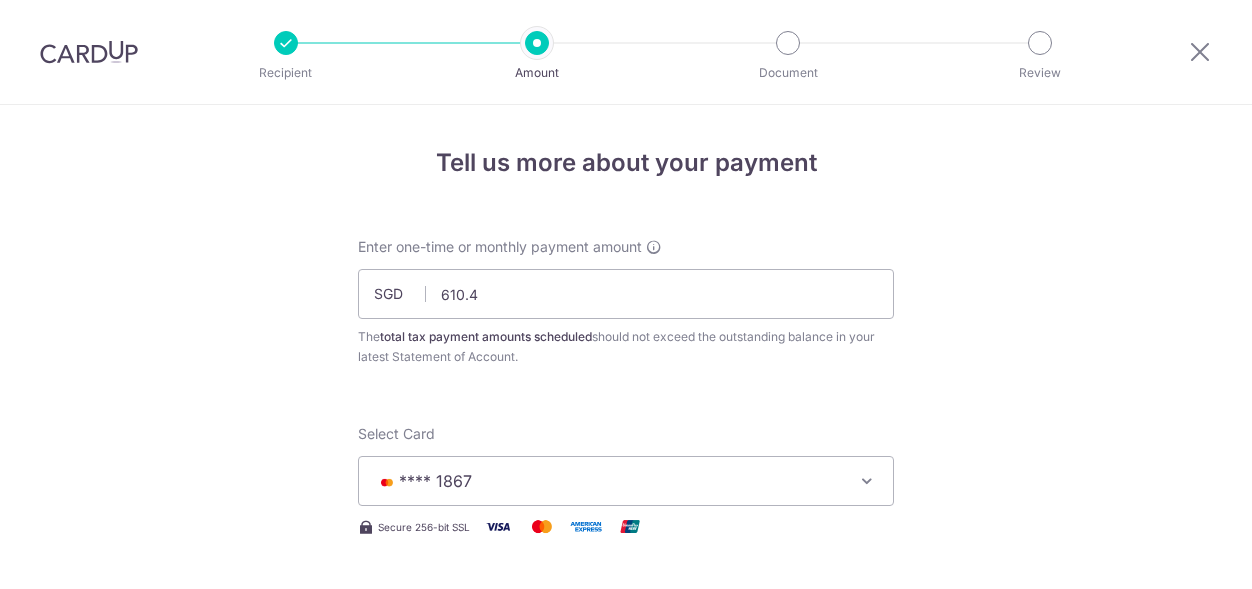 type on "610.42" 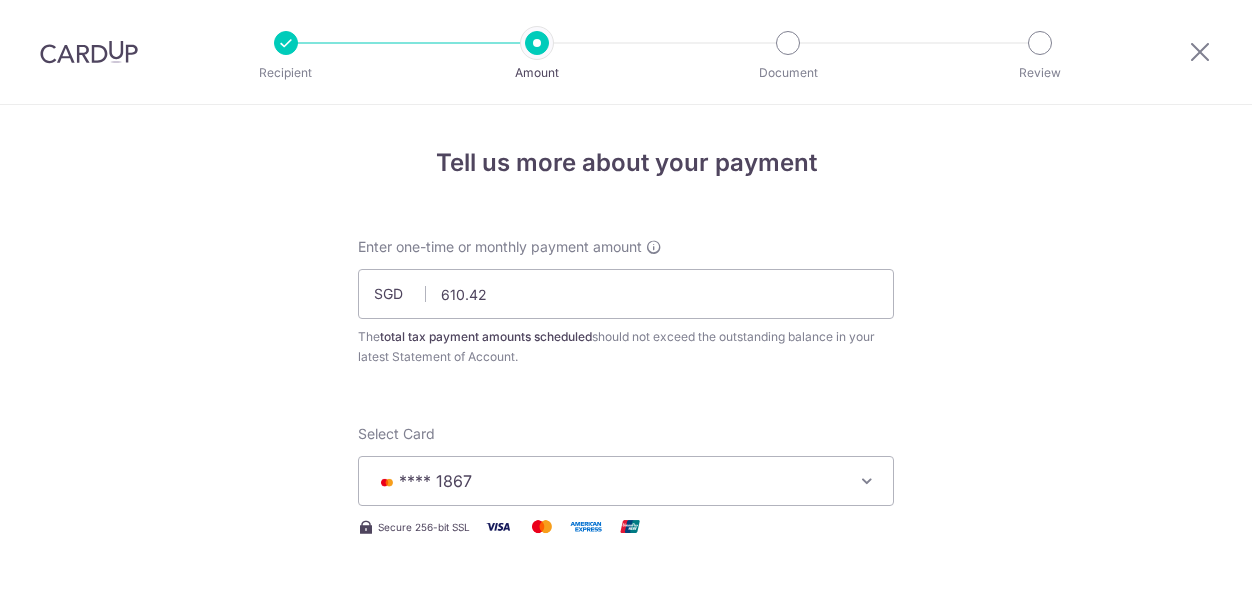 scroll, scrollTop: 0, scrollLeft: 0, axis: both 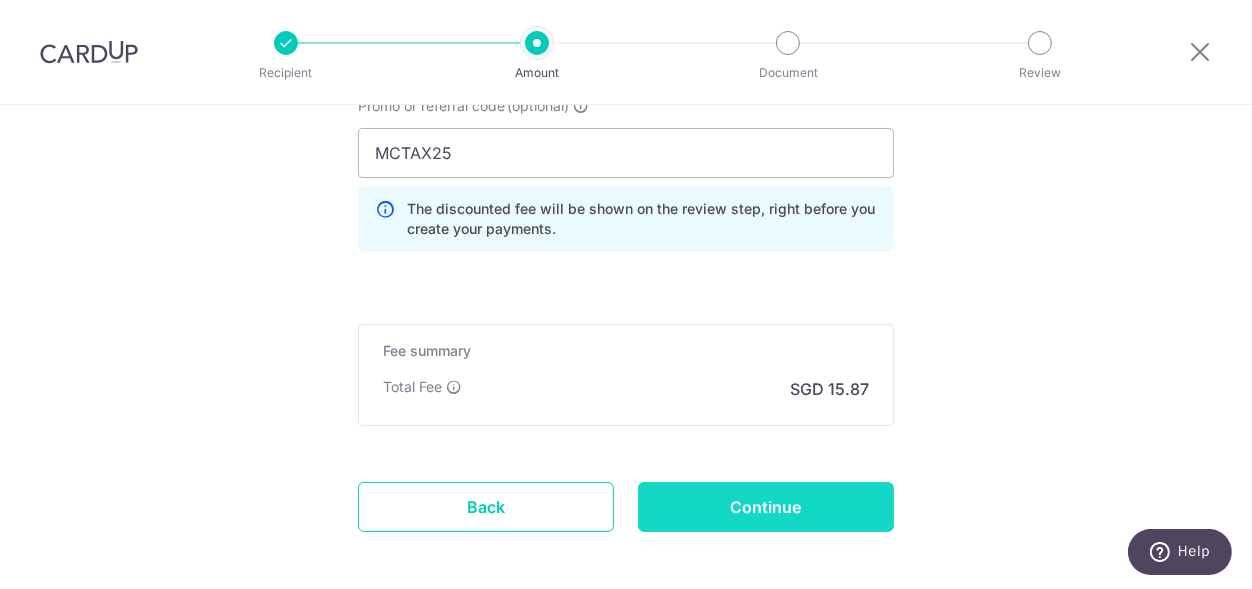 click on "Continue" at bounding box center (766, 507) 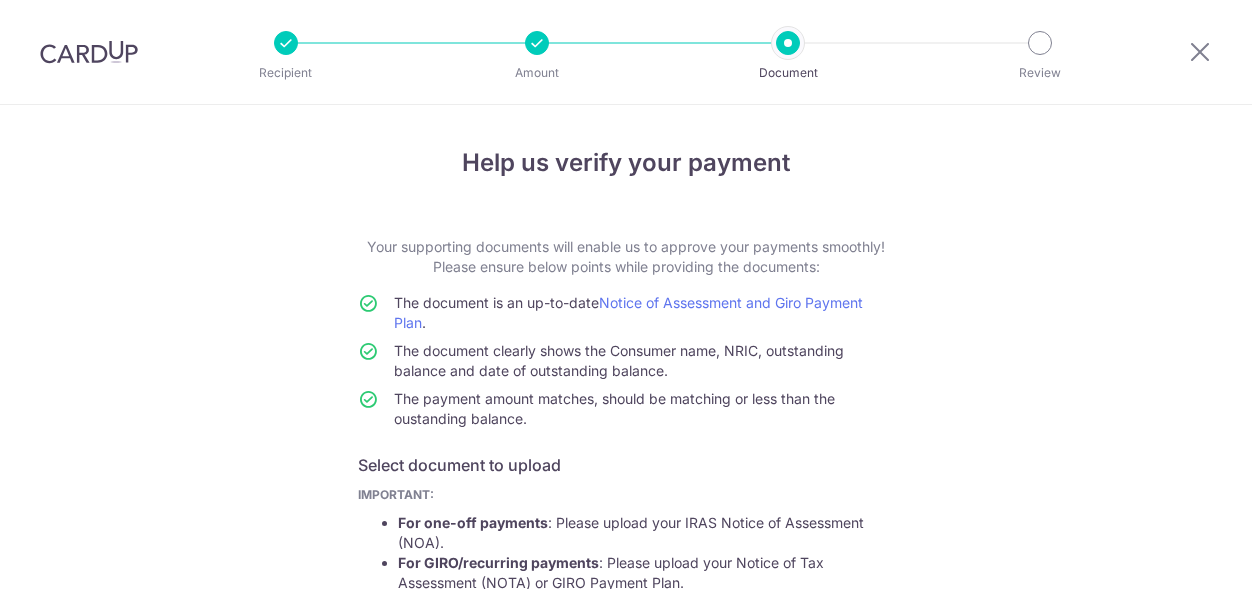 scroll, scrollTop: 0, scrollLeft: 0, axis: both 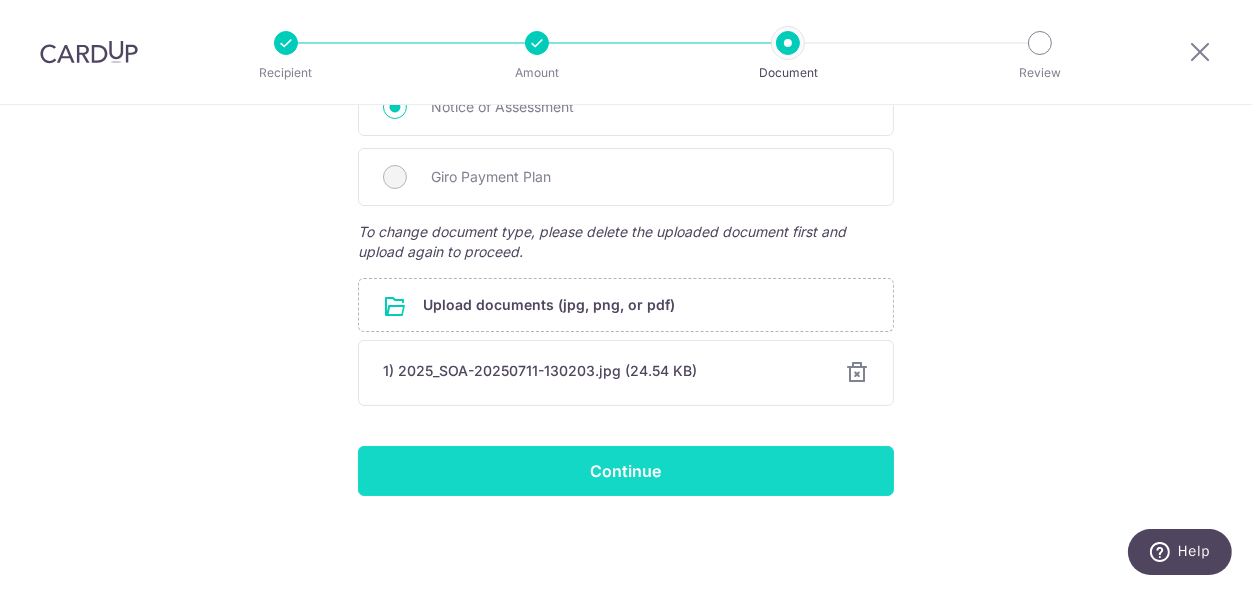click on "Continue" at bounding box center [626, 471] 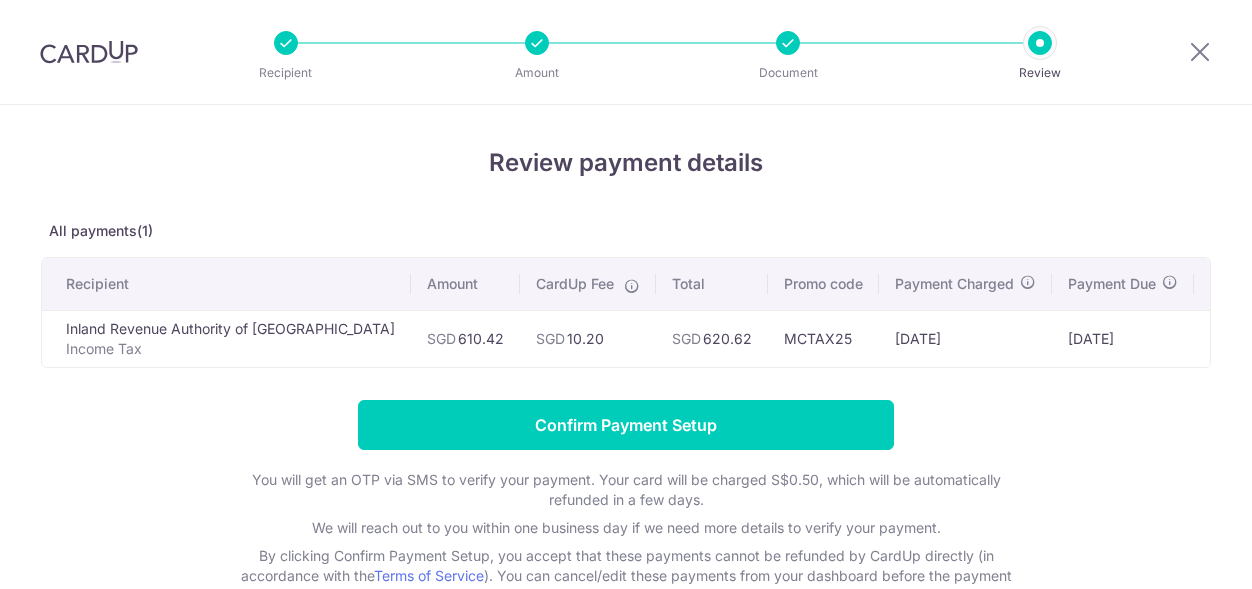 scroll, scrollTop: 0, scrollLeft: 0, axis: both 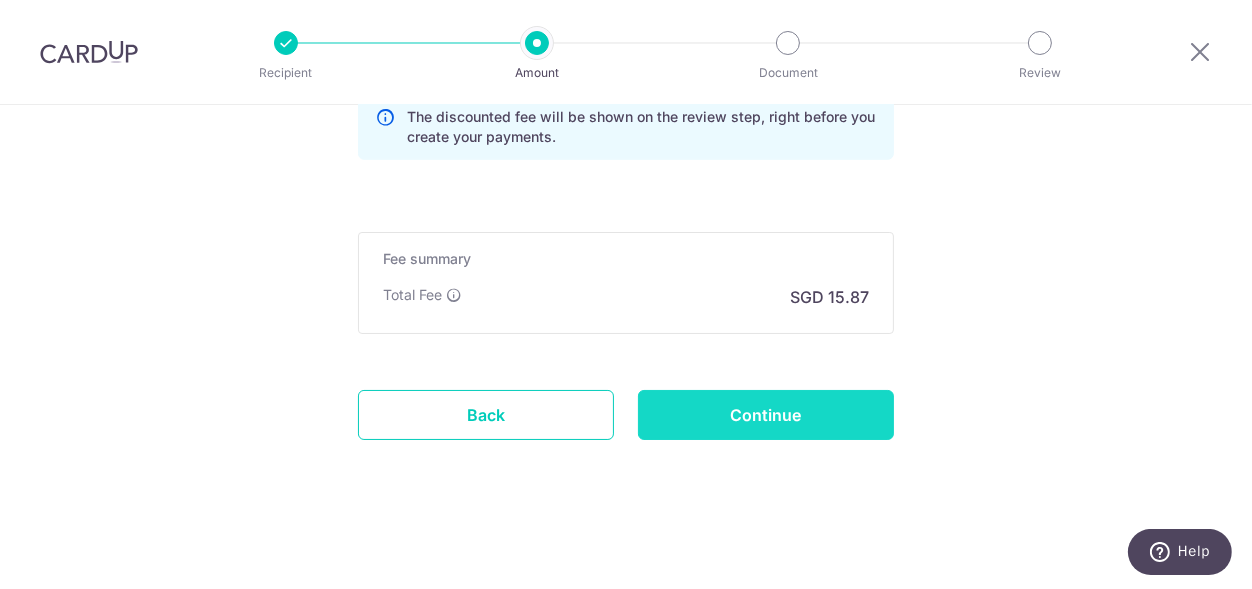 click on "Continue" at bounding box center [766, 415] 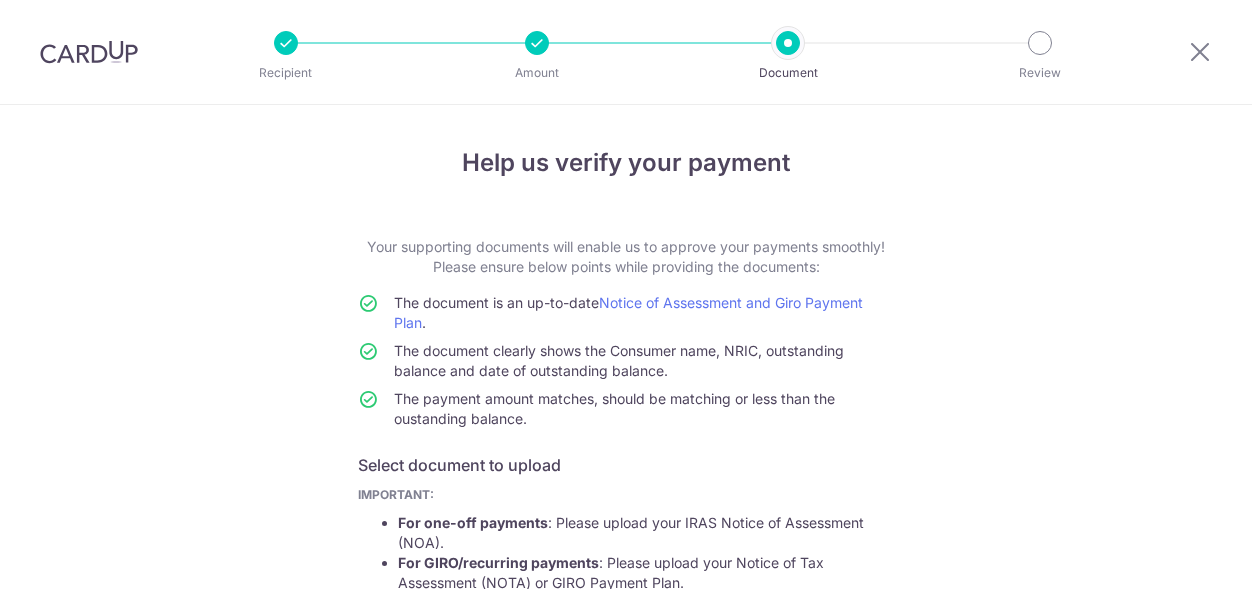 scroll, scrollTop: 0, scrollLeft: 0, axis: both 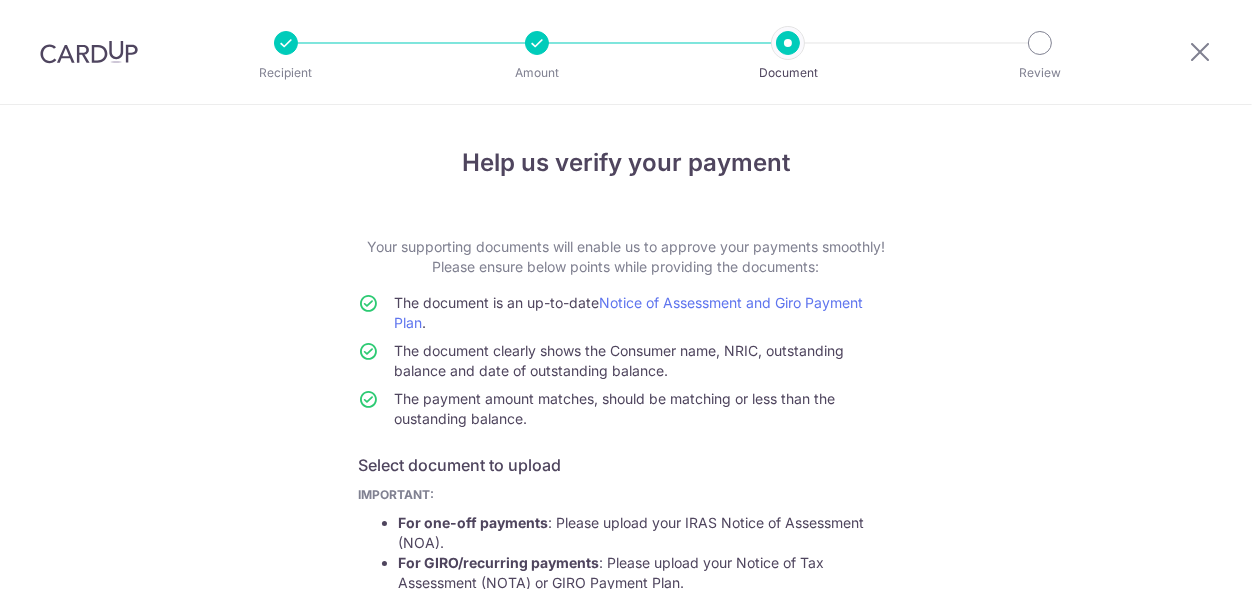 click on "Continue" at bounding box center [626, 1040] 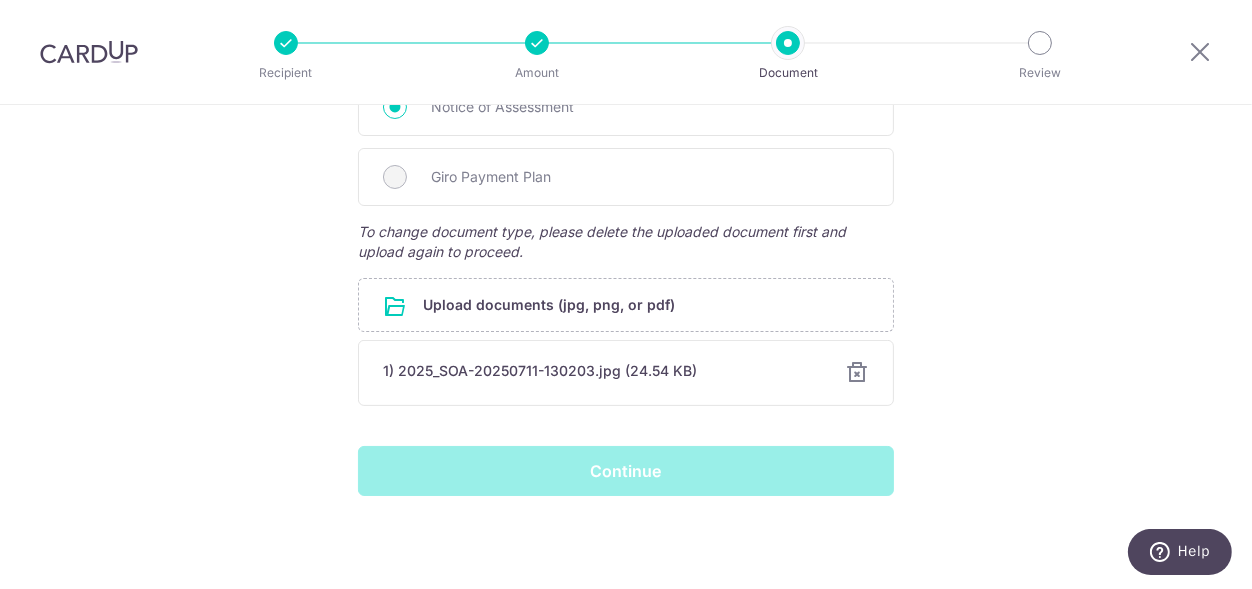 scroll, scrollTop: 0, scrollLeft: 0, axis: both 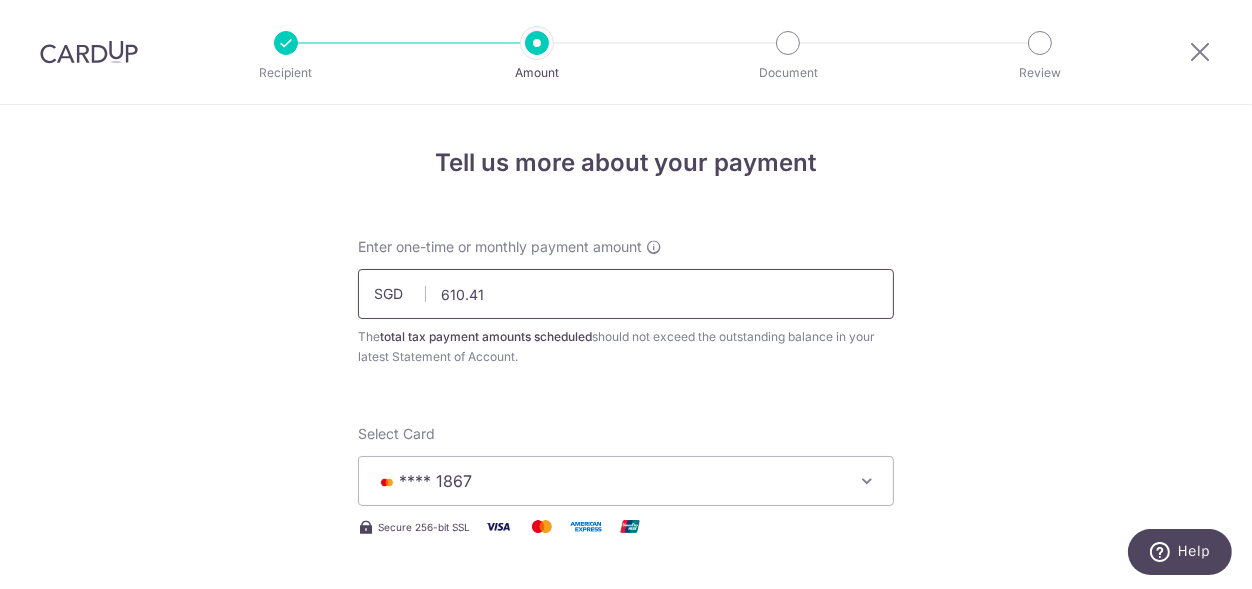 click on "610.41" at bounding box center [626, 294] 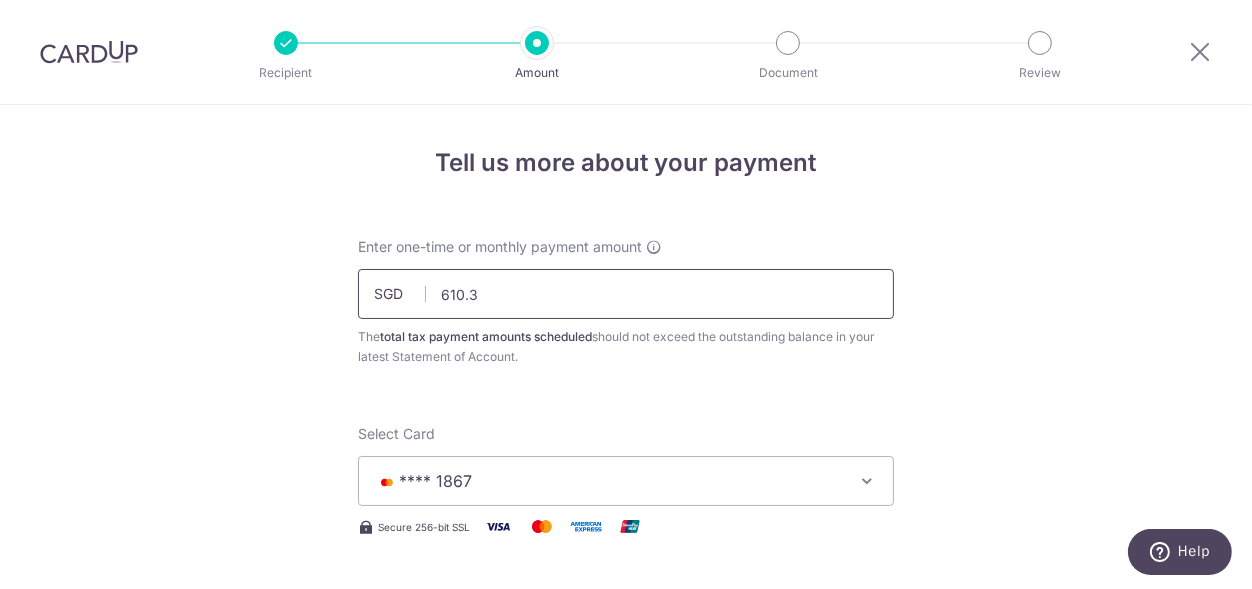 type on "610.39" 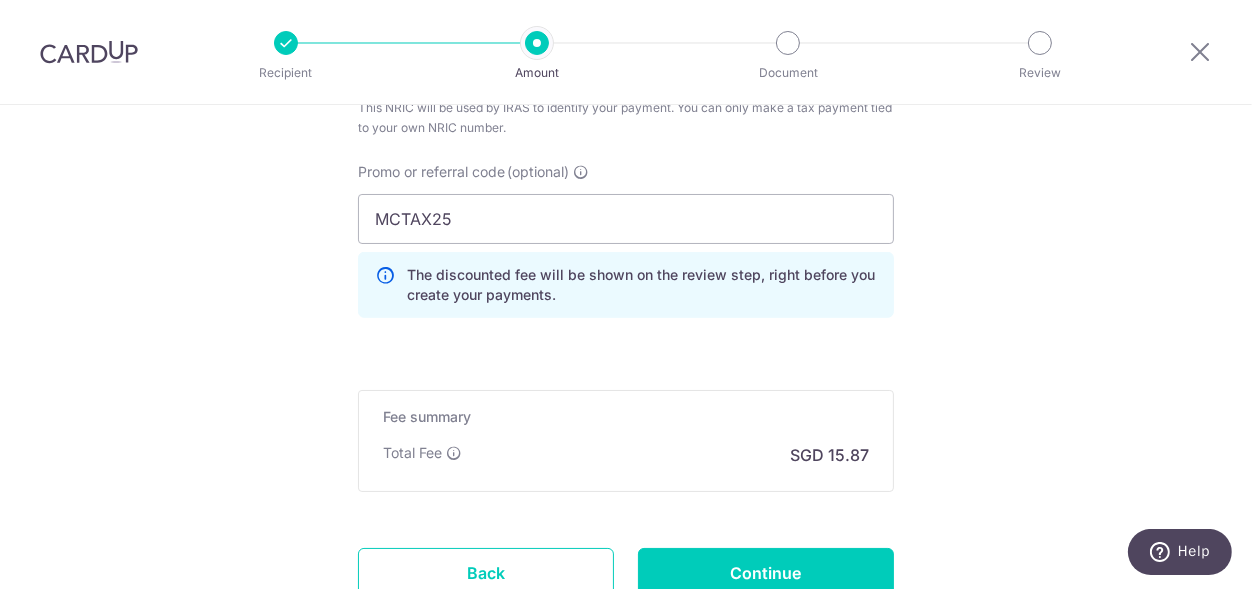 scroll, scrollTop: 1544, scrollLeft: 0, axis: vertical 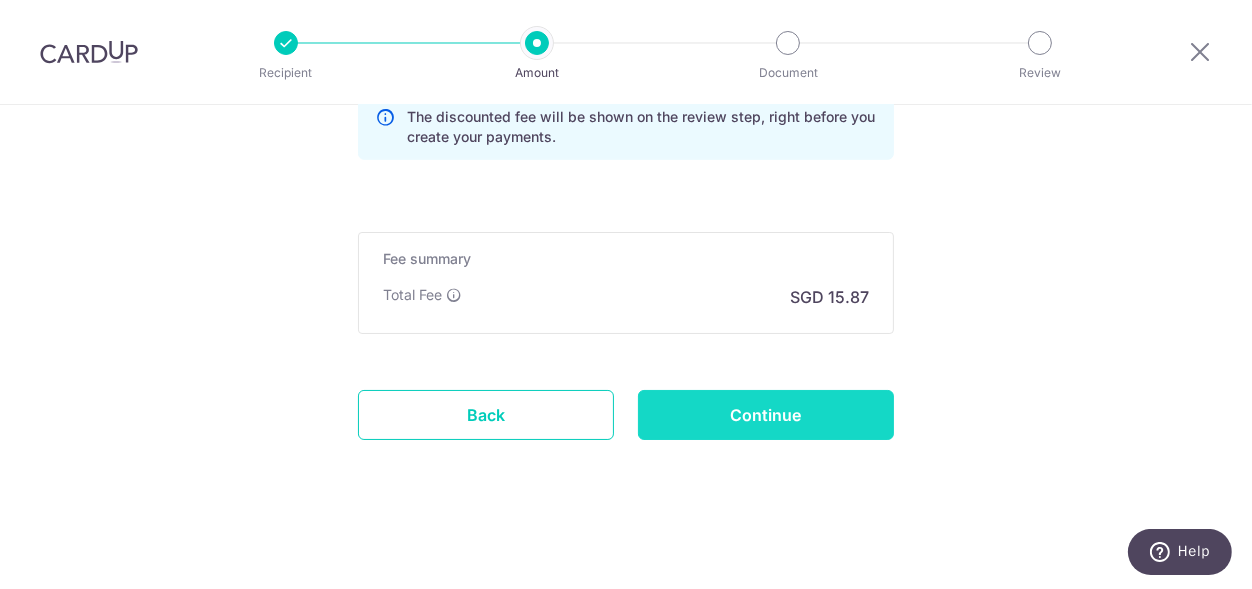 click on "Continue" at bounding box center (766, 415) 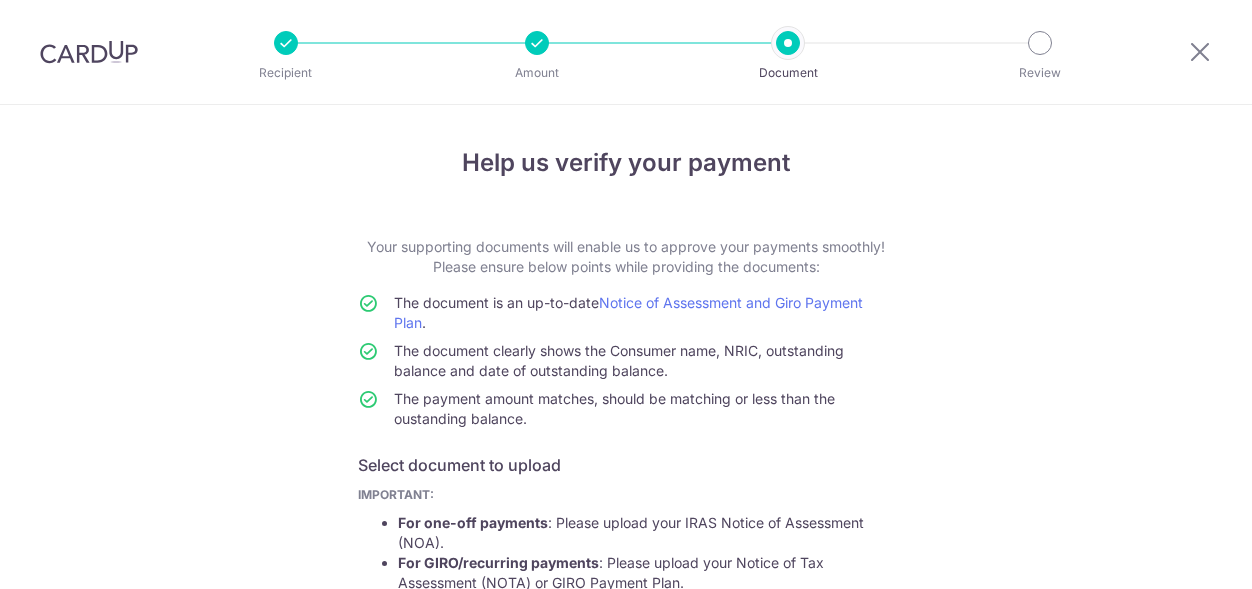 scroll, scrollTop: 0, scrollLeft: 0, axis: both 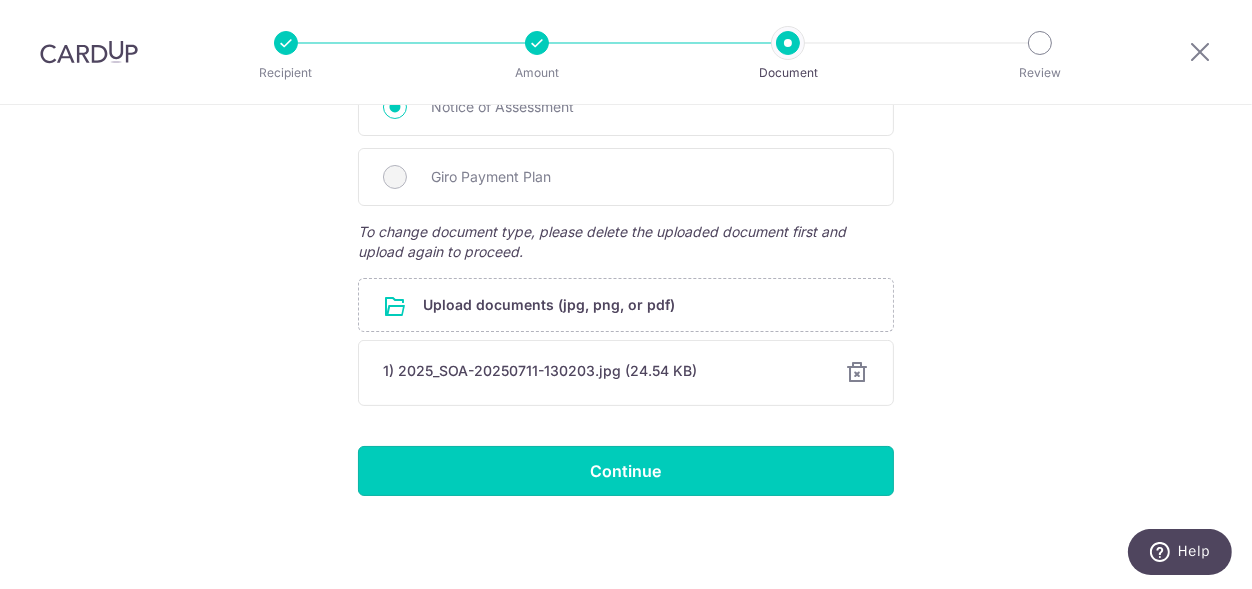 click on "Continue" at bounding box center (626, 471) 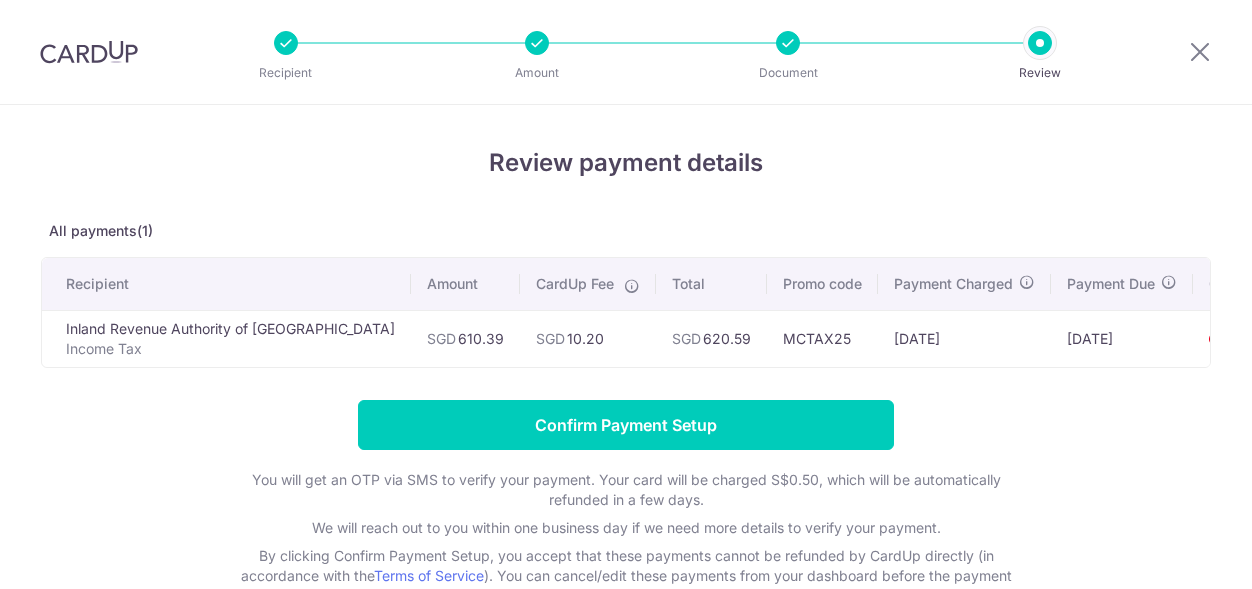 scroll, scrollTop: 0, scrollLeft: 0, axis: both 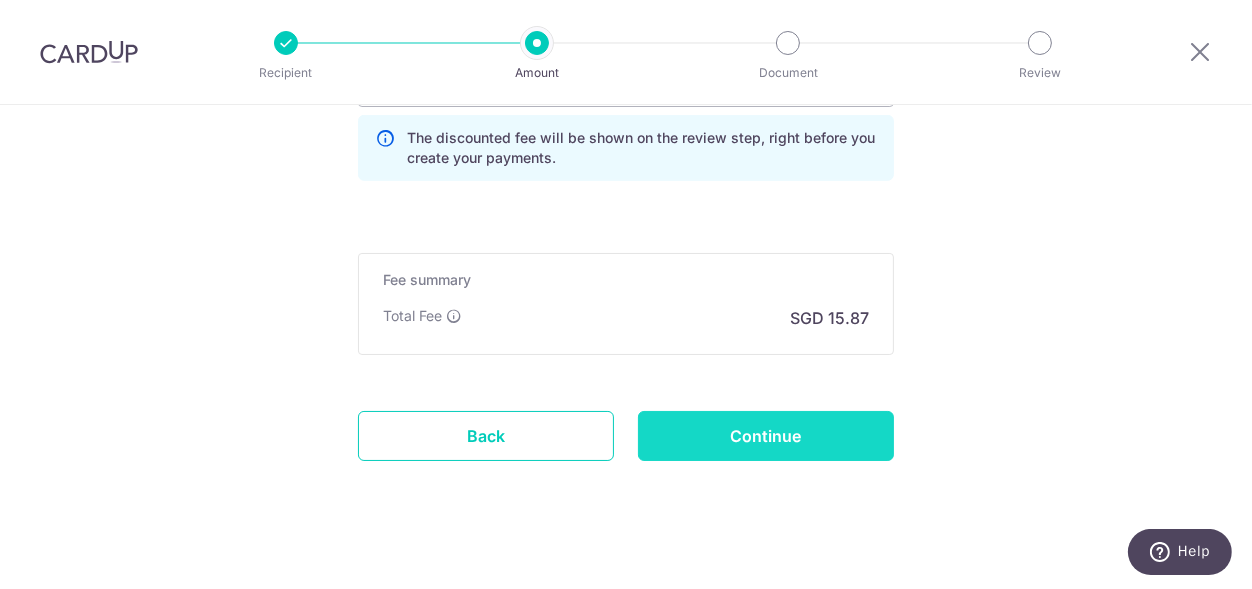 click on "Continue" at bounding box center [766, 436] 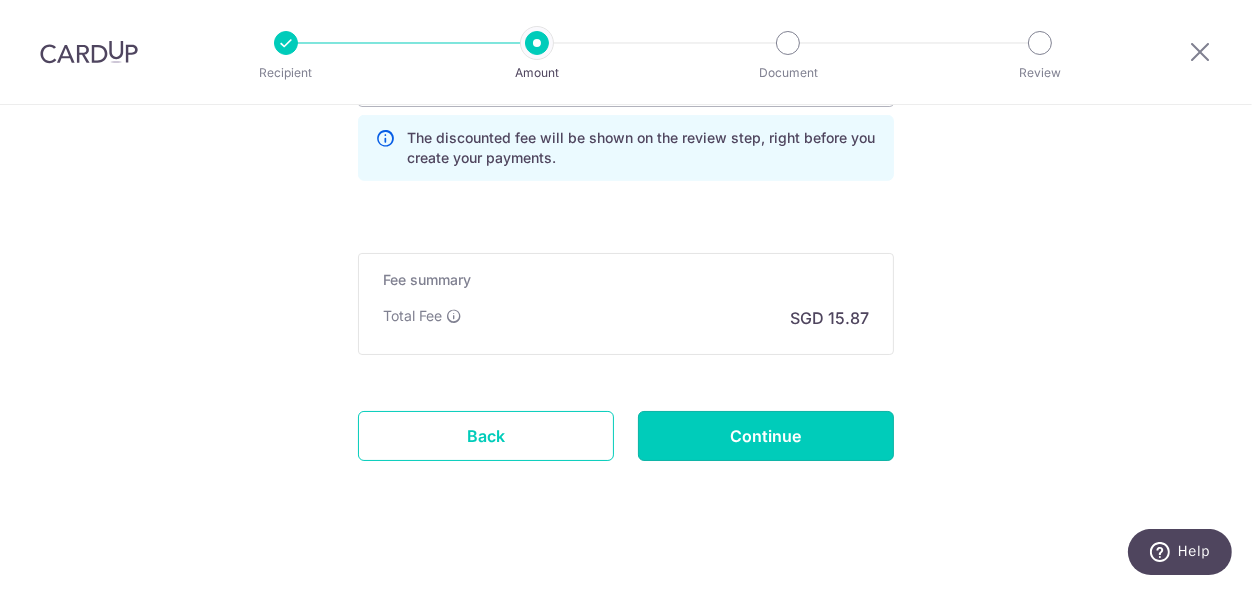 type on "Update Schedule" 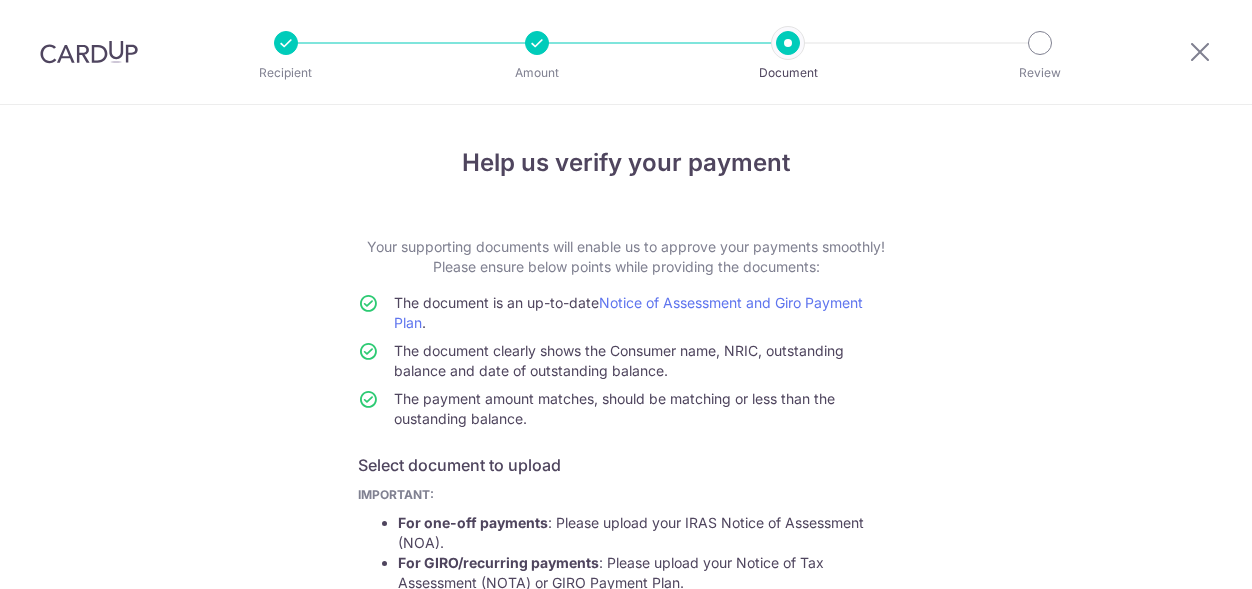 scroll, scrollTop: 0, scrollLeft: 0, axis: both 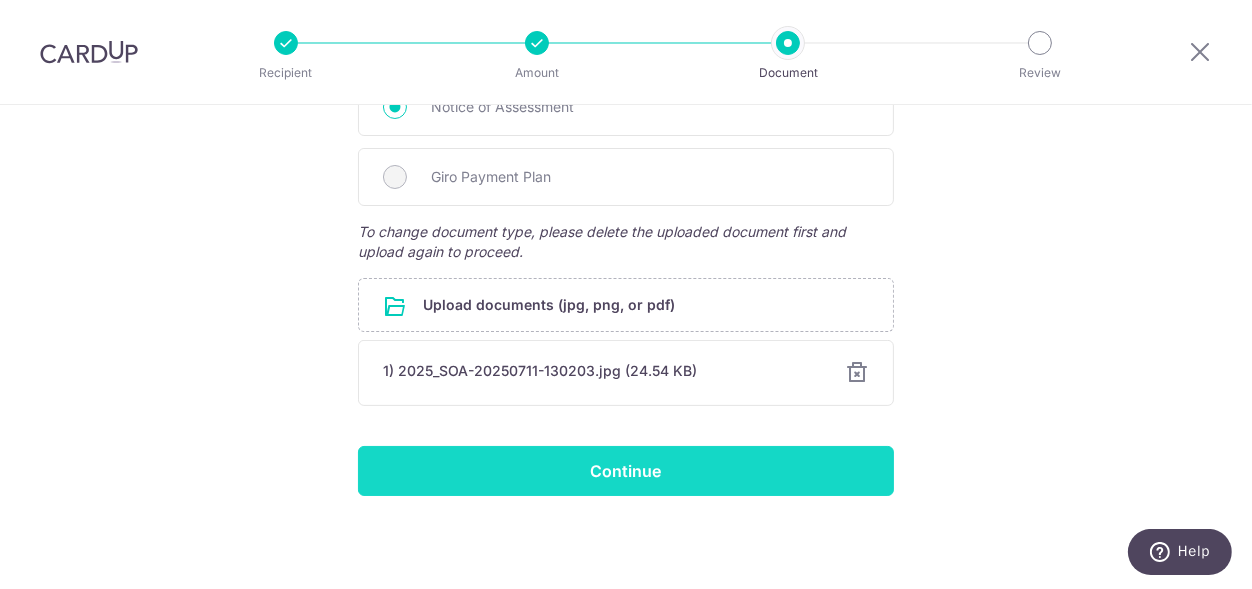 click on "Continue" at bounding box center [626, 471] 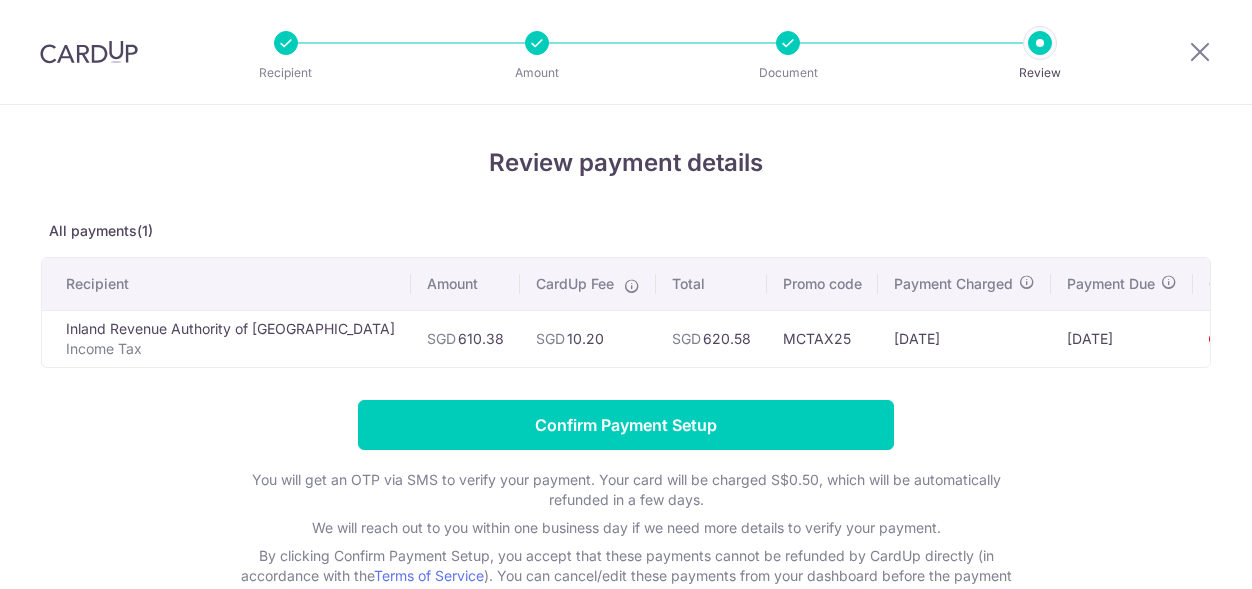 scroll, scrollTop: 0, scrollLeft: 0, axis: both 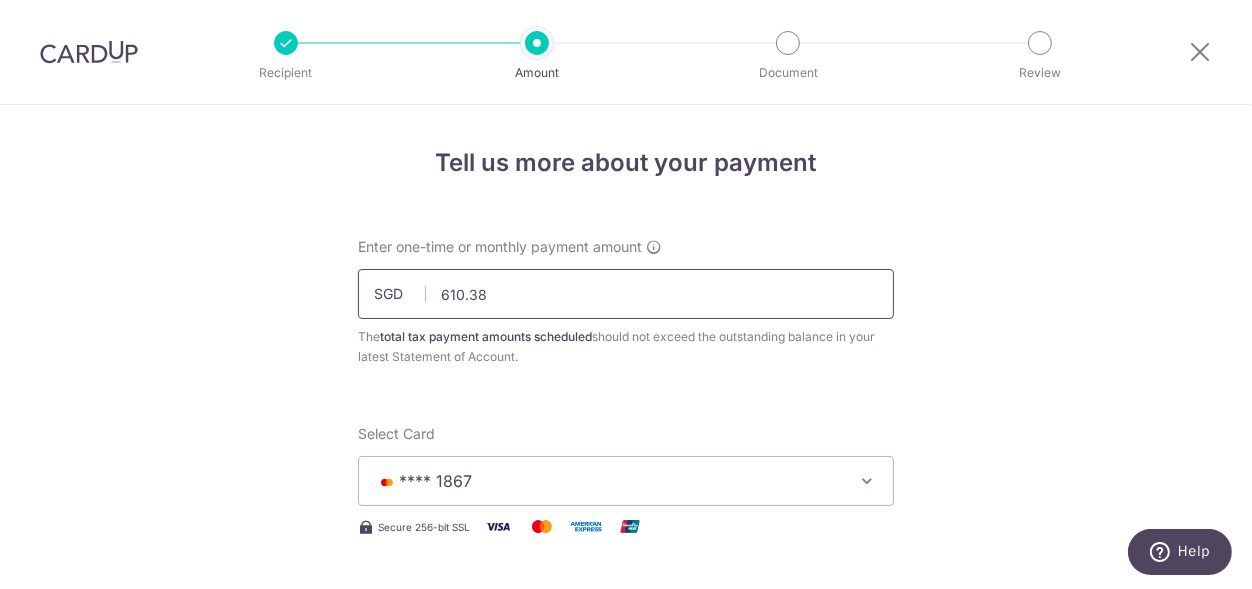 click on "610.38" at bounding box center (626, 294) 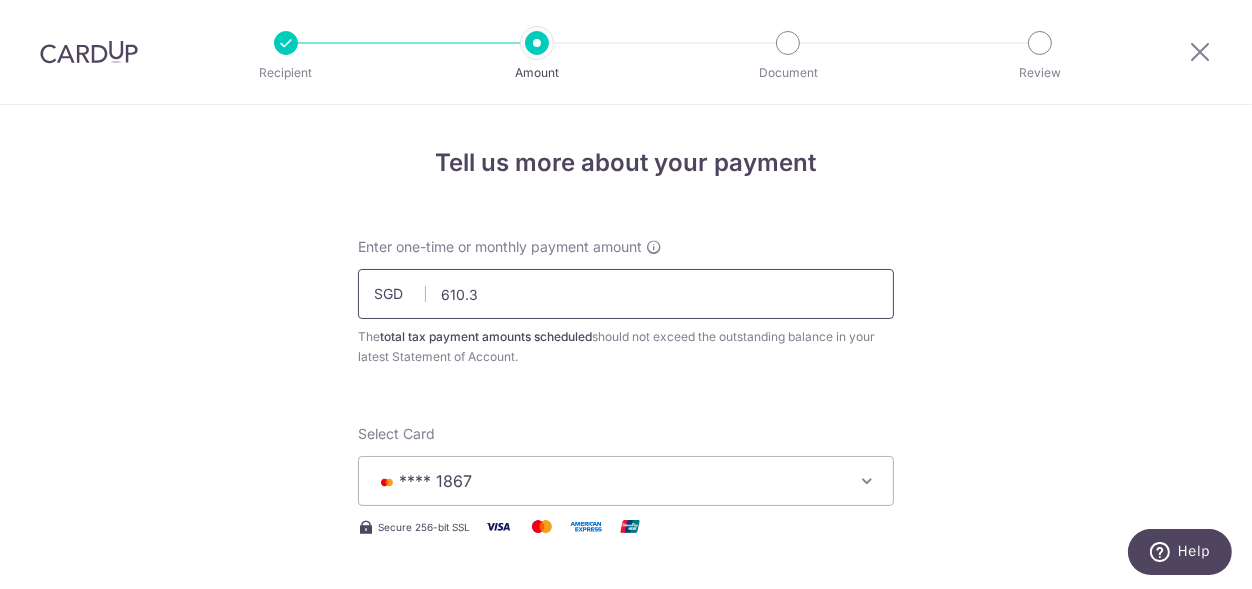 type on "610.37" 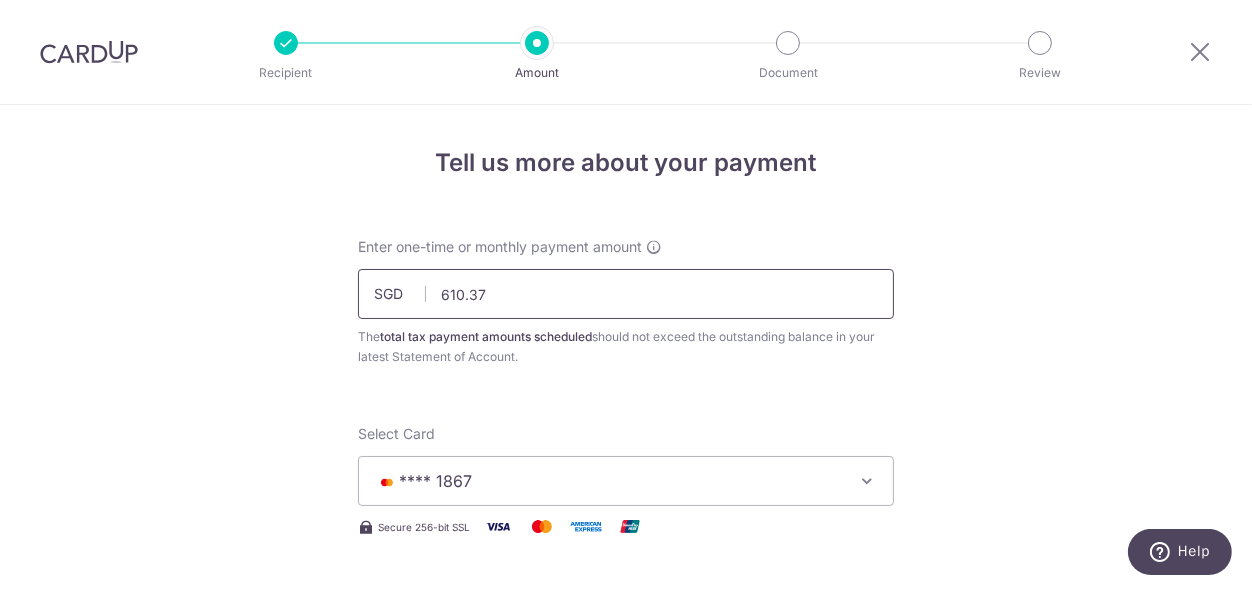 type 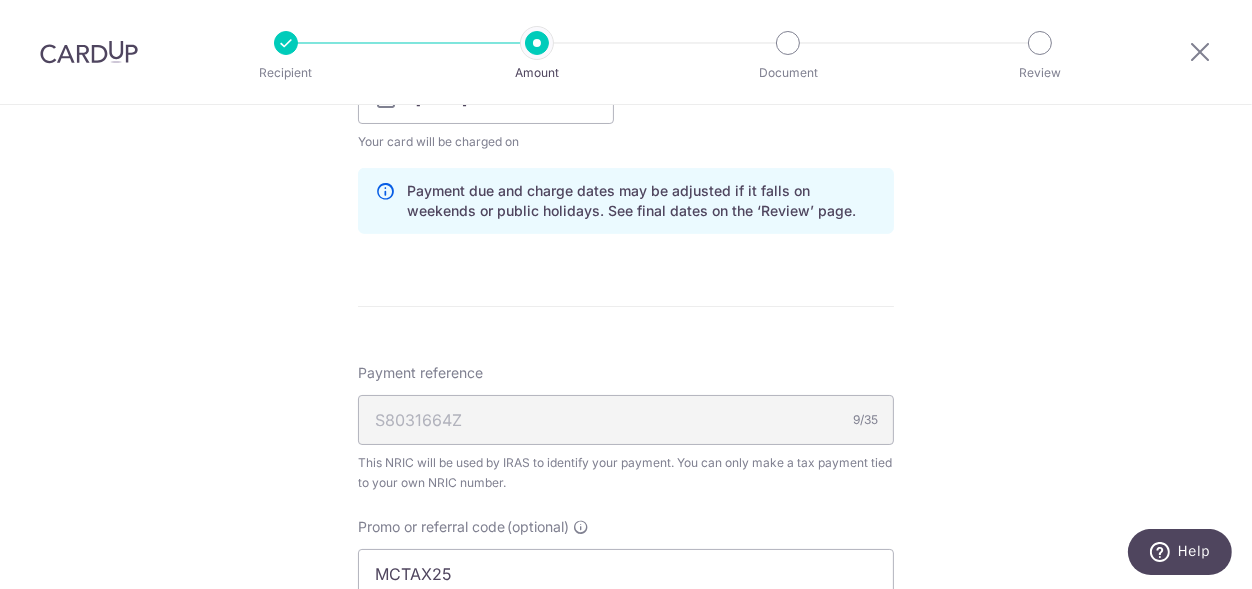 scroll, scrollTop: 1543, scrollLeft: 0, axis: vertical 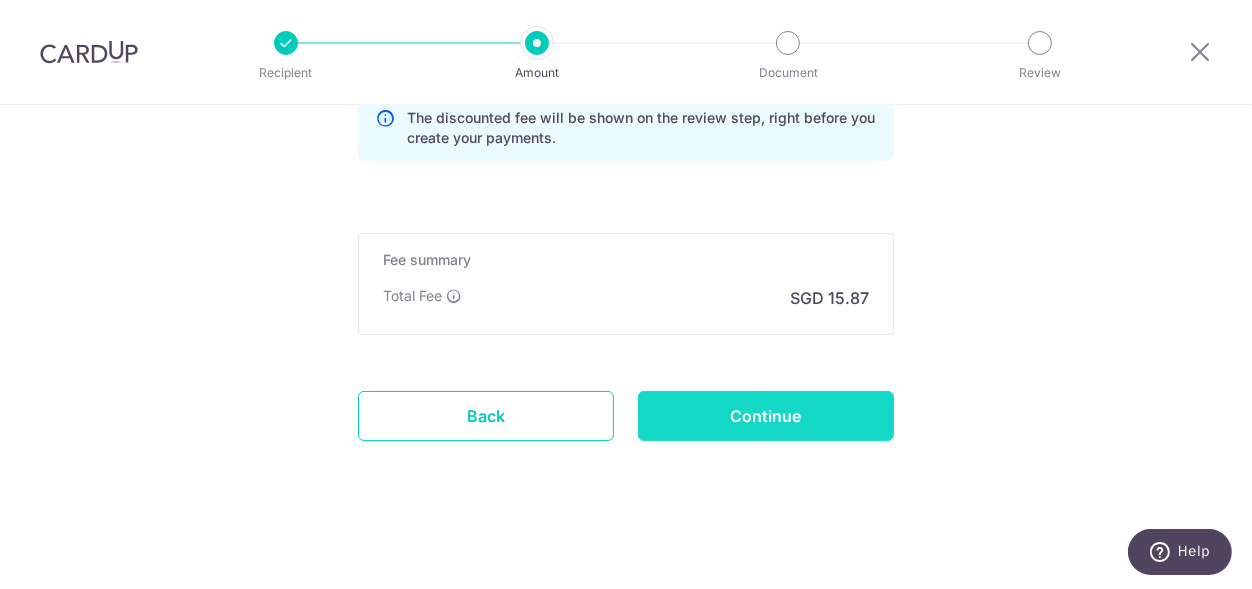 click on "Continue" at bounding box center [766, 416] 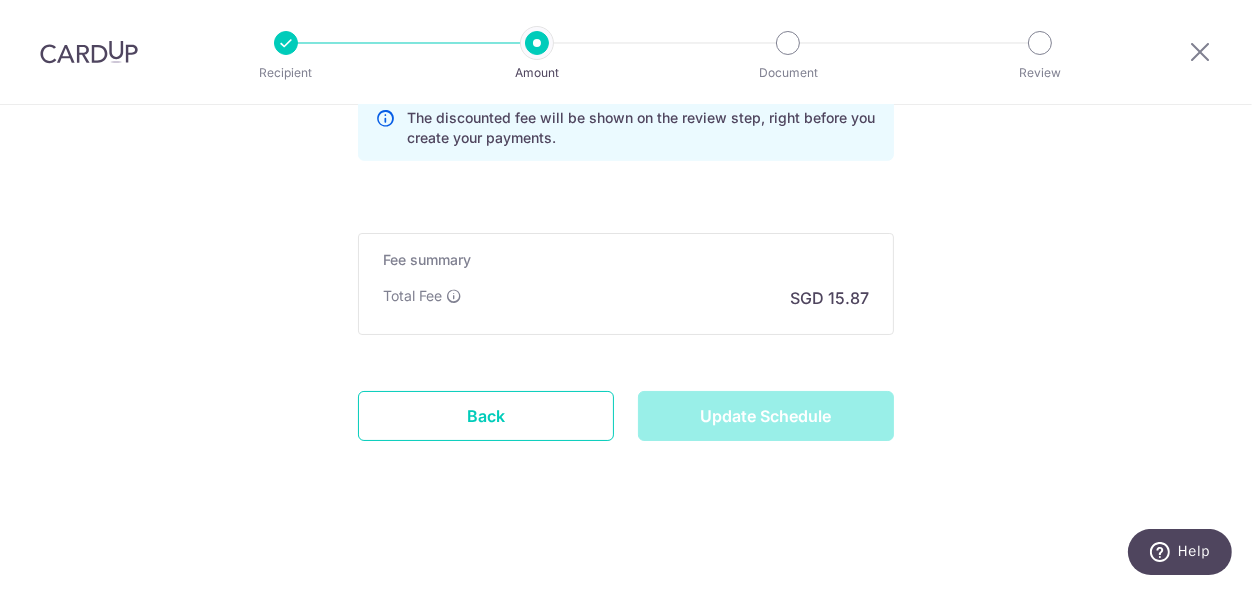 type on "Update Schedule" 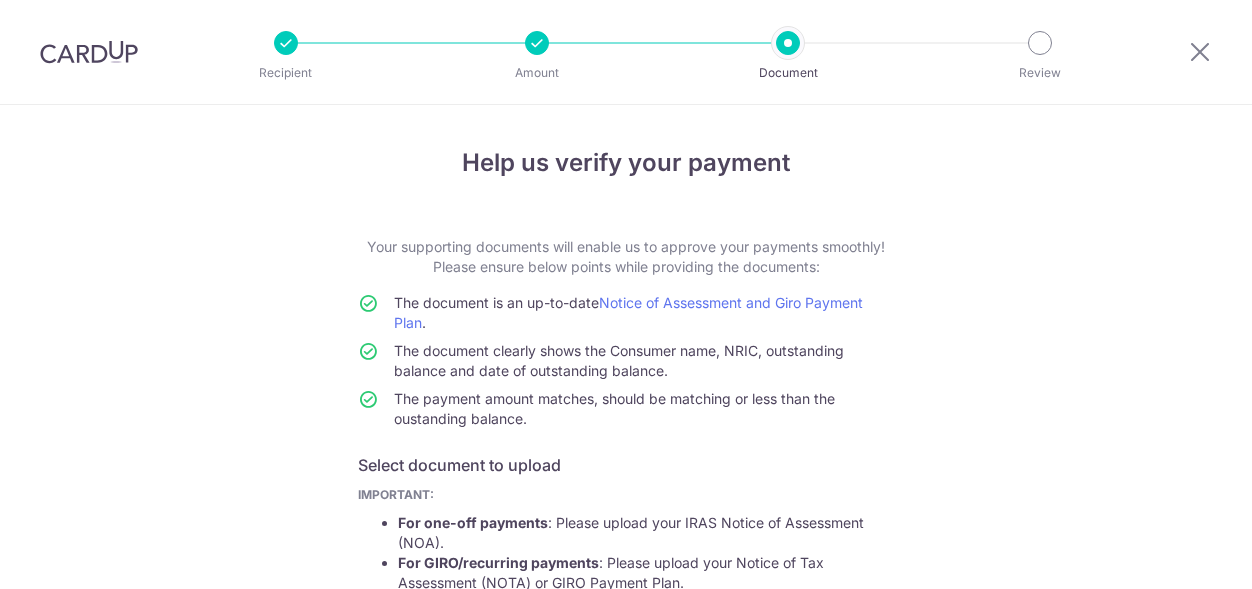 scroll, scrollTop: 0, scrollLeft: 0, axis: both 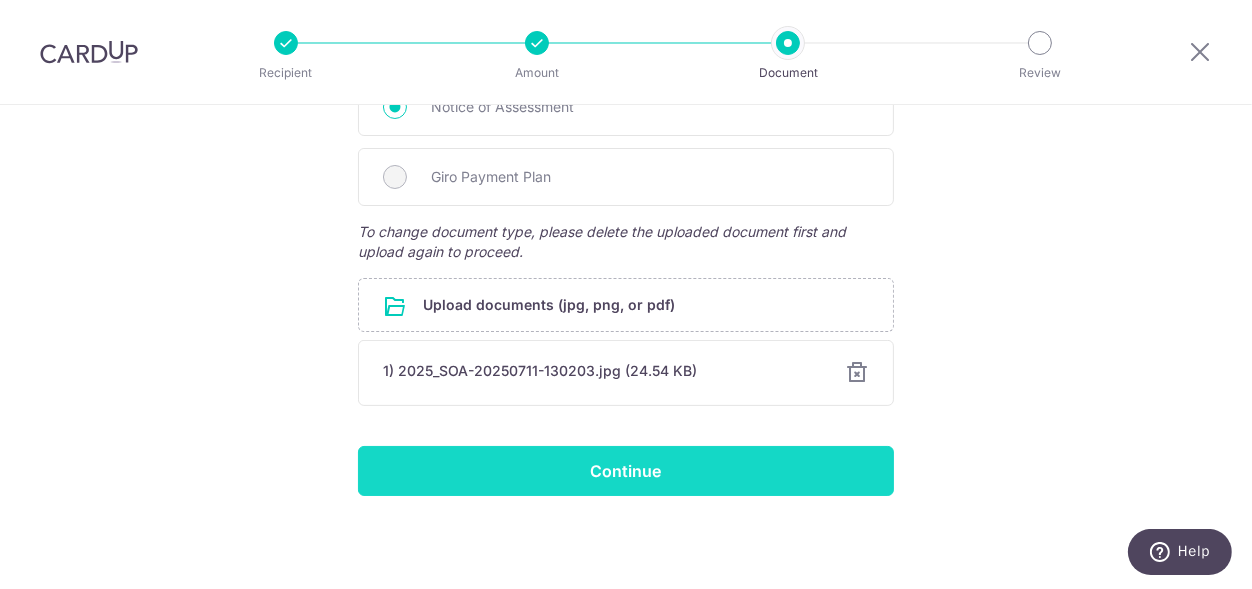 click on "Continue" at bounding box center [626, 471] 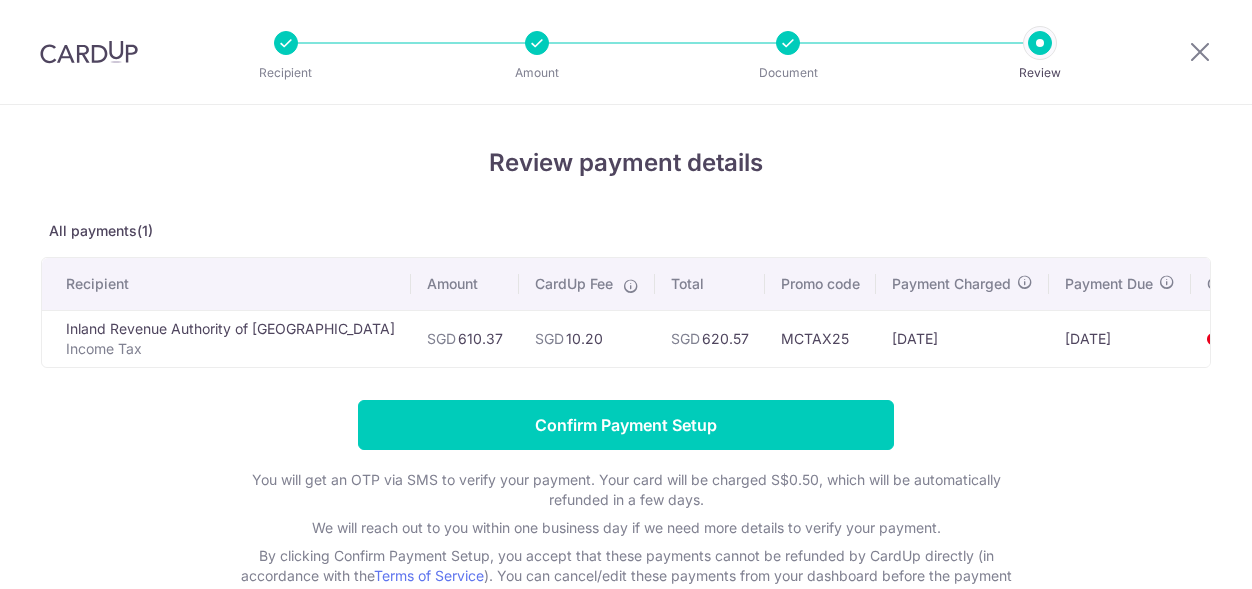 scroll, scrollTop: 0, scrollLeft: 0, axis: both 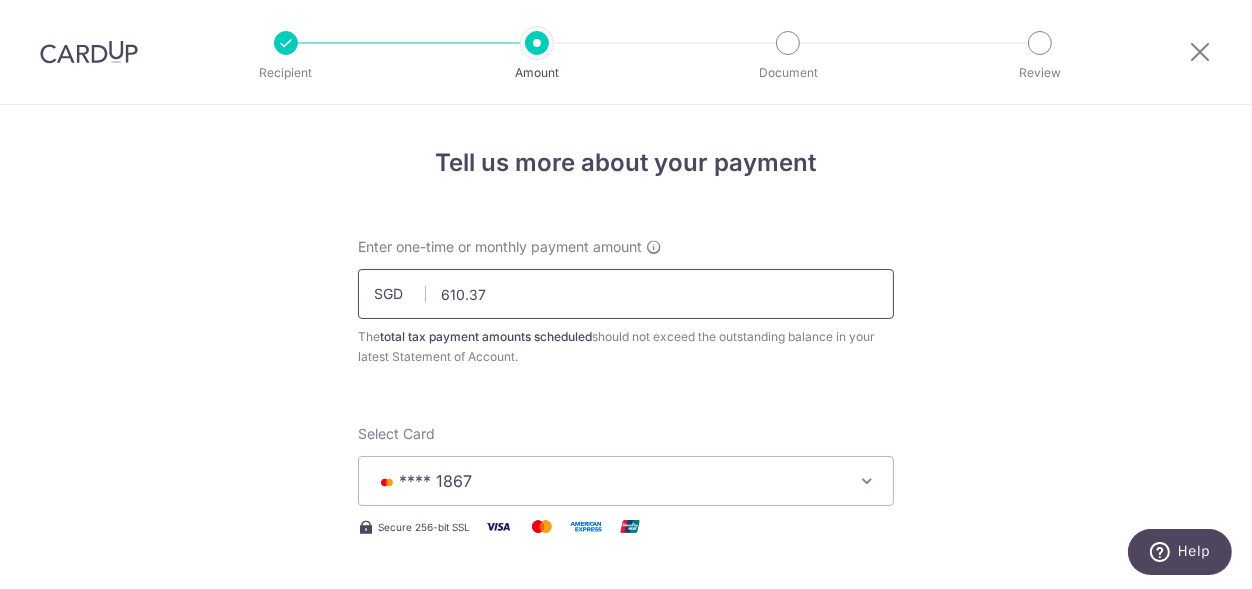 click on "610.37" at bounding box center (626, 294) 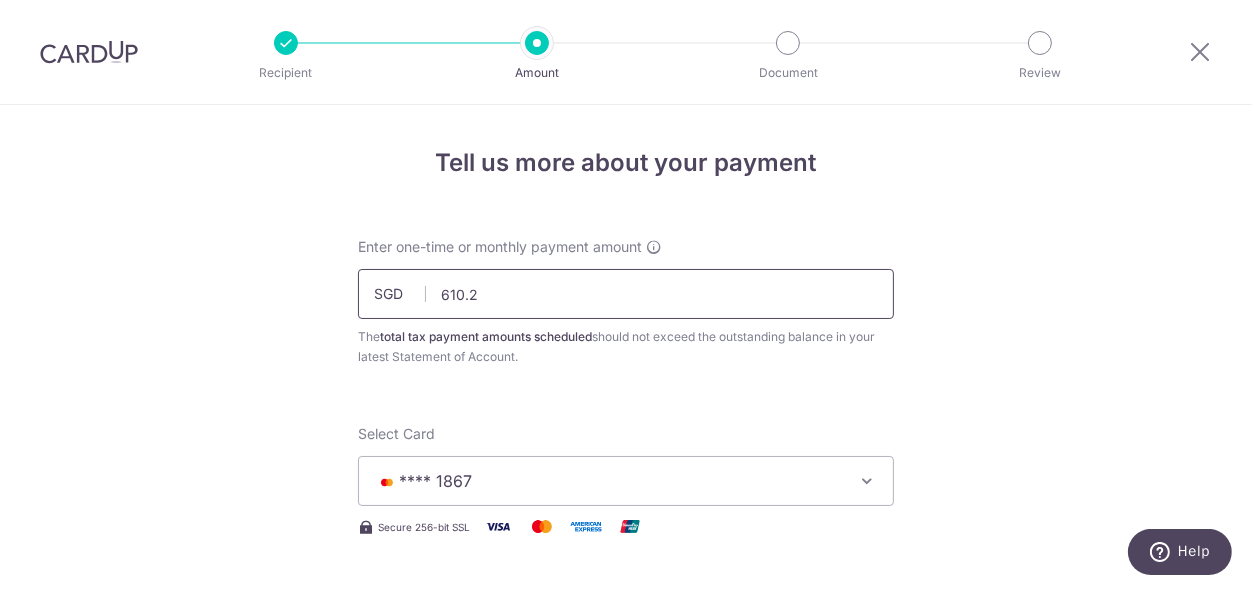 type on "610.25" 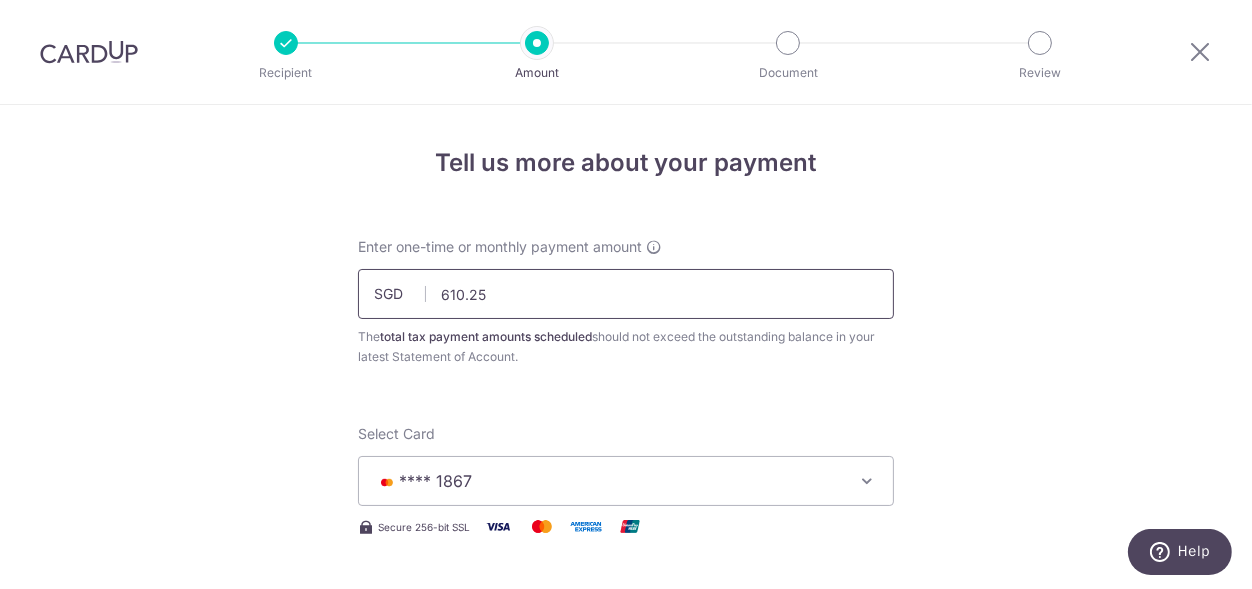 type 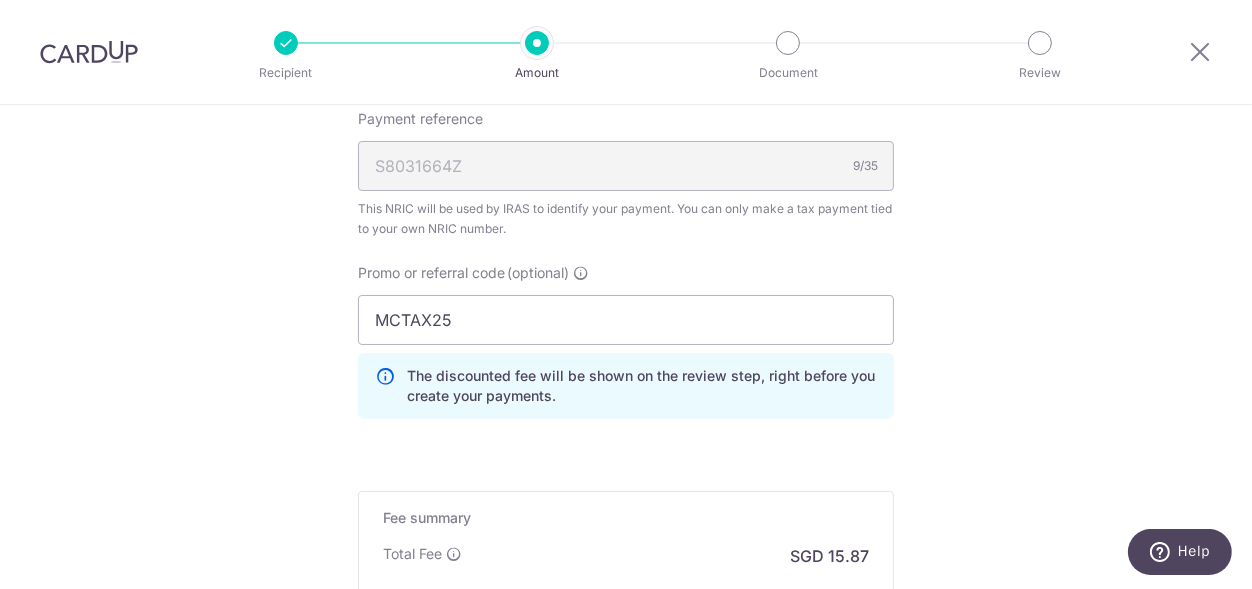 scroll, scrollTop: 1544, scrollLeft: 0, axis: vertical 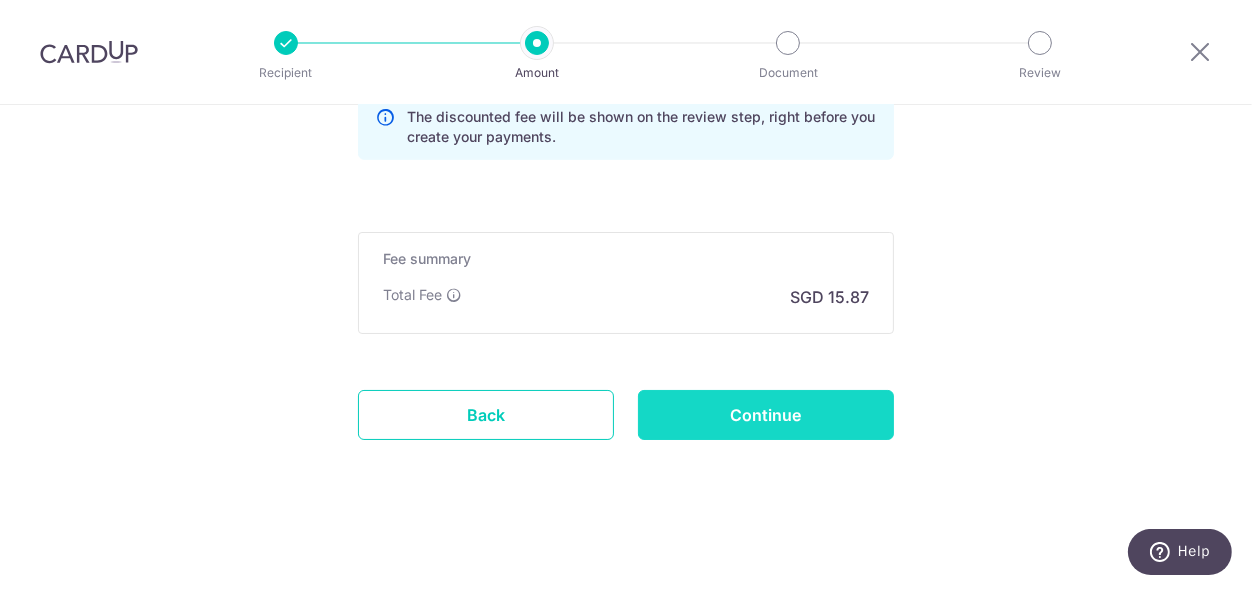click on "Continue" at bounding box center [766, 415] 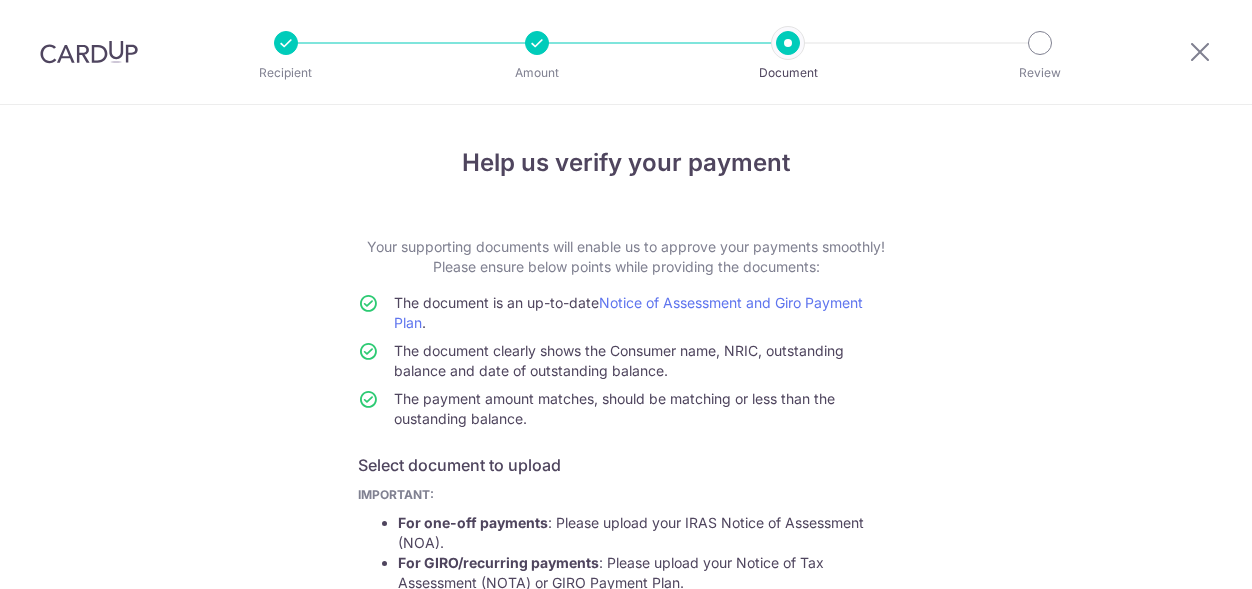 scroll, scrollTop: 0, scrollLeft: 0, axis: both 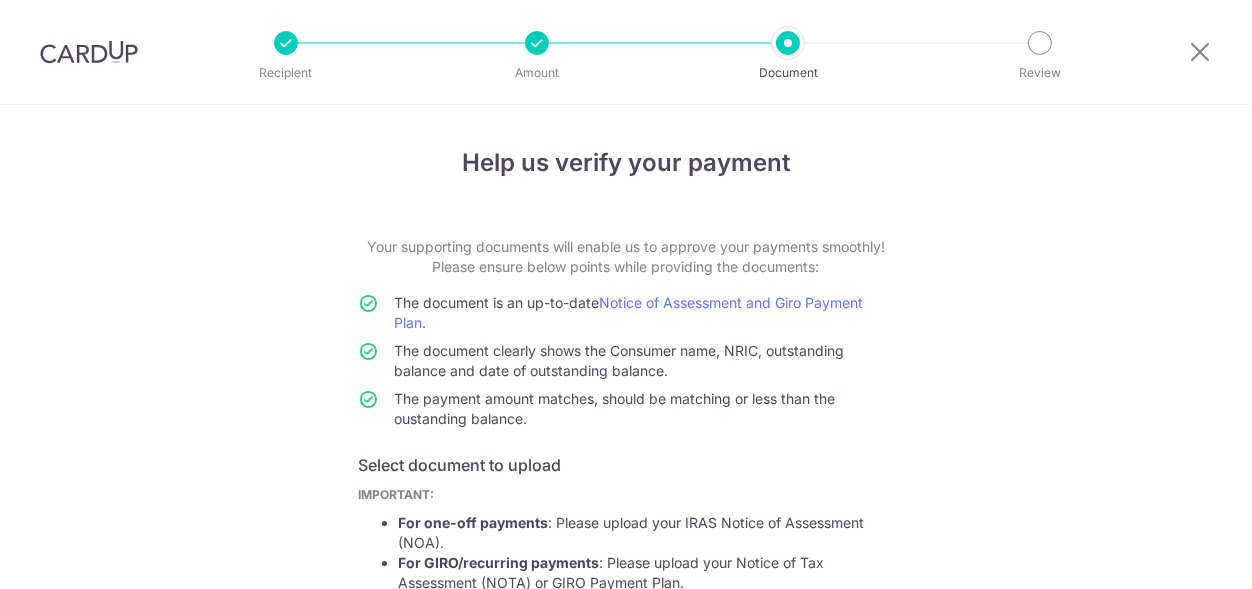 click on "Help us verify your payment
Your supporting documents will enable us to approve your payments smoothly!  Please ensure below points while providing the documents:
The document is an up-to-date  Notice of Assessment and Giro Payment Plan .
The document clearly shows the Consumer name, NRIC, outstanding balance and date of outstanding balance.
The payment amount matches, should be matching or less than the oustanding balance.
Select document to upload
IMPORTANT:   For one-off payments : Please upload your IRAS Notice of Assessment (NOA).   For GIRO/recurring payments : Please upload your Notice of Tax Assessment (NOTA) or GIRO Payment Plan.   Not accepted : Statement of Account and Tax Bill Overviews." at bounding box center (626, 632) 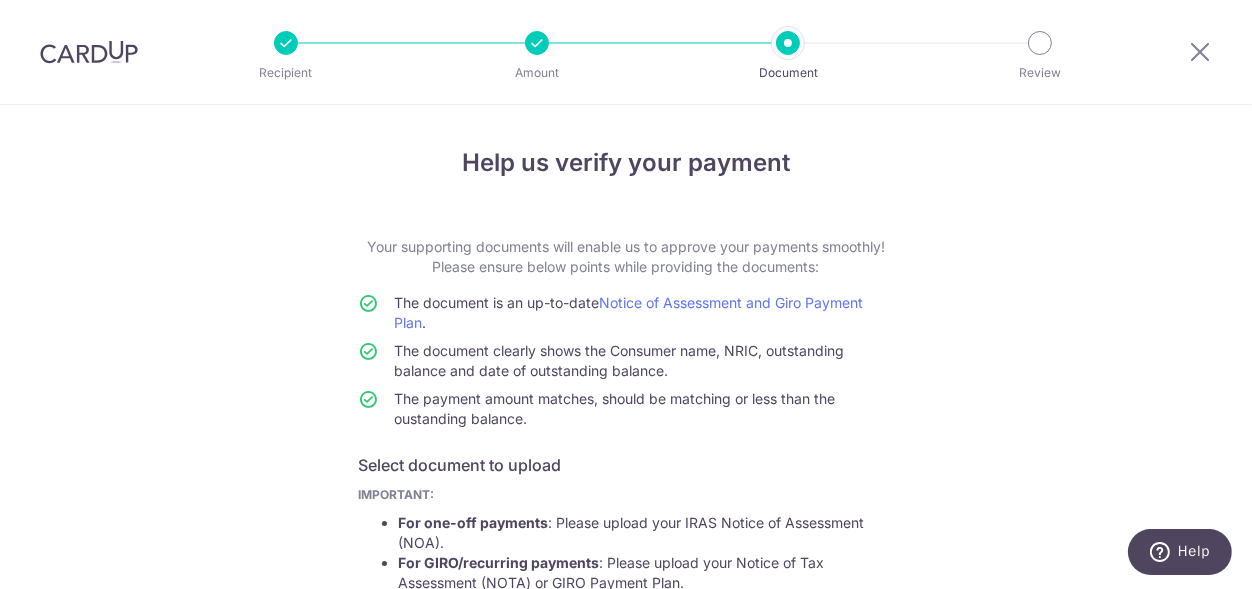scroll, scrollTop: 0, scrollLeft: 0, axis: both 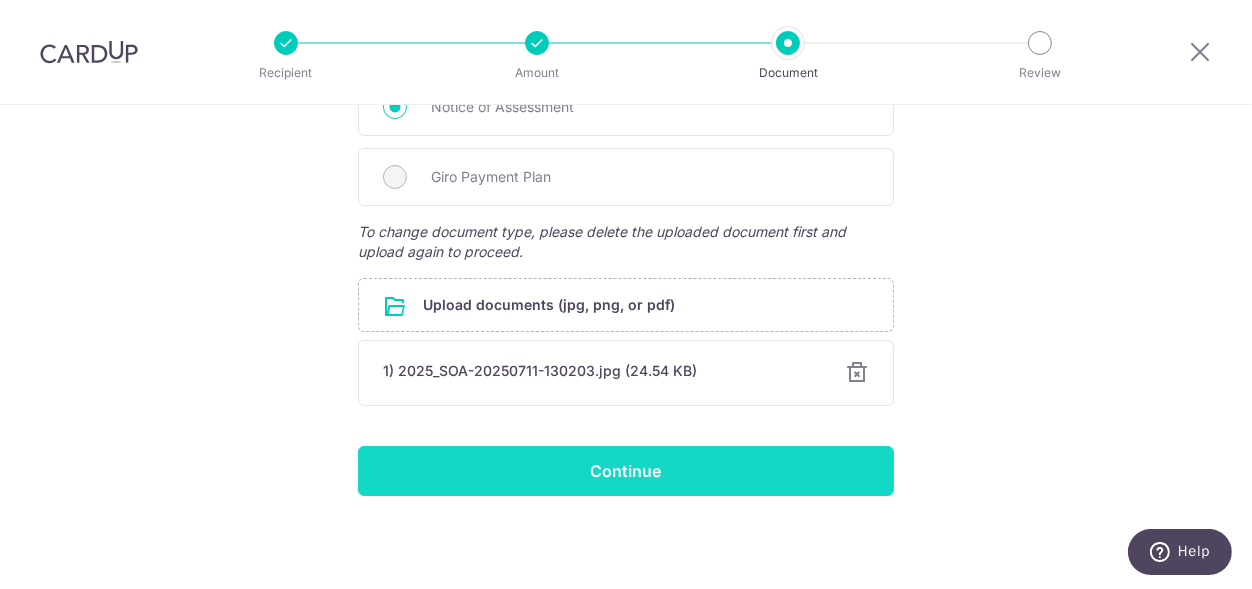 click on "Continue" at bounding box center (626, 471) 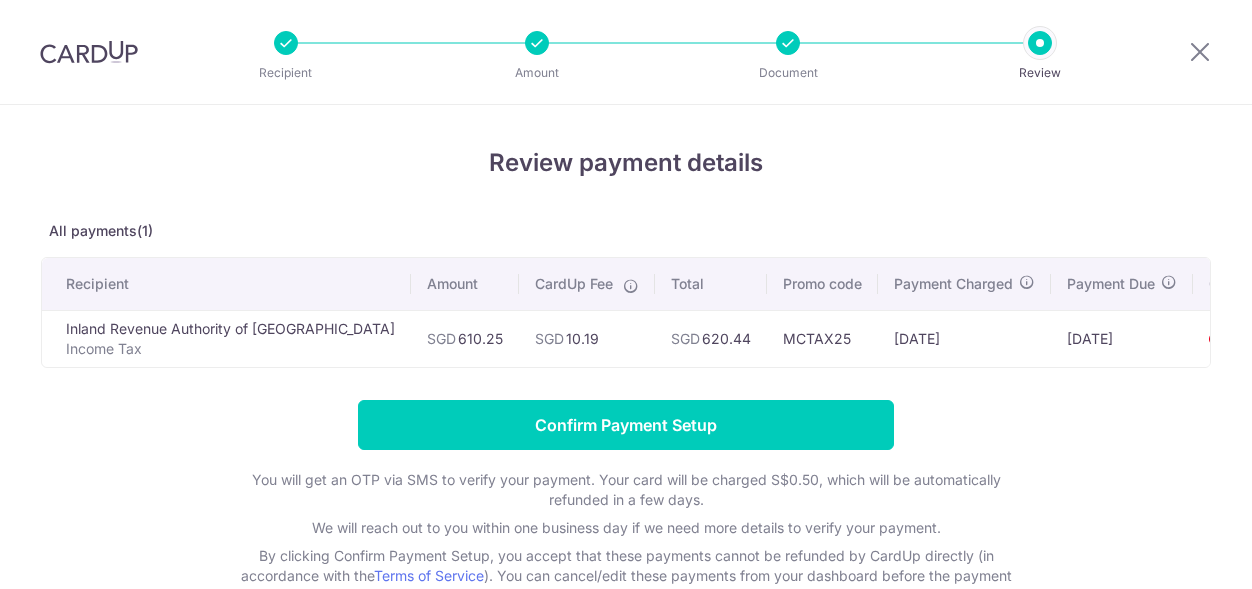 scroll, scrollTop: 0, scrollLeft: 0, axis: both 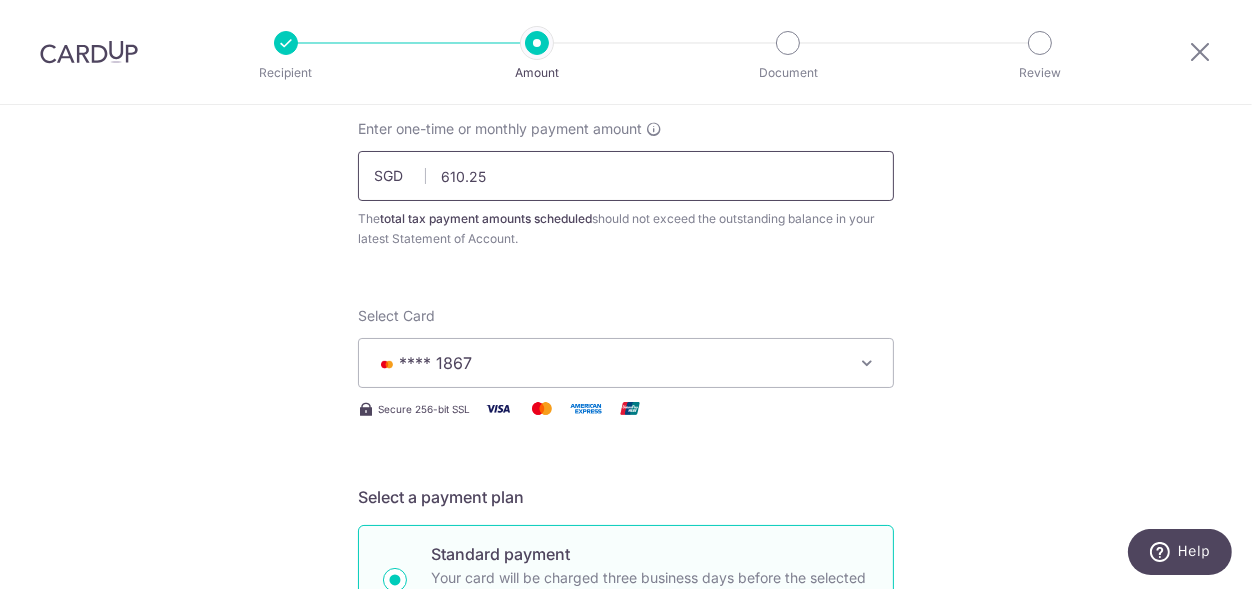 click on "610.25" at bounding box center [626, 176] 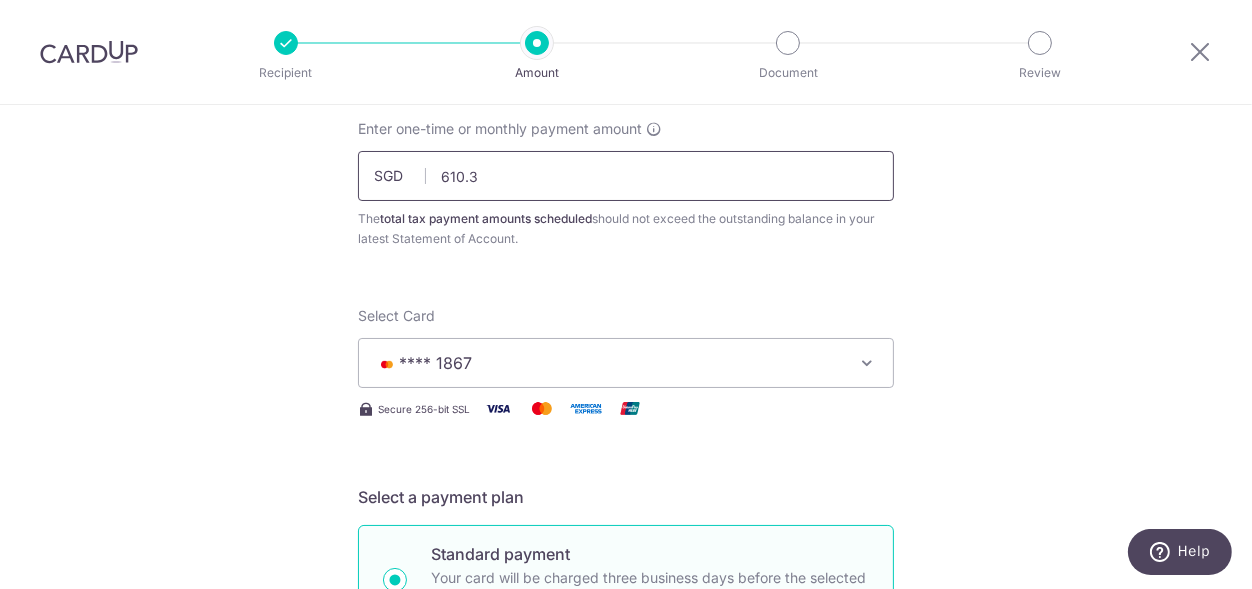 type on "610.35" 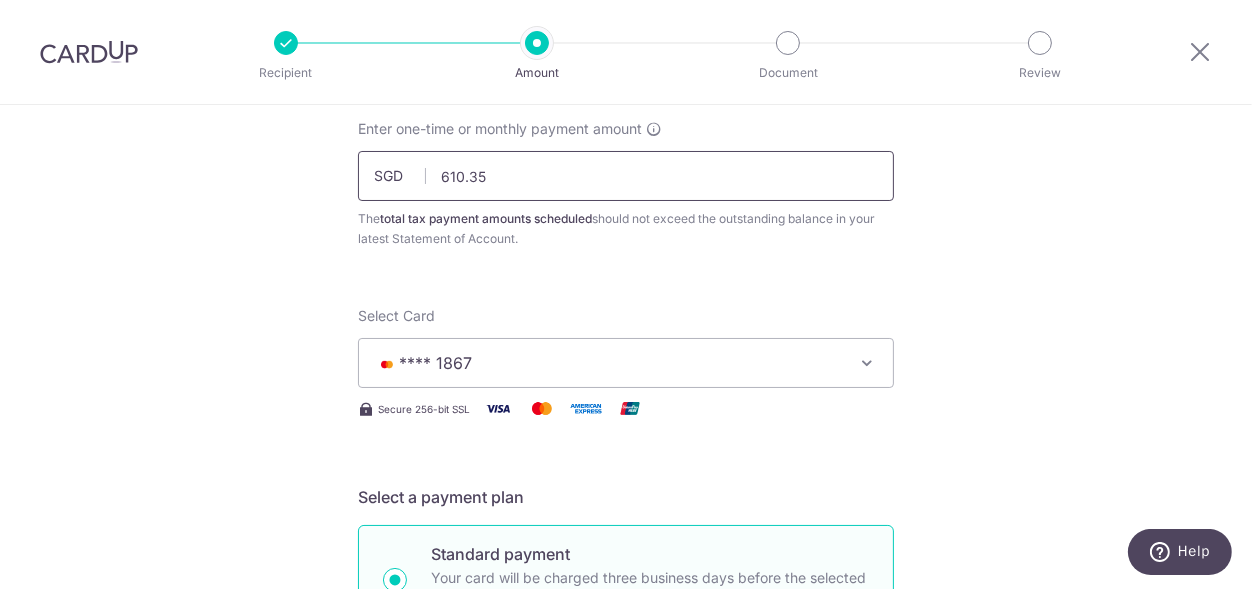 type 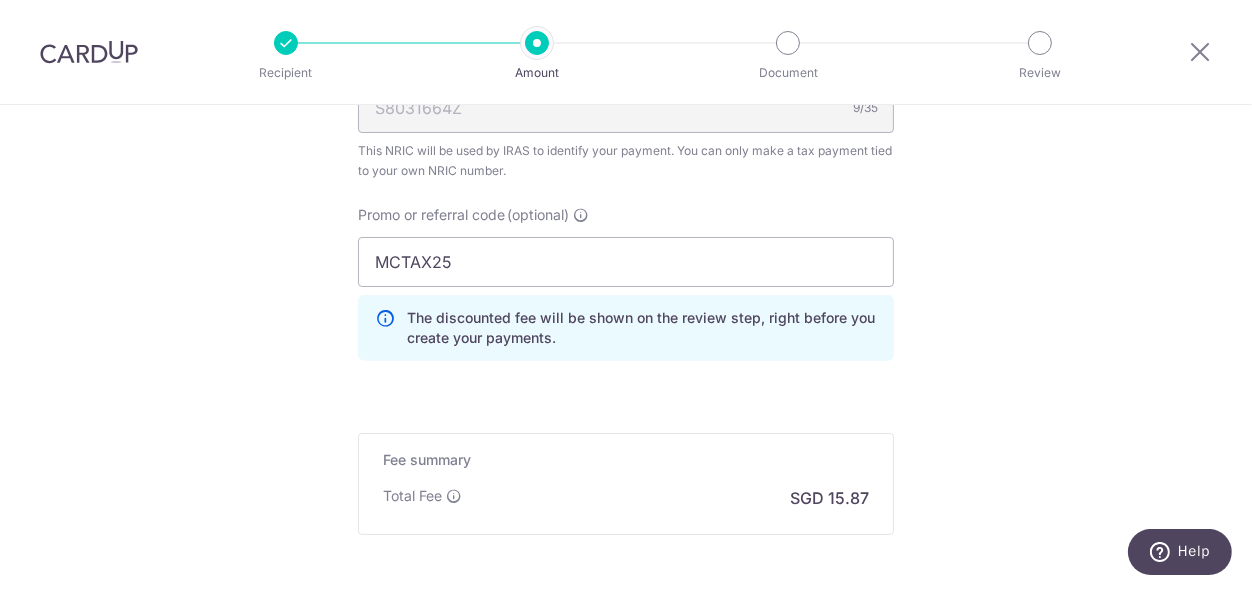 scroll, scrollTop: 1403, scrollLeft: 0, axis: vertical 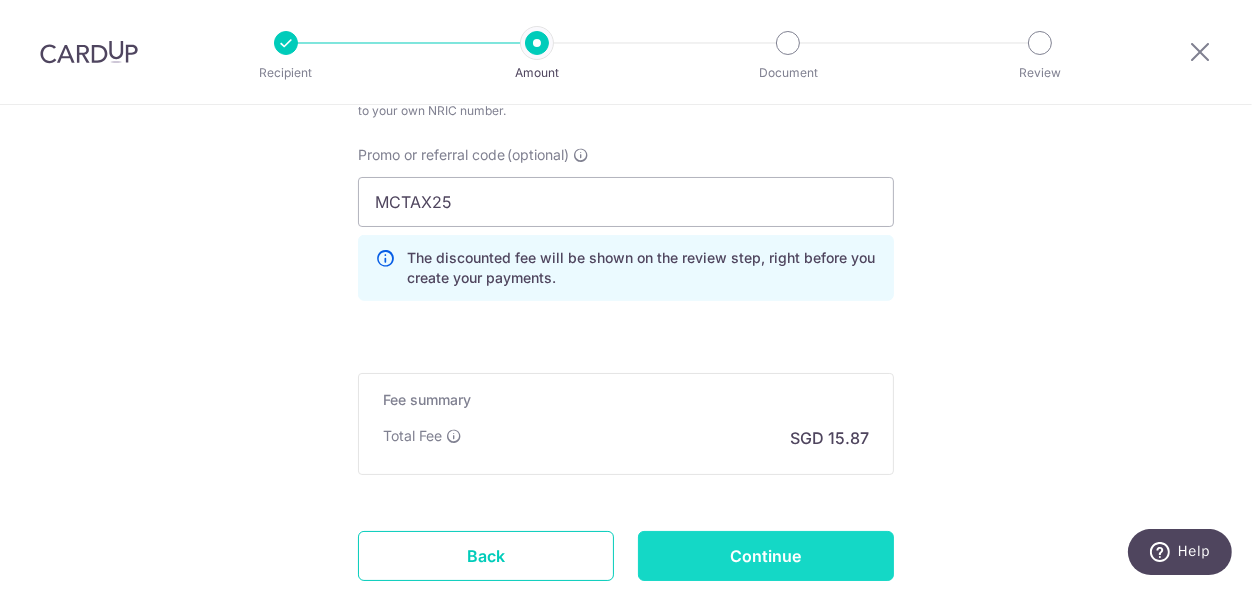 click on "Continue" at bounding box center [766, 556] 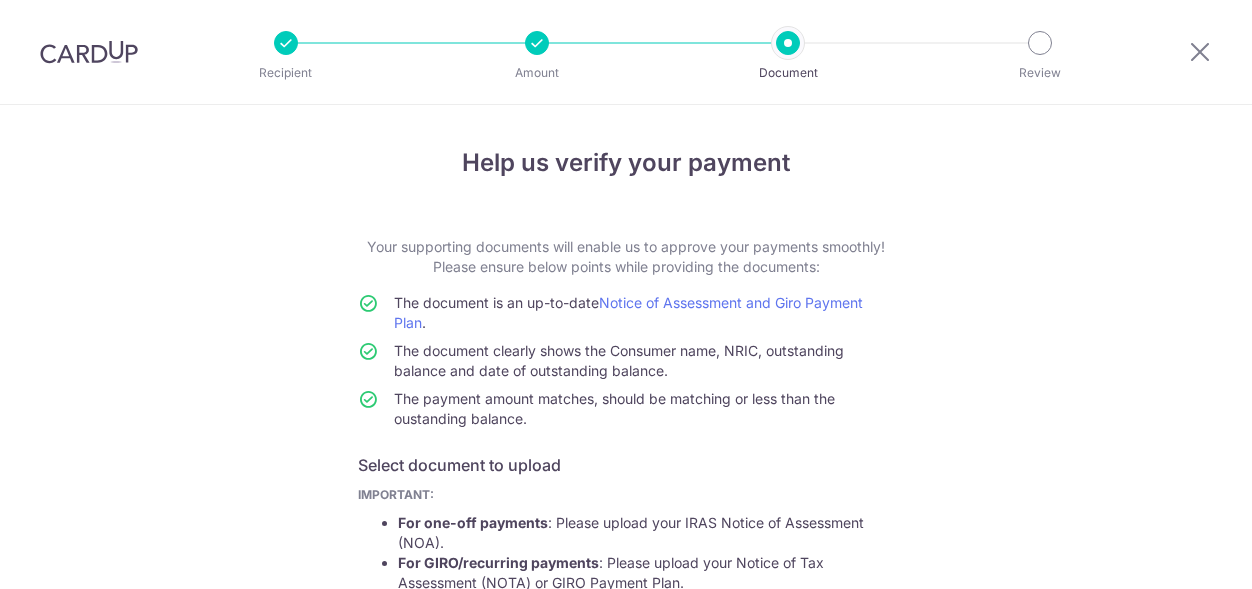 scroll, scrollTop: 0, scrollLeft: 0, axis: both 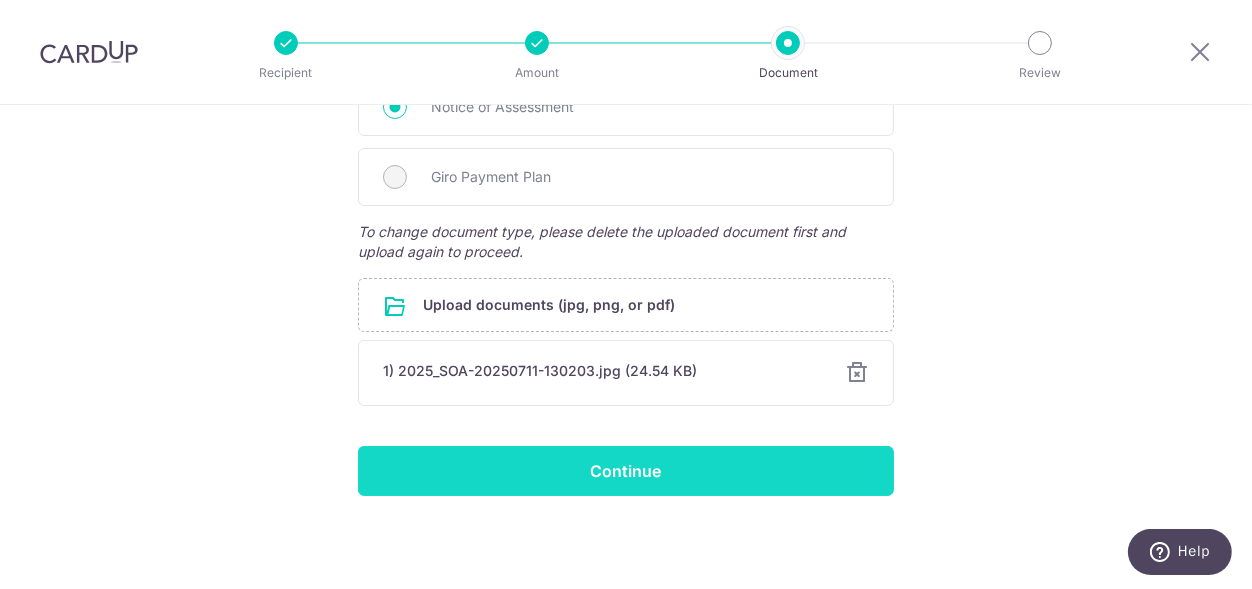click on "Continue" at bounding box center (626, 471) 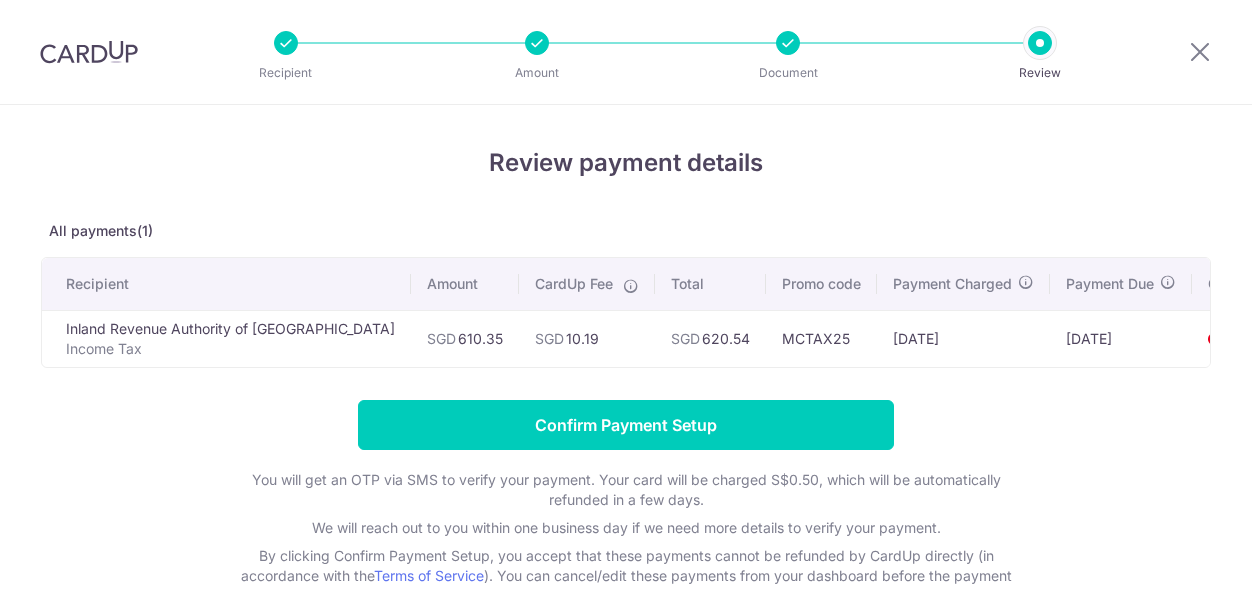 scroll, scrollTop: 0, scrollLeft: 0, axis: both 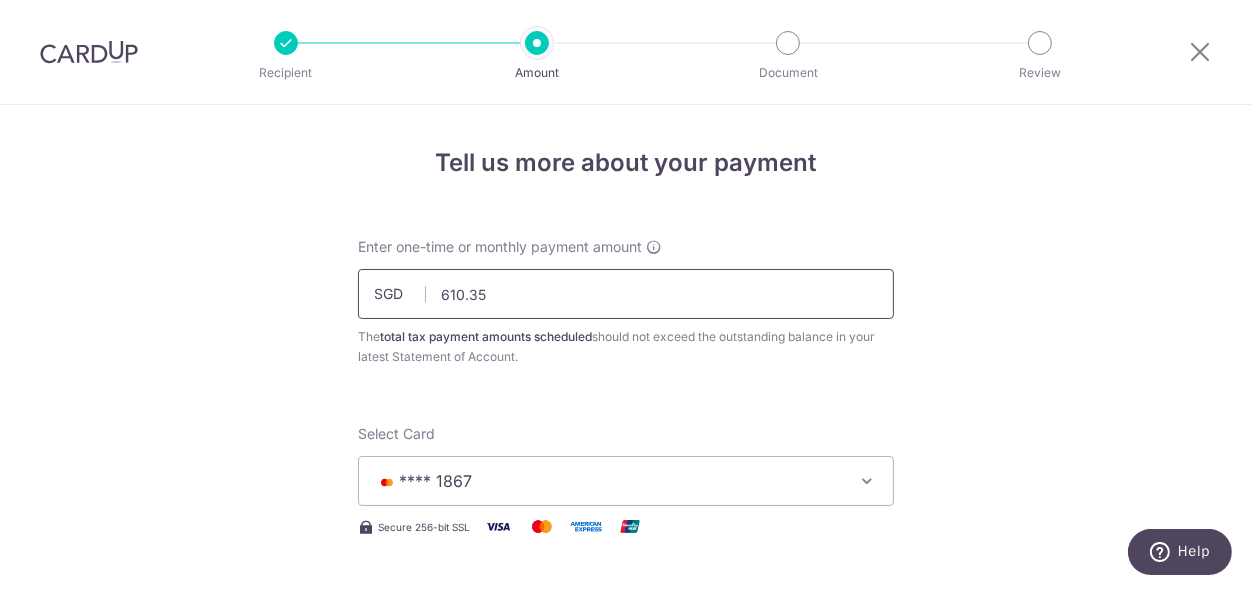 click on "610.35" at bounding box center (626, 294) 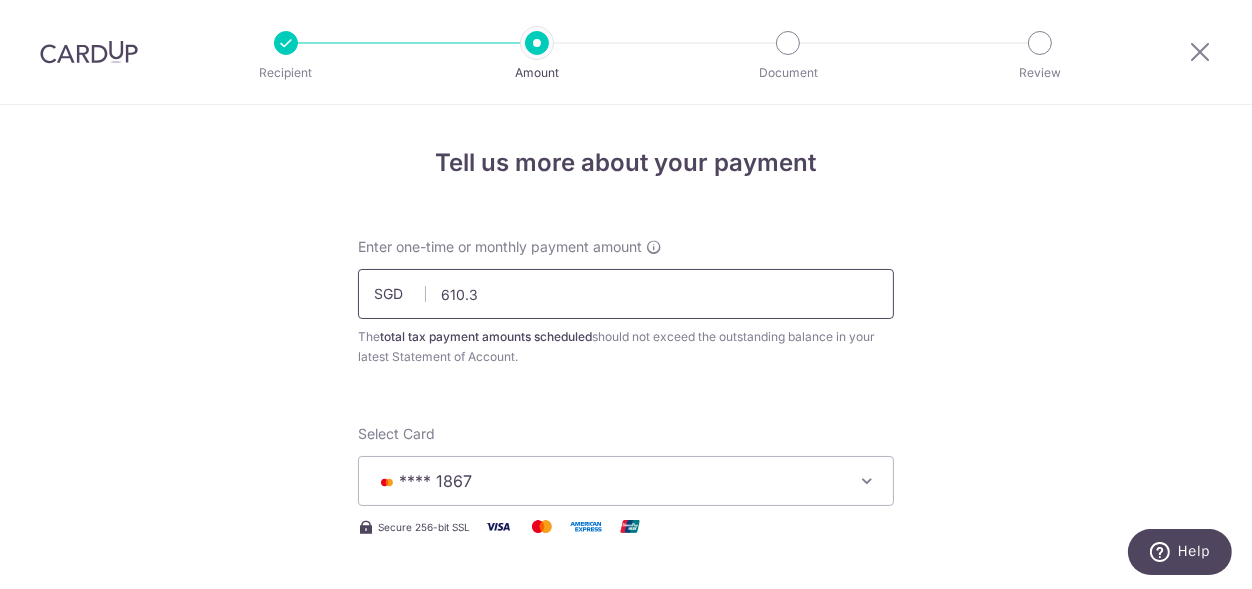 type on "610.36" 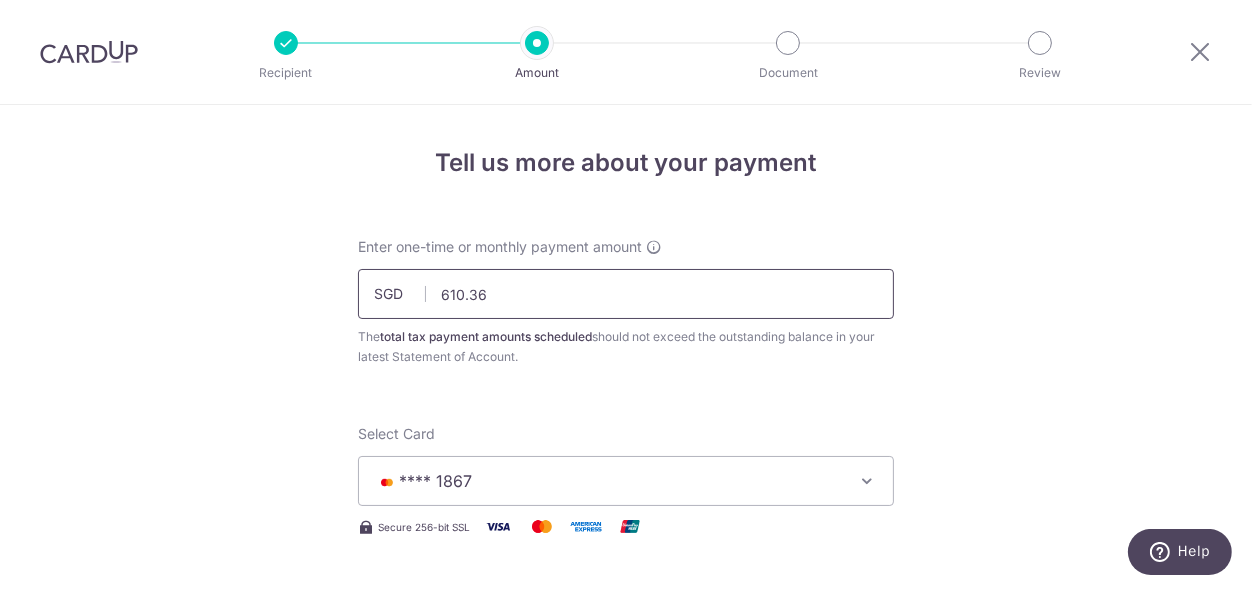 type 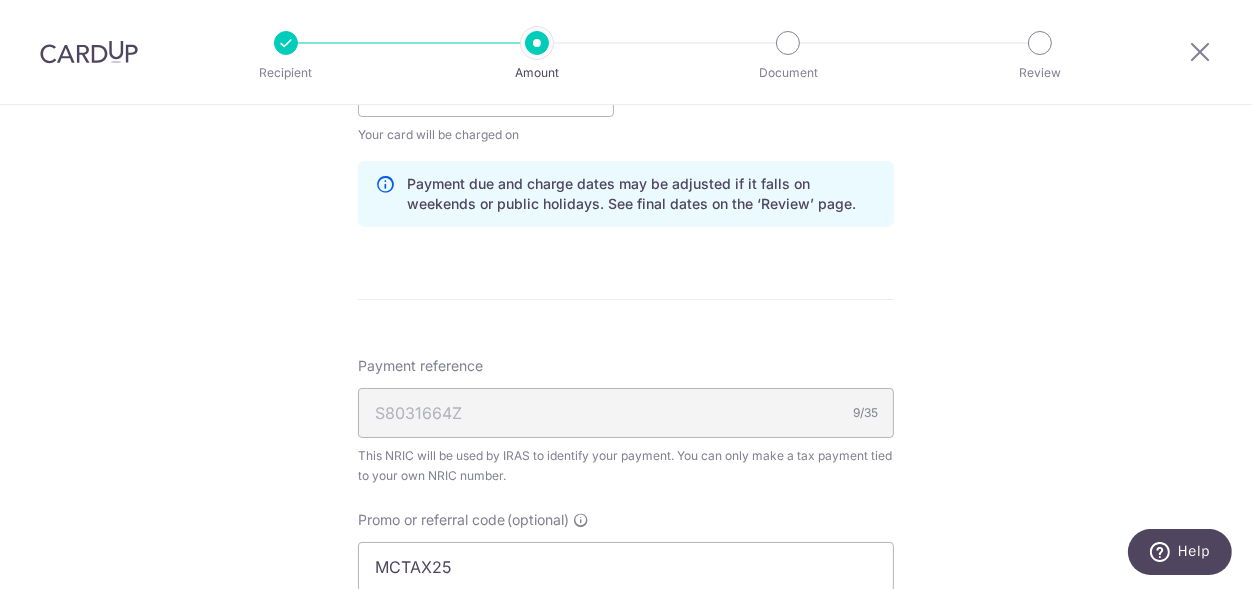 scroll, scrollTop: 1543, scrollLeft: 0, axis: vertical 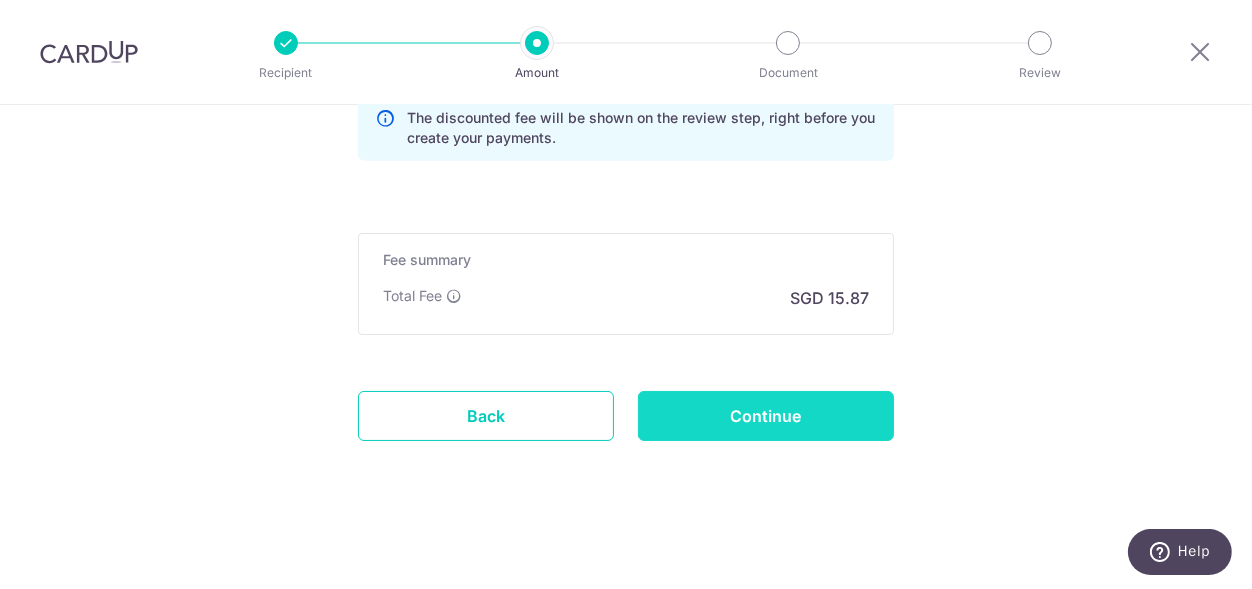 click on "Continue" at bounding box center [766, 416] 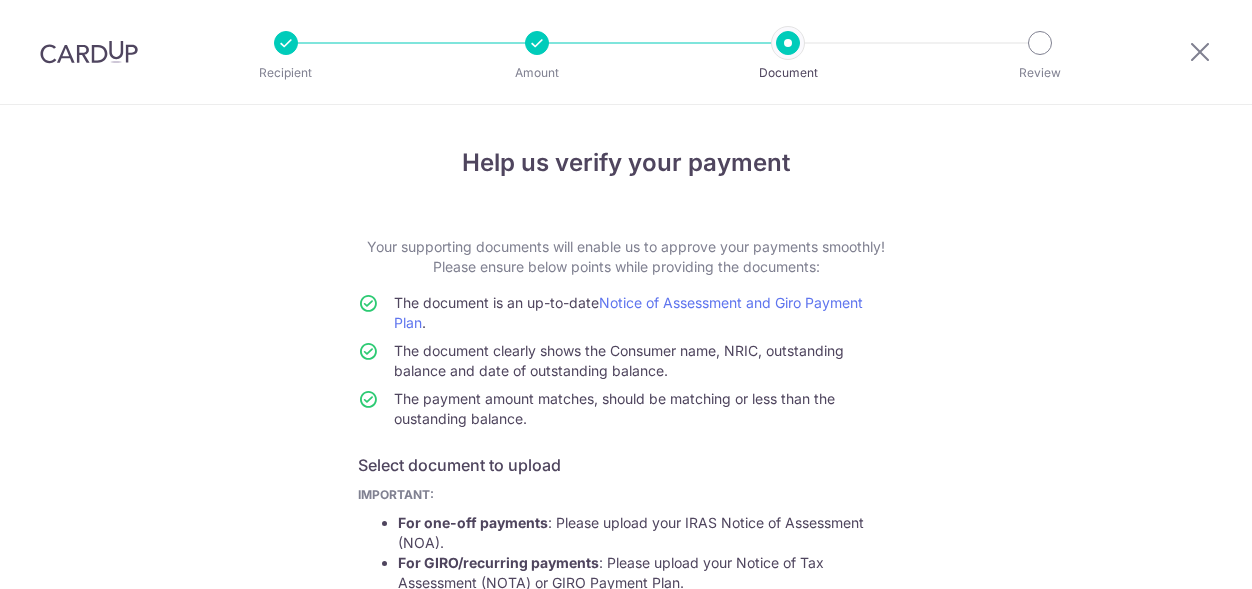scroll, scrollTop: 0, scrollLeft: 0, axis: both 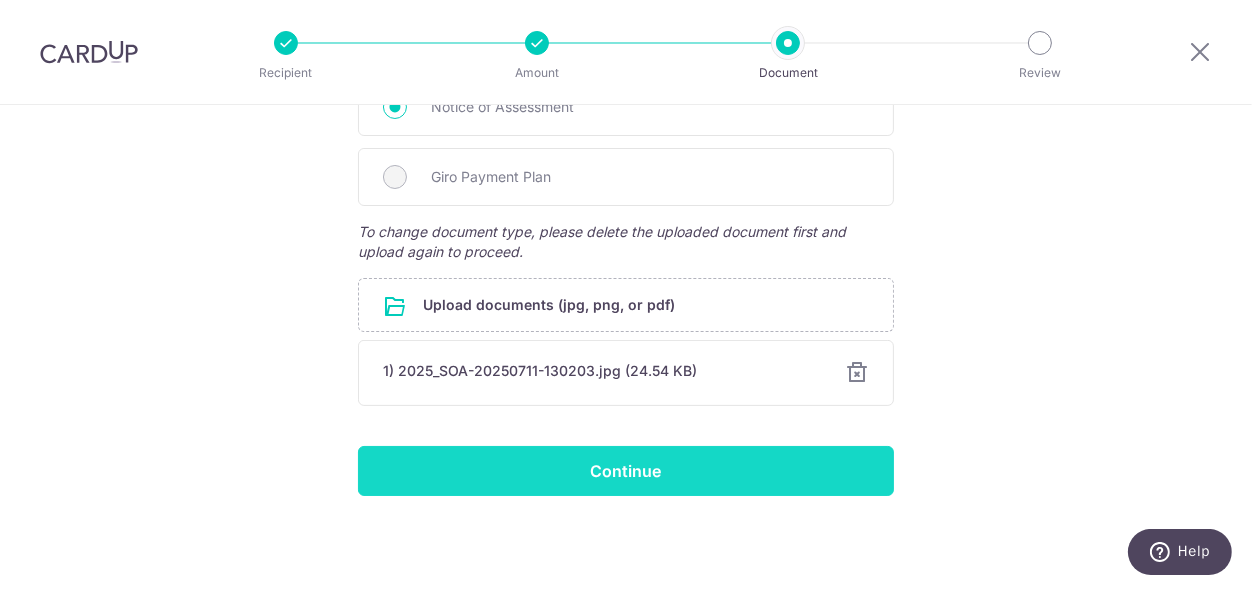 click on "Continue" at bounding box center (626, 471) 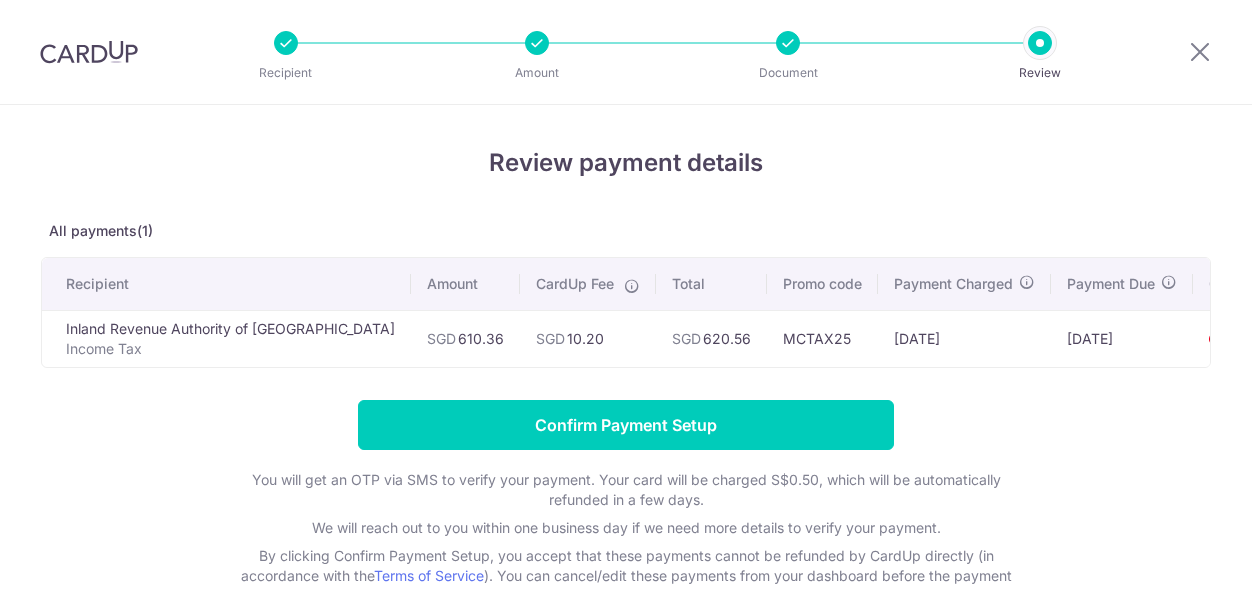 scroll, scrollTop: 0, scrollLeft: 0, axis: both 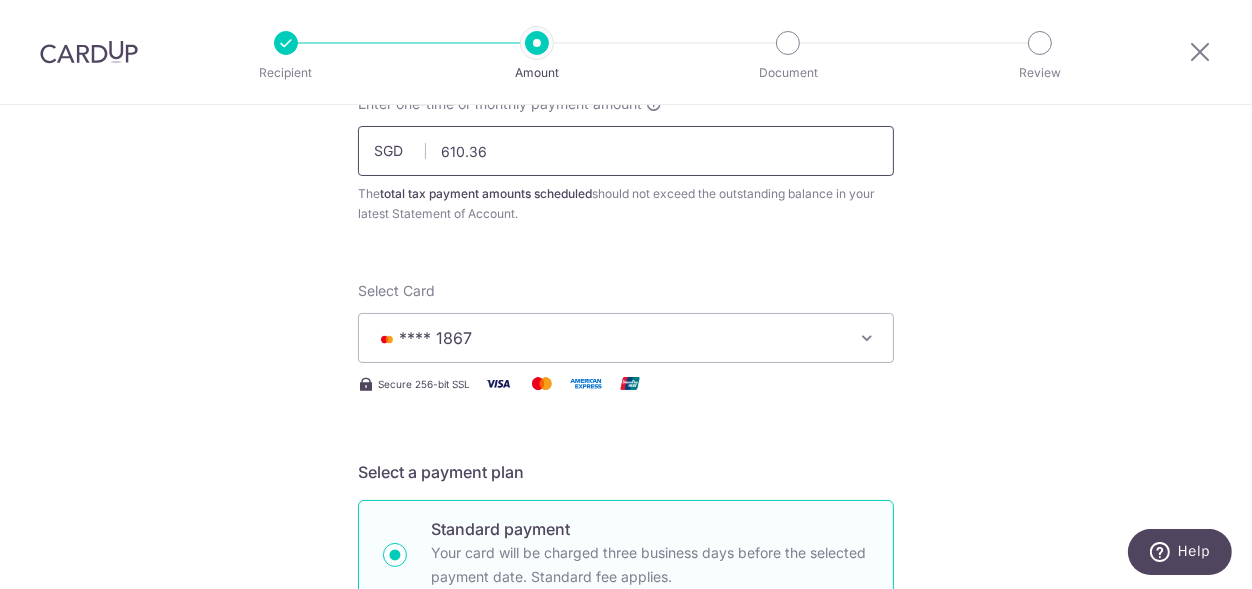 click on "610.36" at bounding box center [626, 151] 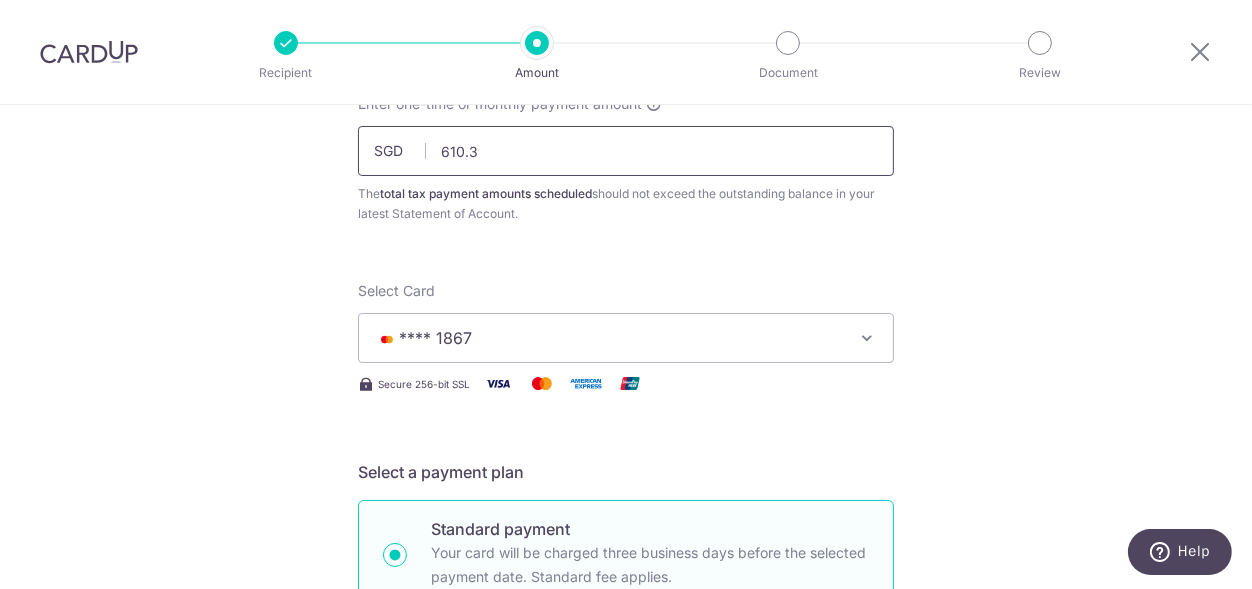 type on "610.35" 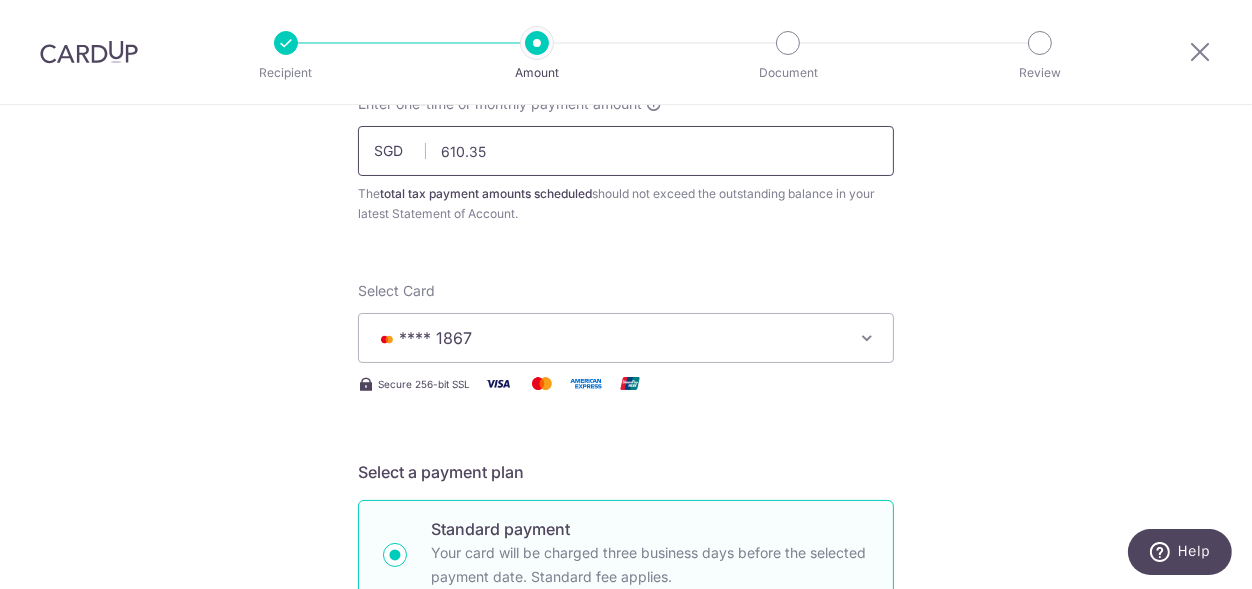 type 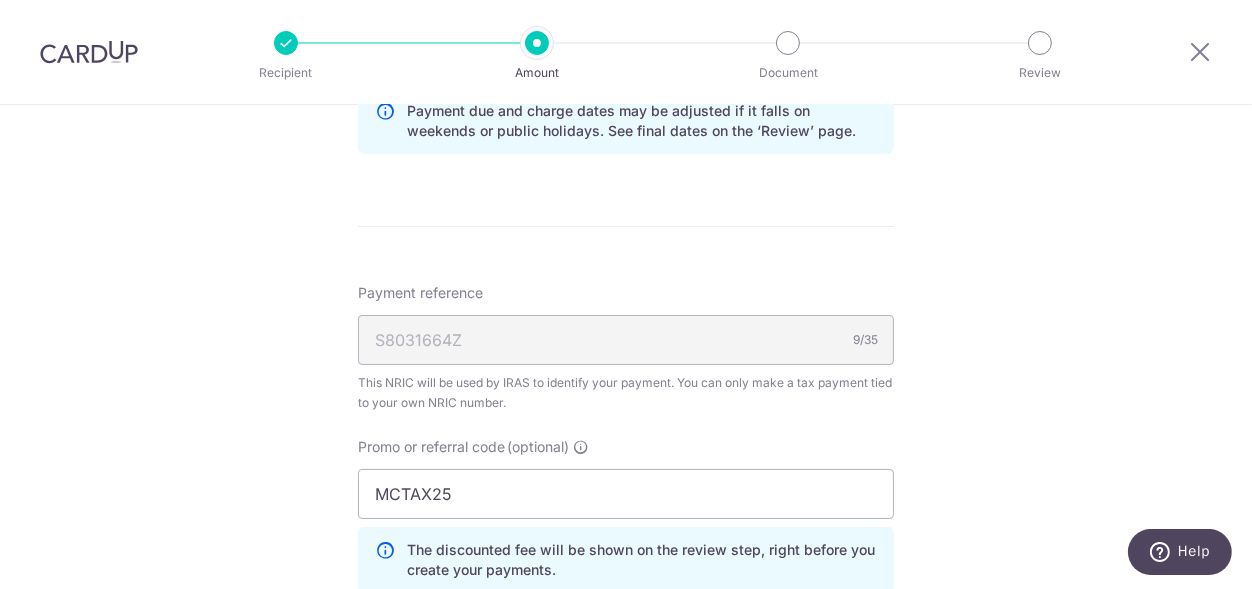 scroll, scrollTop: 1456, scrollLeft: 0, axis: vertical 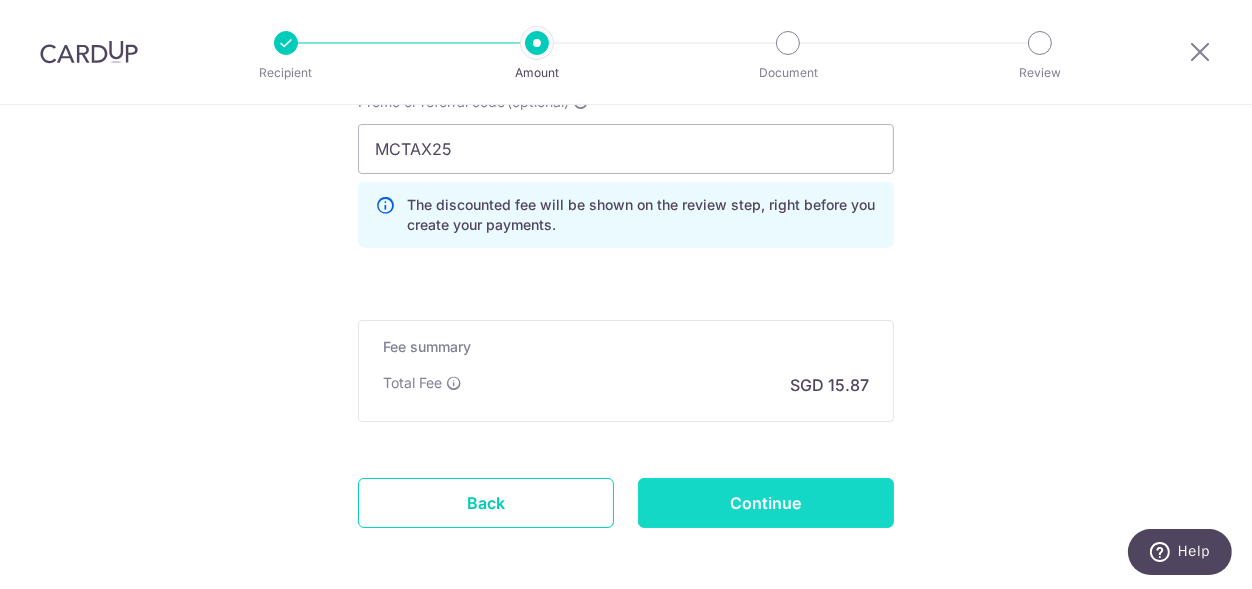 click on "Continue" at bounding box center (766, 503) 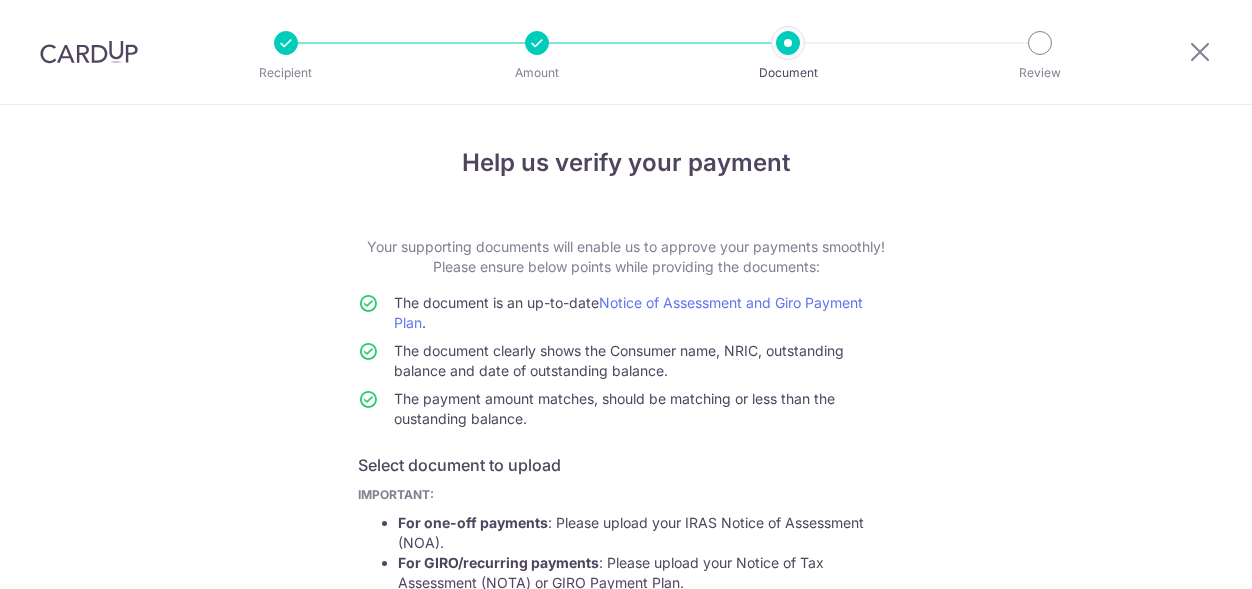 scroll, scrollTop: 0, scrollLeft: 0, axis: both 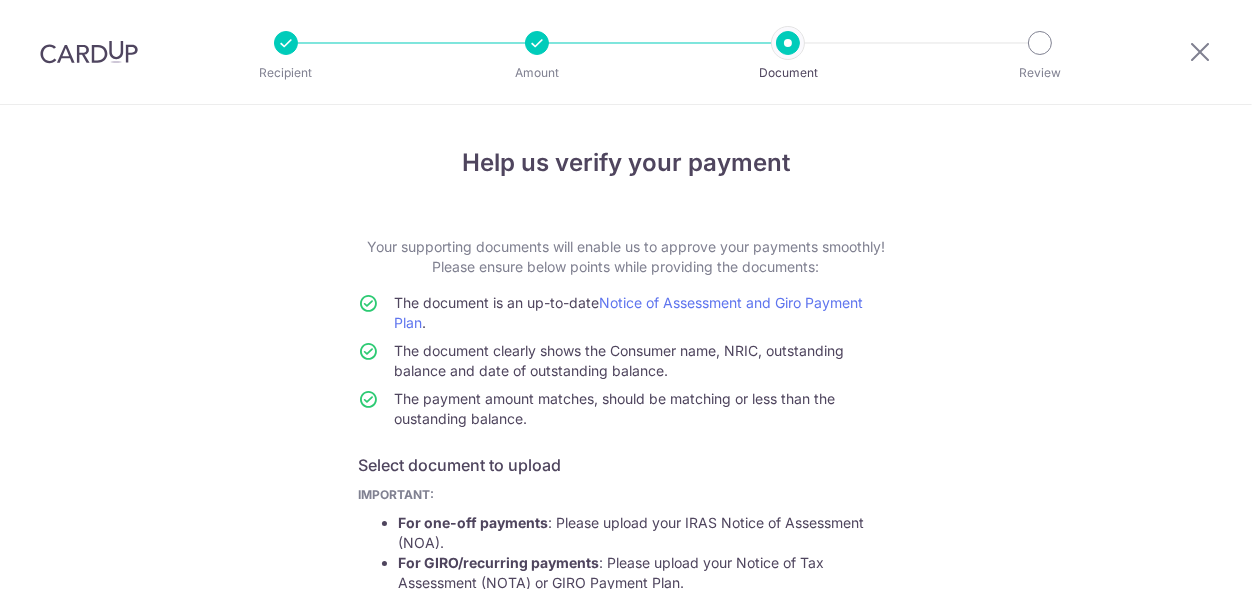 click on "Continue" at bounding box center [626, 1040] 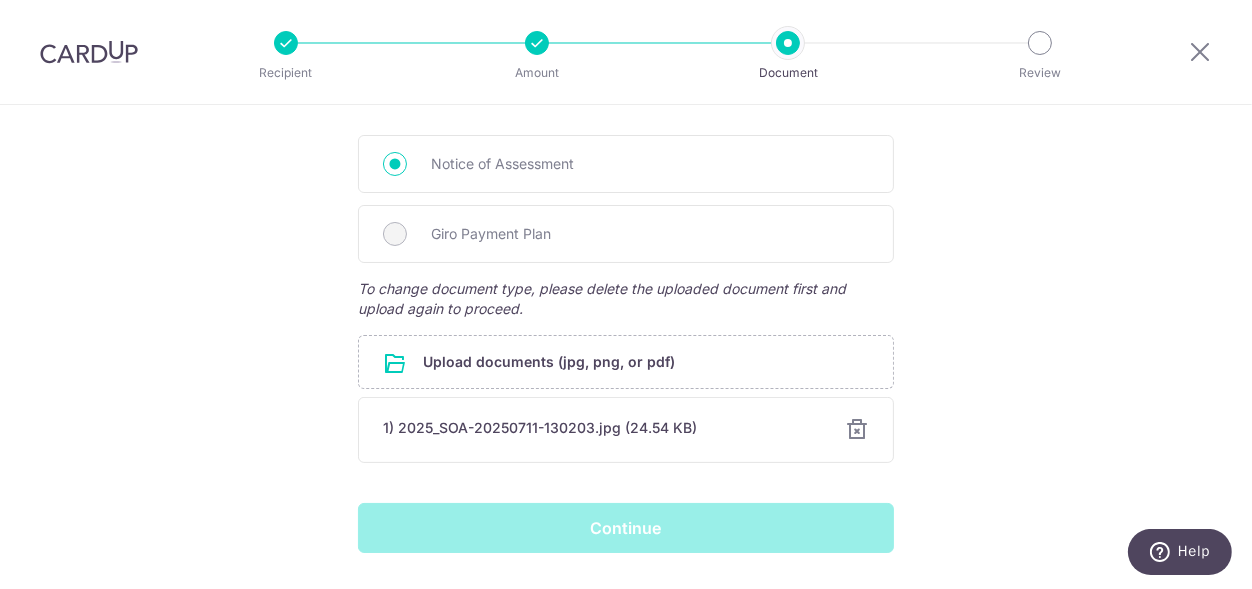 scroll, scrollTop: 0, scrollLeft: 0, axis: both 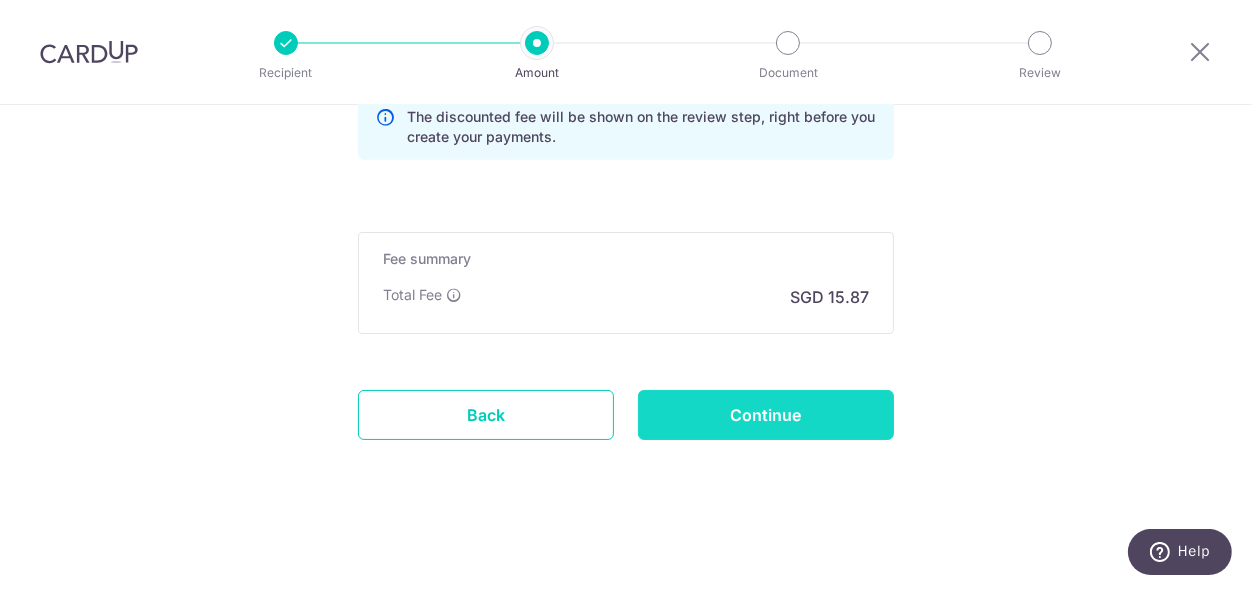 click on "Continue" at bounding box center [766, 415] 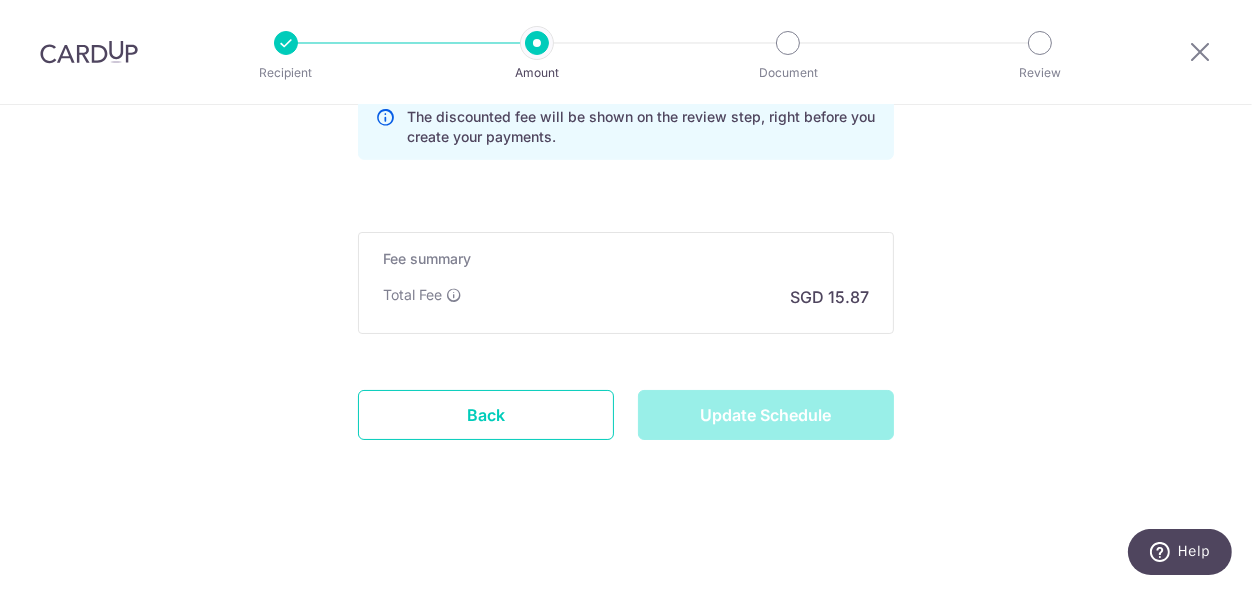 type on "Update Schedule" 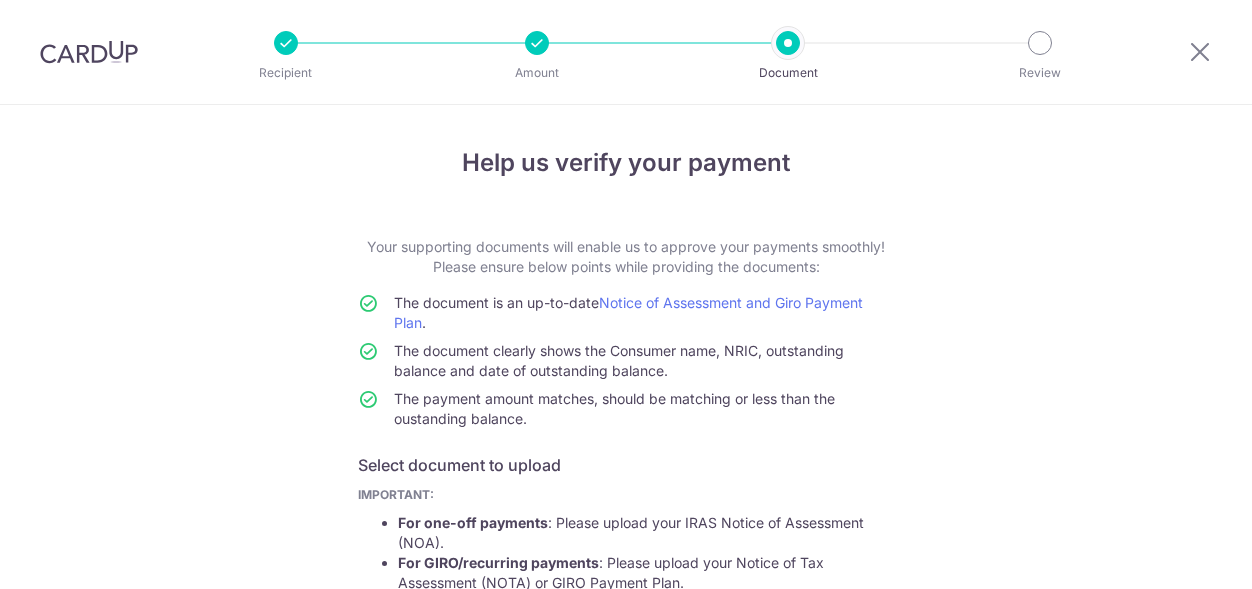 scroll, scrollTop: 0, scrollLeft: 0, axis: both 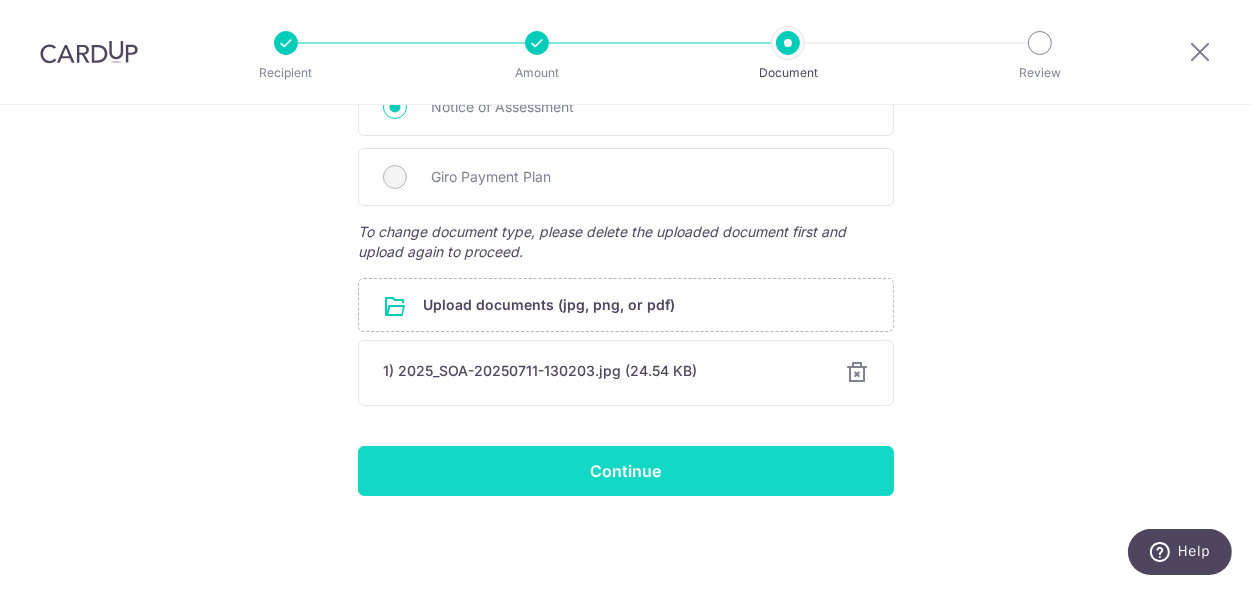 click on "Continue" at bounding box center [626, 471] 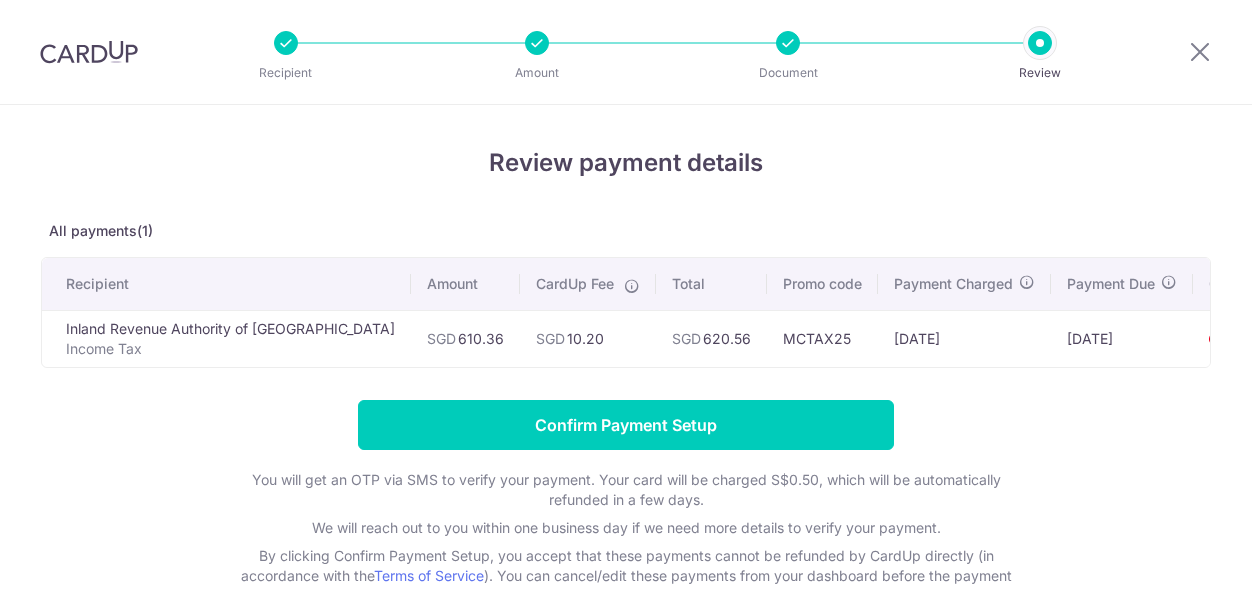 scroll, scrollTop: 0, scrollLeft: 0, axis: both 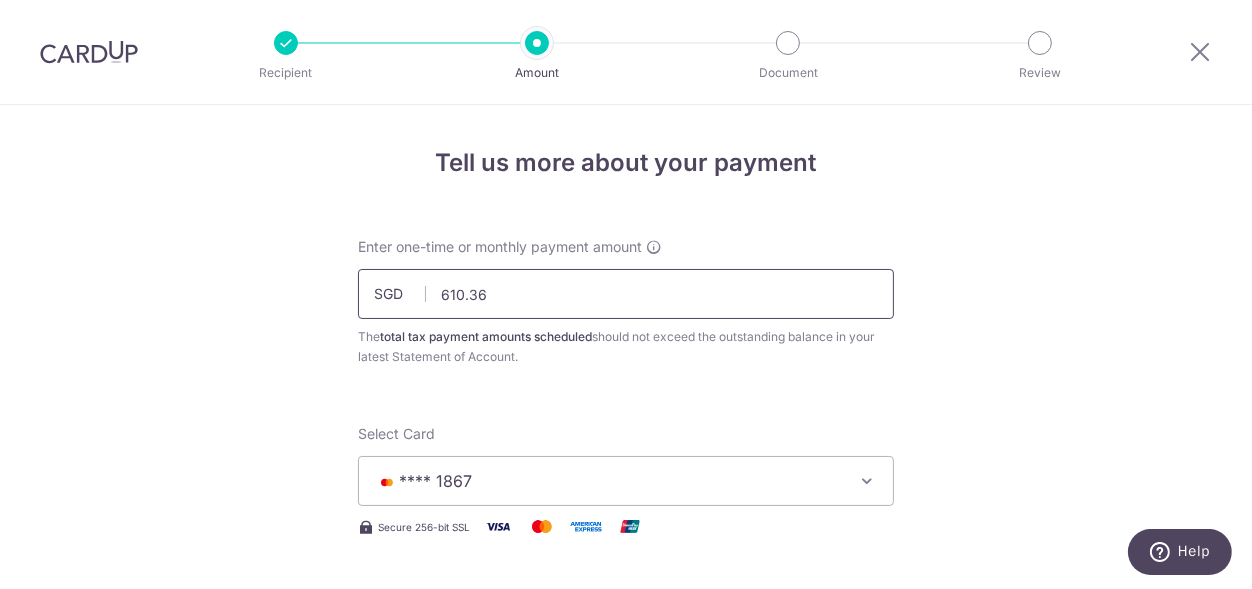 click on "610.36" at bounding box center [626, 294] 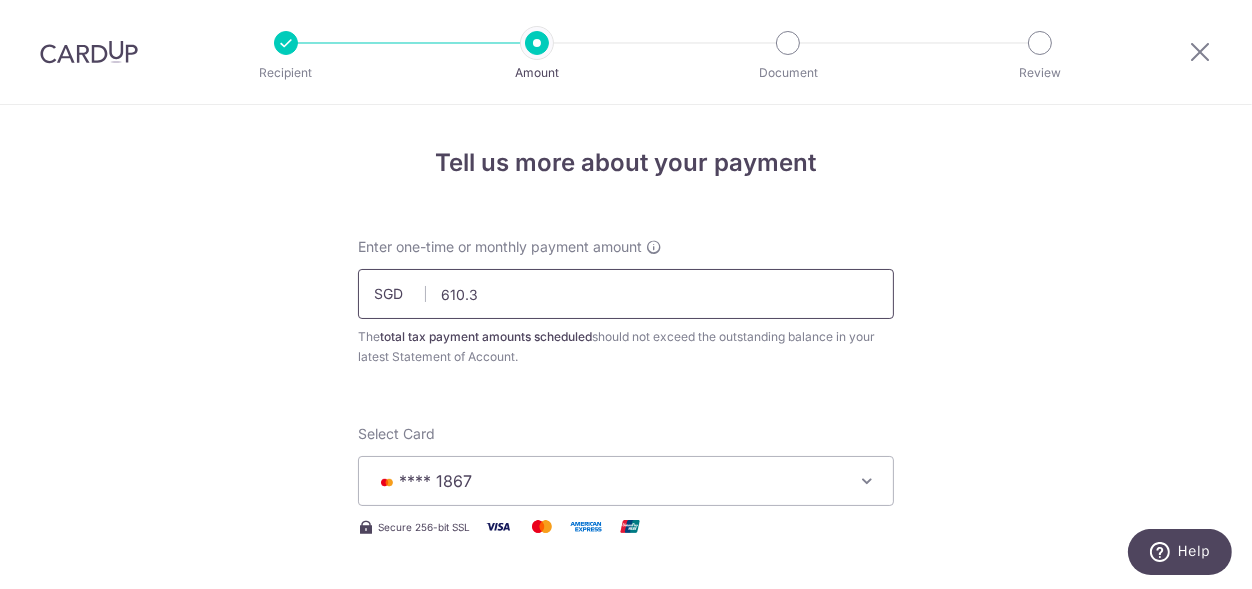 type on "610.35" 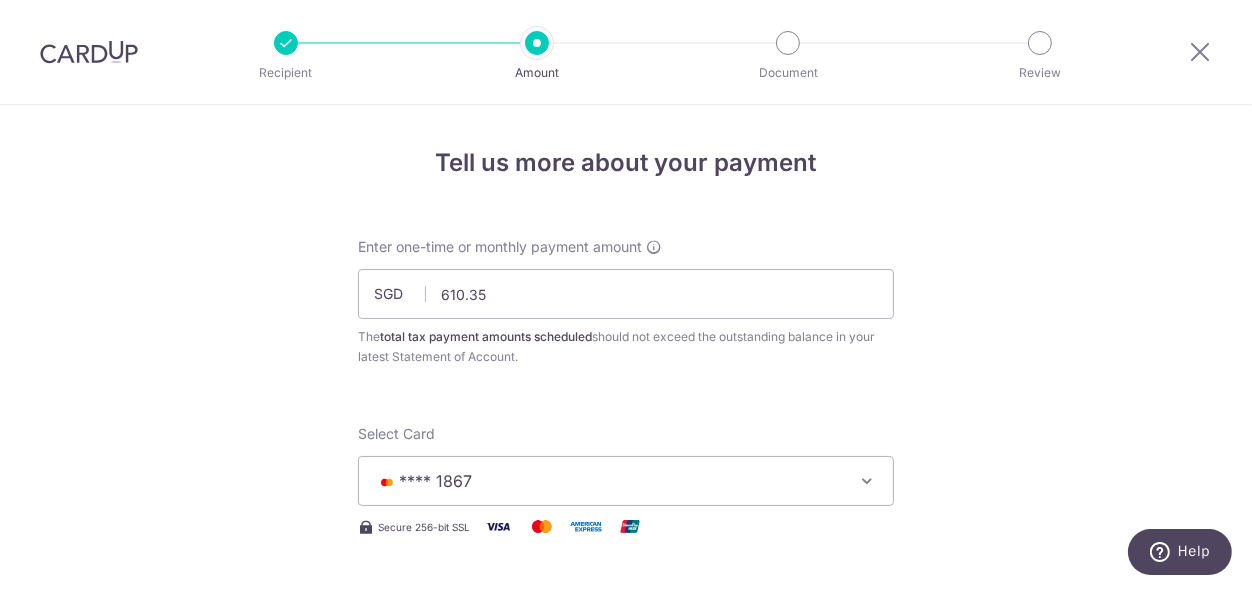 click on "Tell us more about your payment
Enter one-time or monthly payment amount
SGD
610.35
610.36
The  total tax payment amounts scheduled  should not exceed the outstanding balance in your latest Statement of Account.
Select Card
**** 1867
Add credit card
Your Cards
**** 7082
**** 6924
**** 9717
**** 2066
**** 1273
**** 1867
**** 9960" at bounding box center [626, 1119] 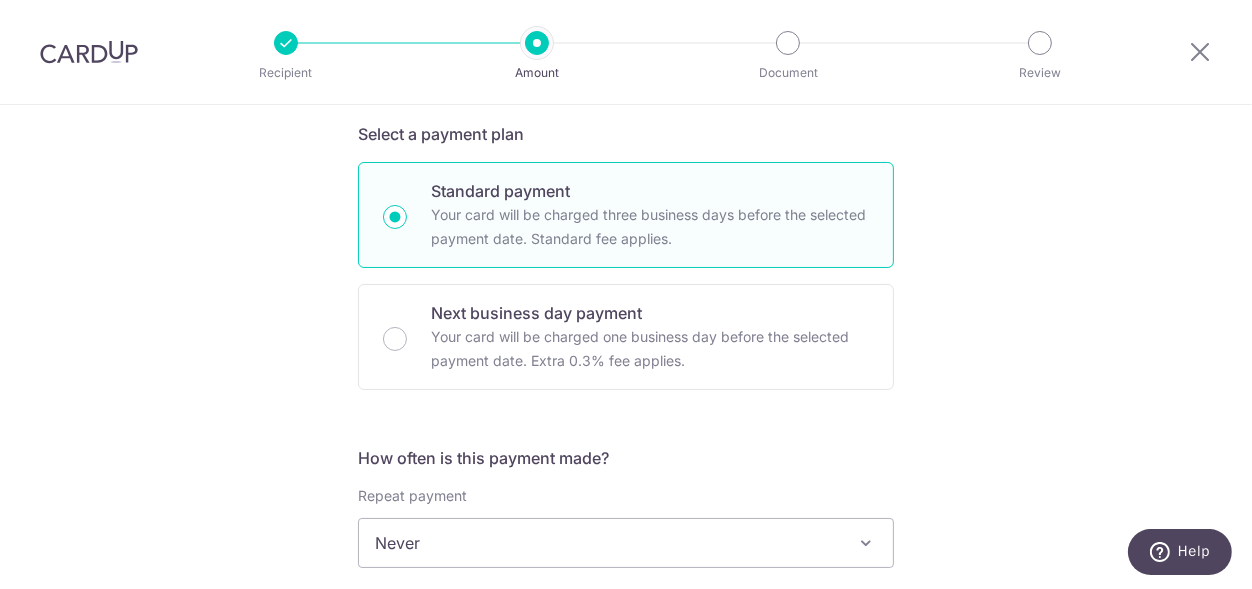 scroll, scrollTop: 480, scrollLeft: 0, axis: vertical 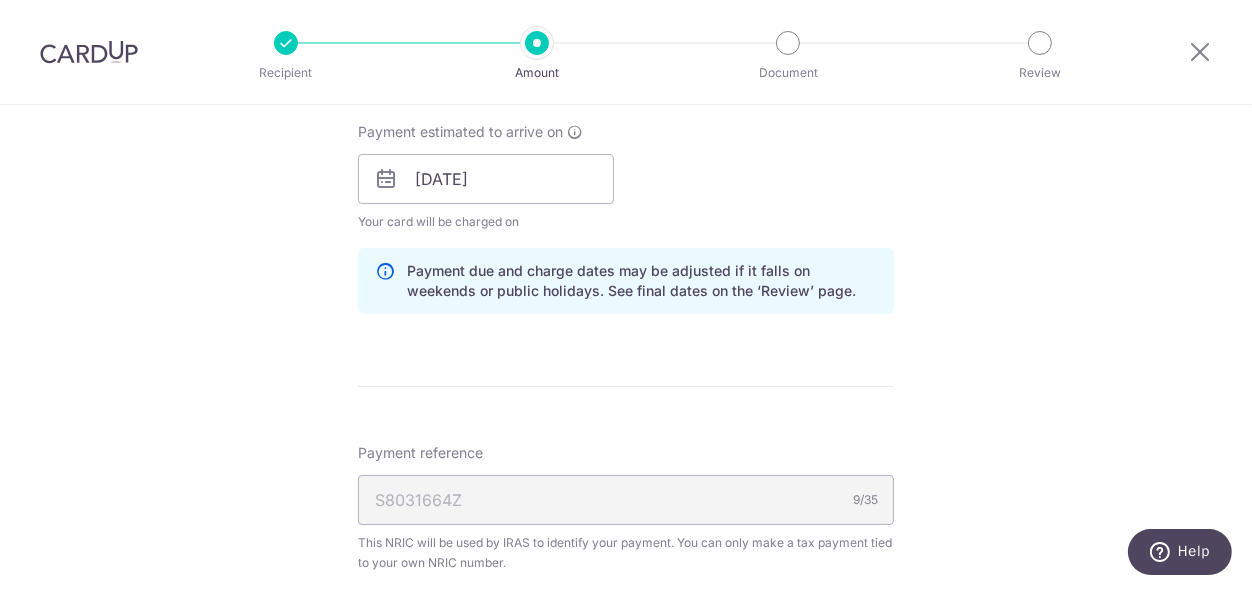 click on "Payment estimated to arrive on
16/07/2025
Your card will be charged on   for the first payment
* If your payment is funded by  9:00am SGT on Monday 14/07/2025
14/07/2025
No. of Payments" at bounding box center (626, 177) 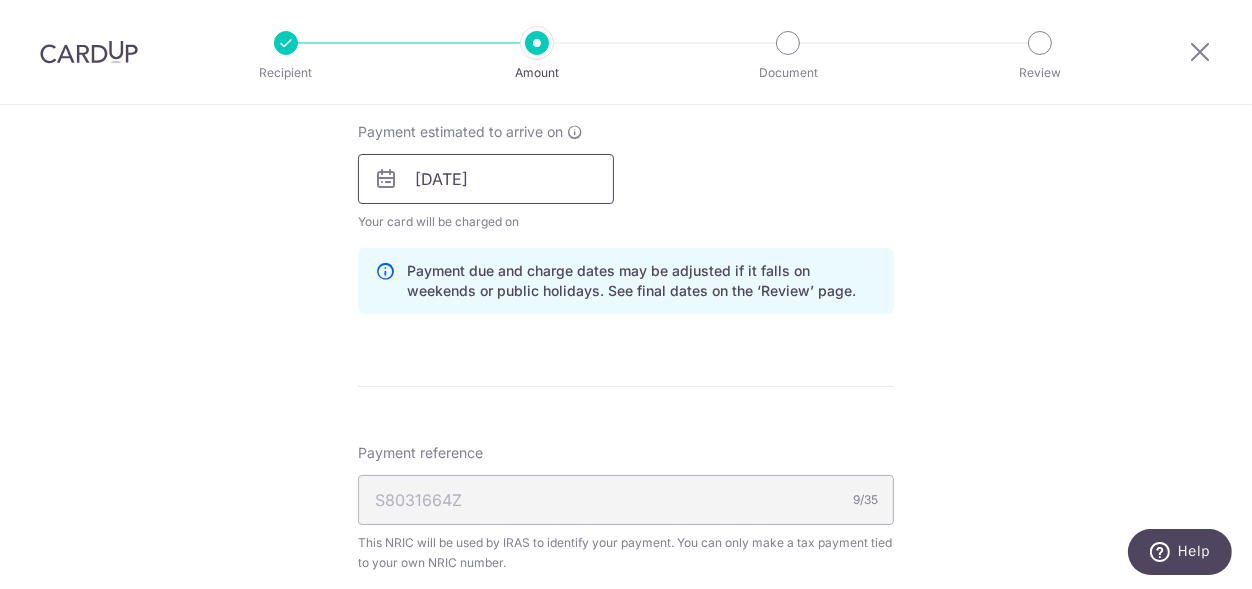 click on "[DATE]" at bounding box center (486, 179) 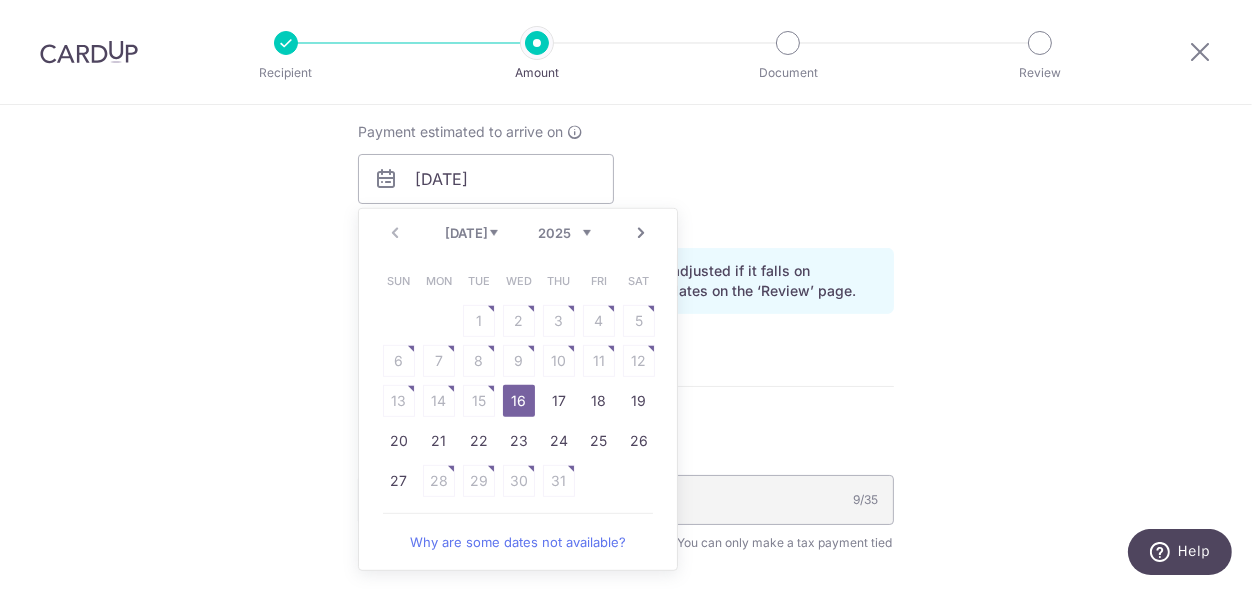 click on "16" at bounding box center (519, 401) 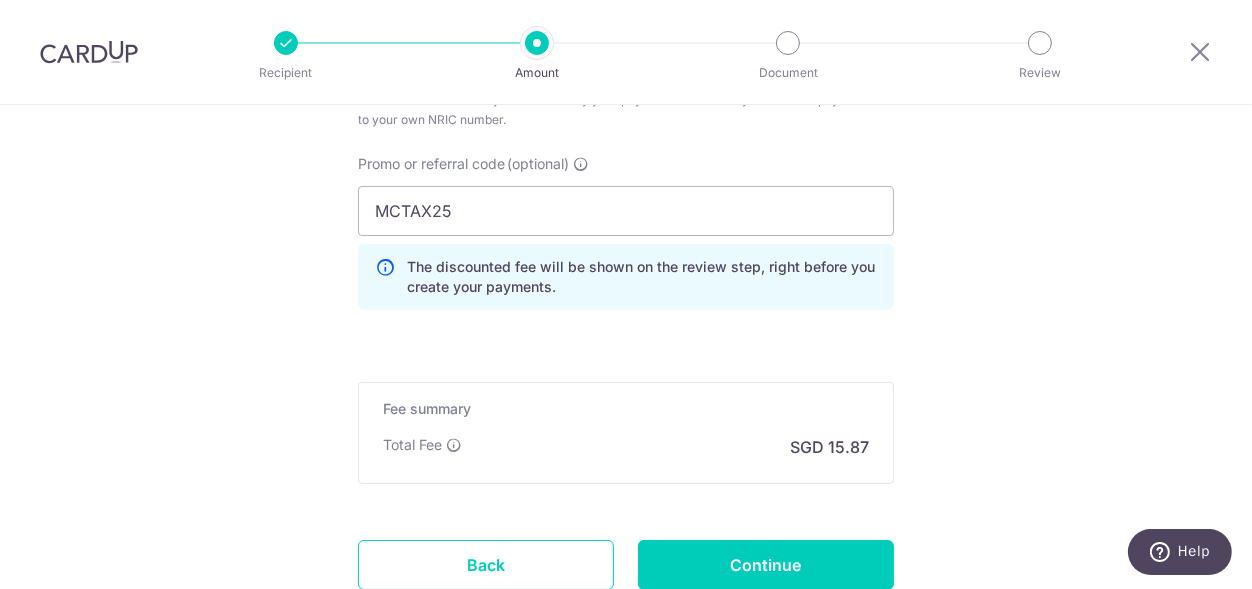 scroll, scrollTop: 1390, scrollLeft: 0, axis: vertical 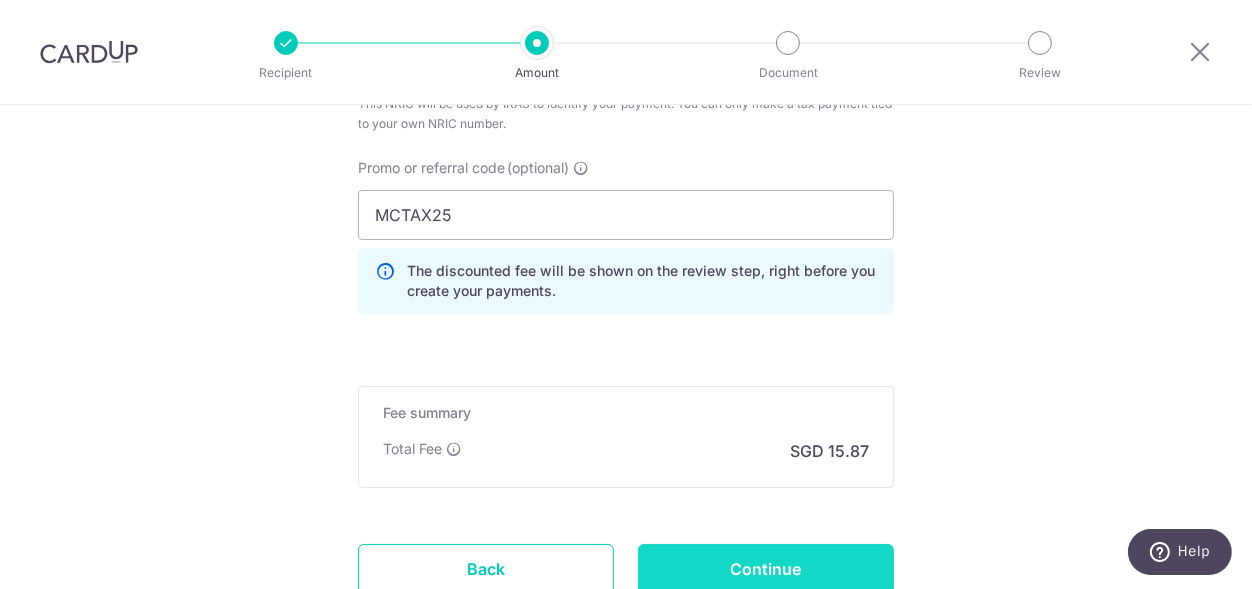 click on "Continue" at bounding box center (766, 569) 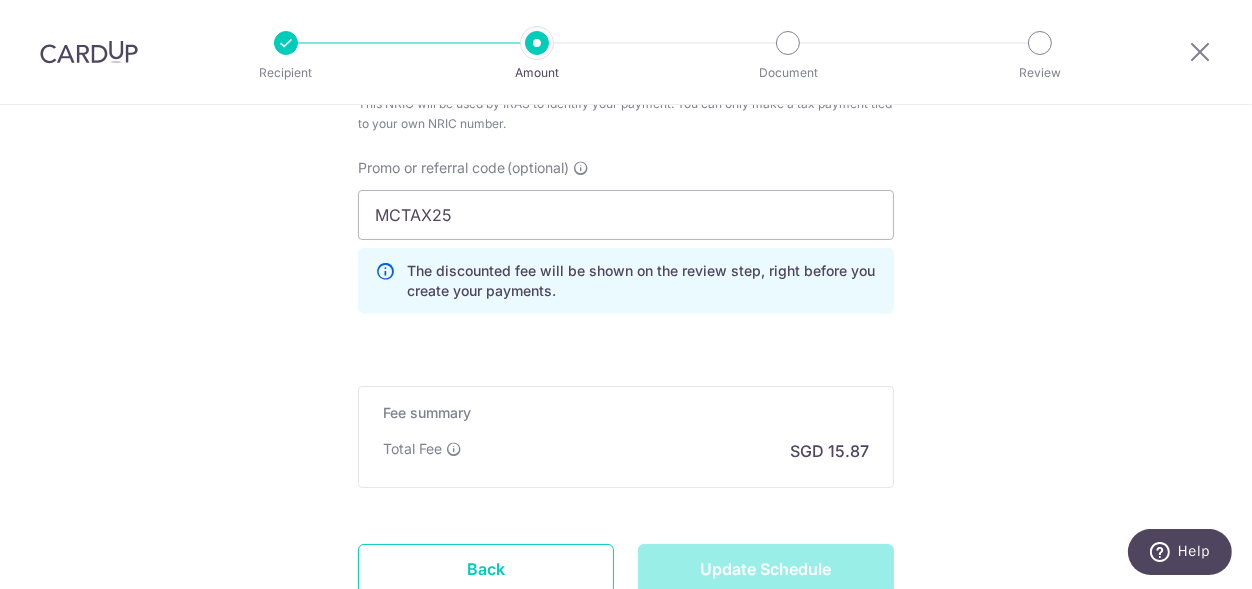 type on "Update Schedule" 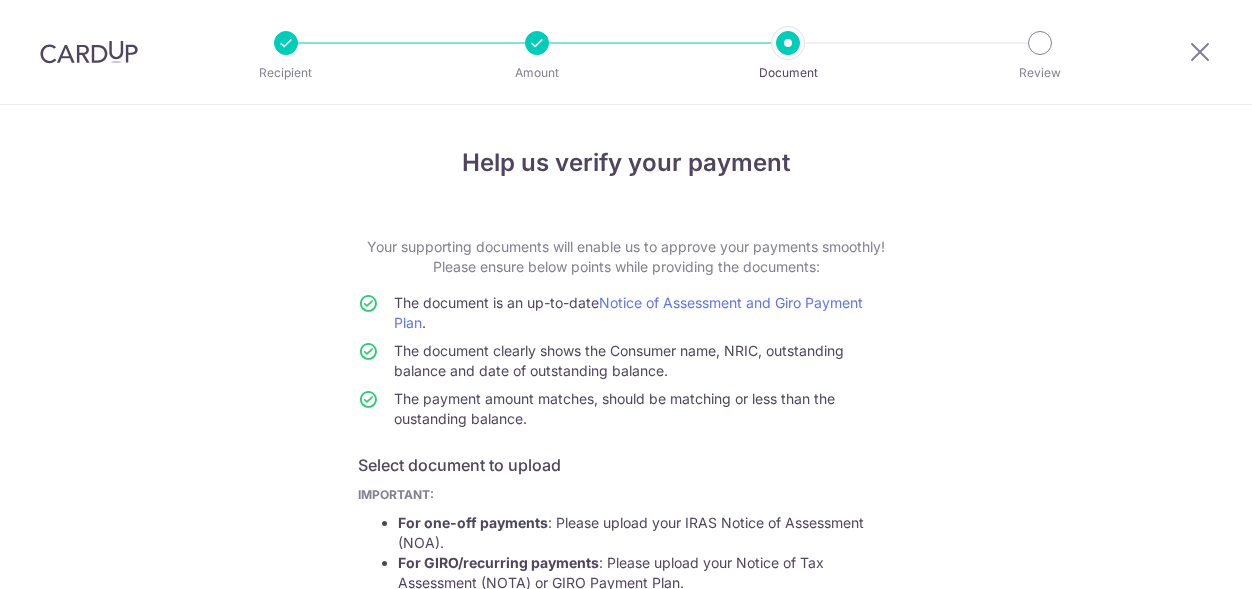scroll, scrollTop: 0, scrollLeft: 0, axis: both 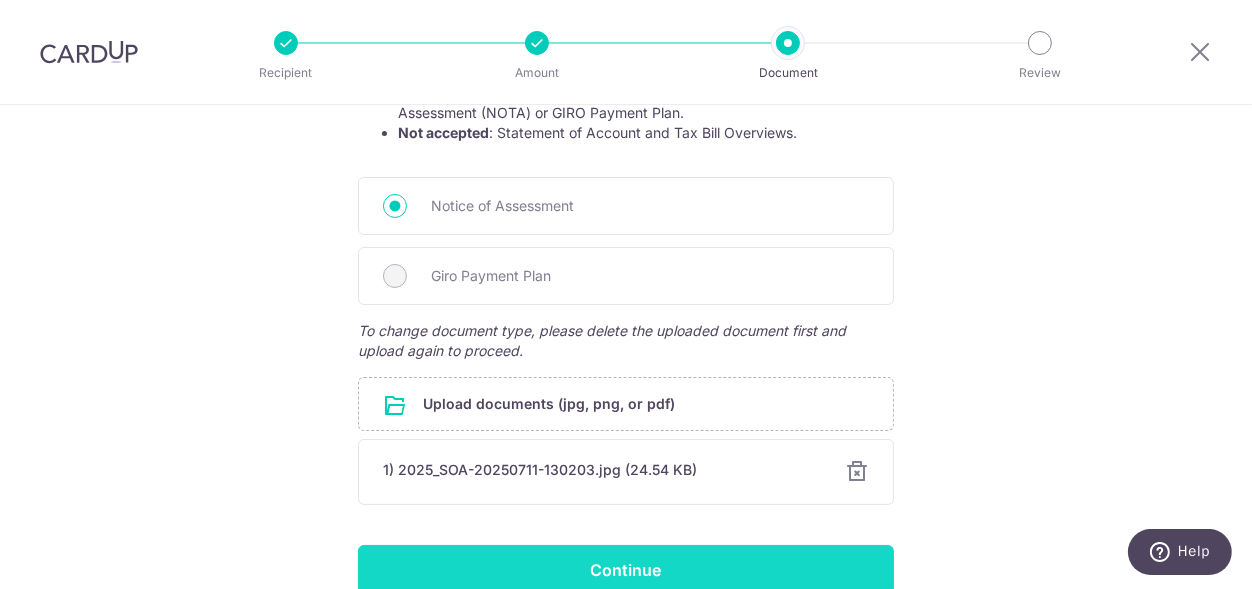 click on "Continue" at bounding box center (626, 570) 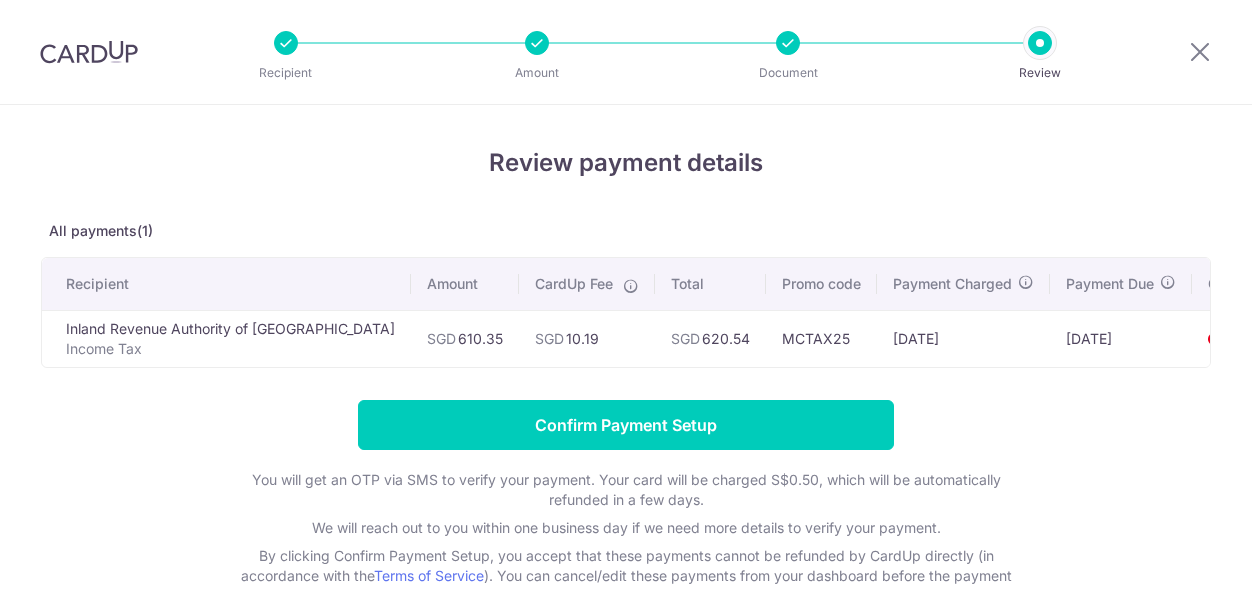 scroll, scrollTop: 0, scrollLeft: 0, axis: both 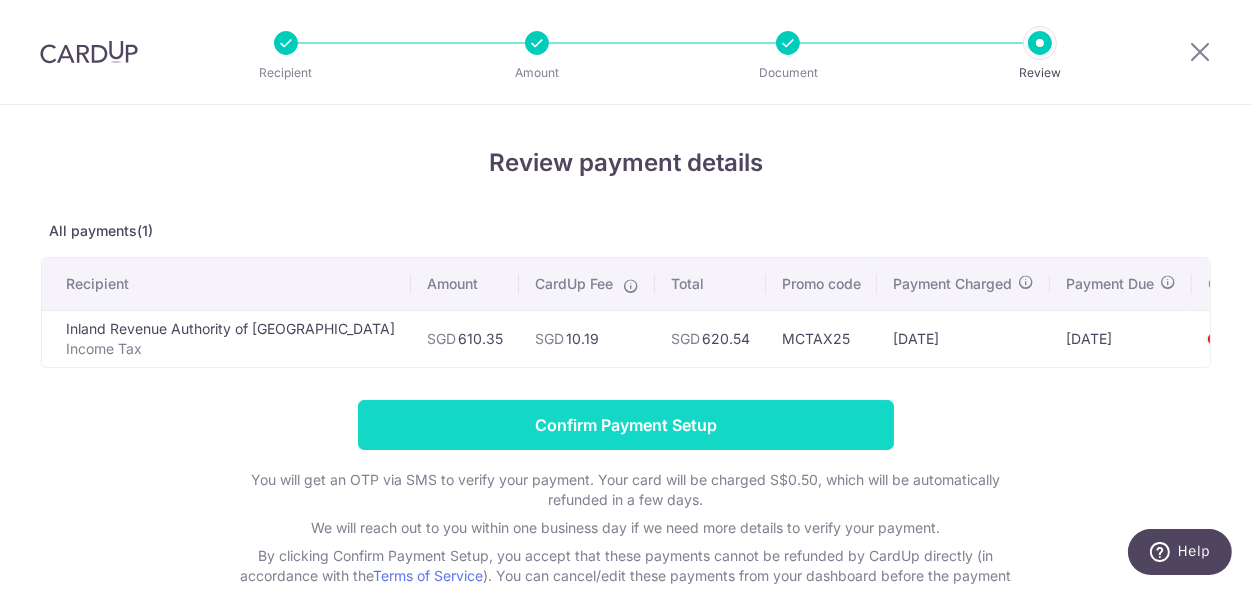 click on "Confirm Payment Setup" at bounding box center [626, 425] 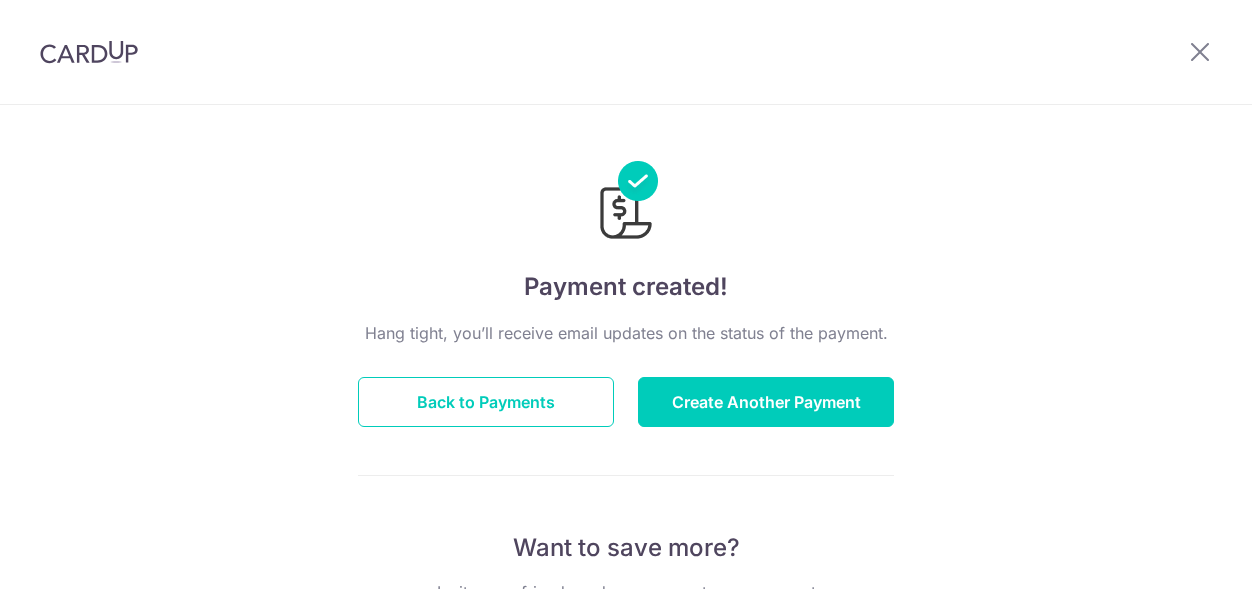 scroll, scrollTop: 0, scrollLeft: 0, axis: both 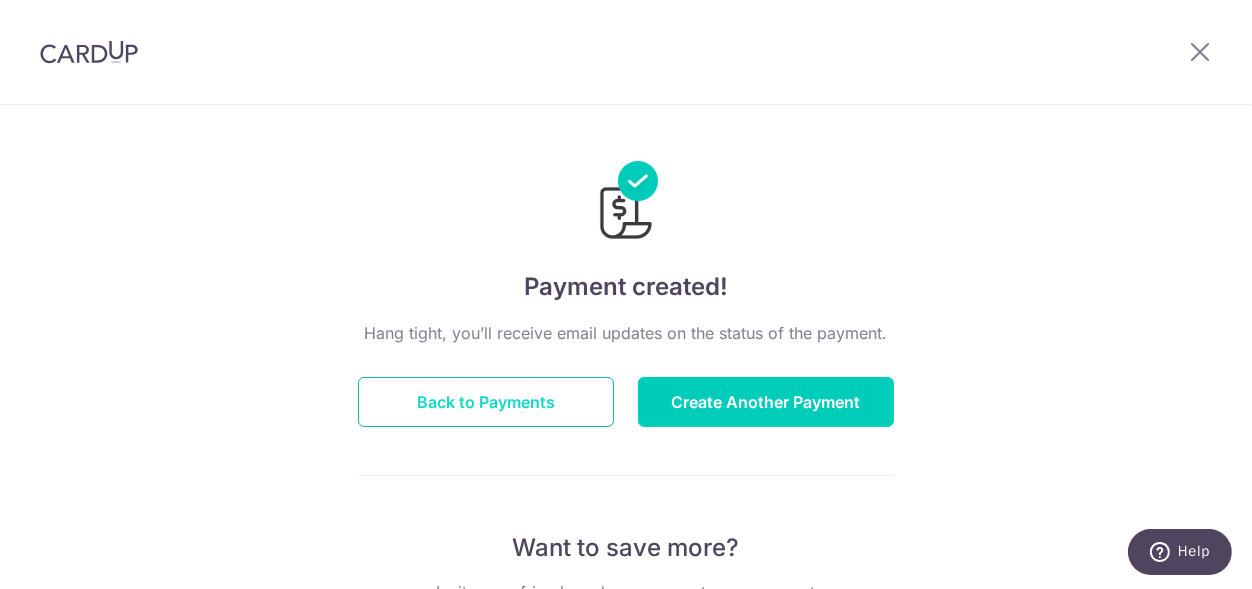 click on "Back to Payments" at bounding box center [486, 402] 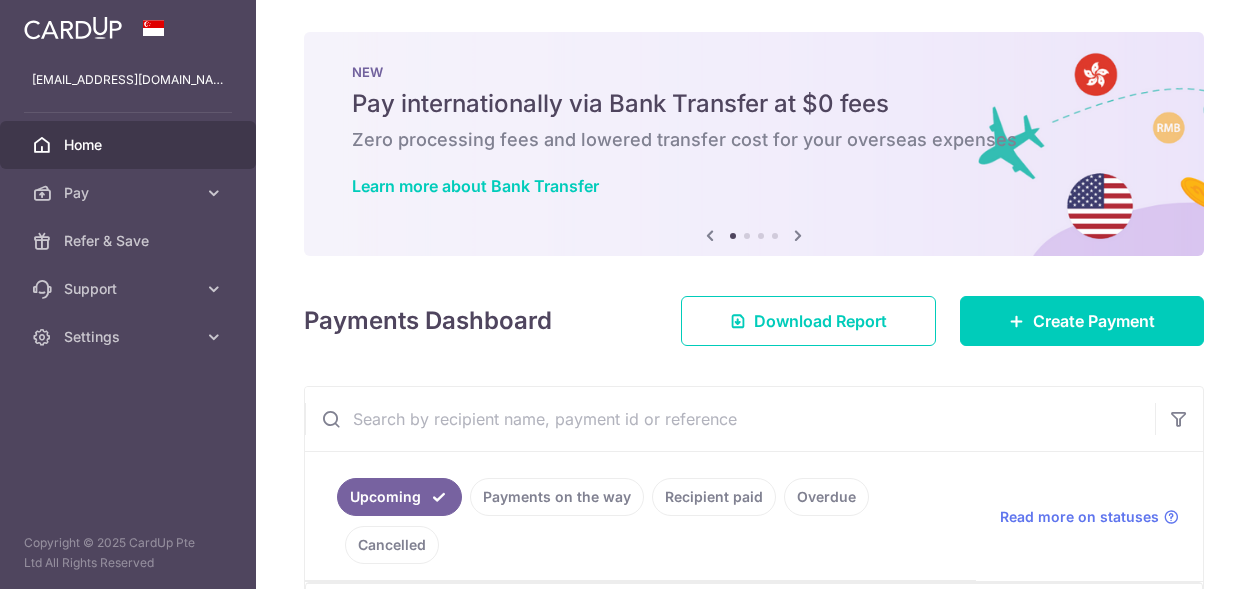 scroll, scrollTop: 0, scrollLeft: 0, axis: both 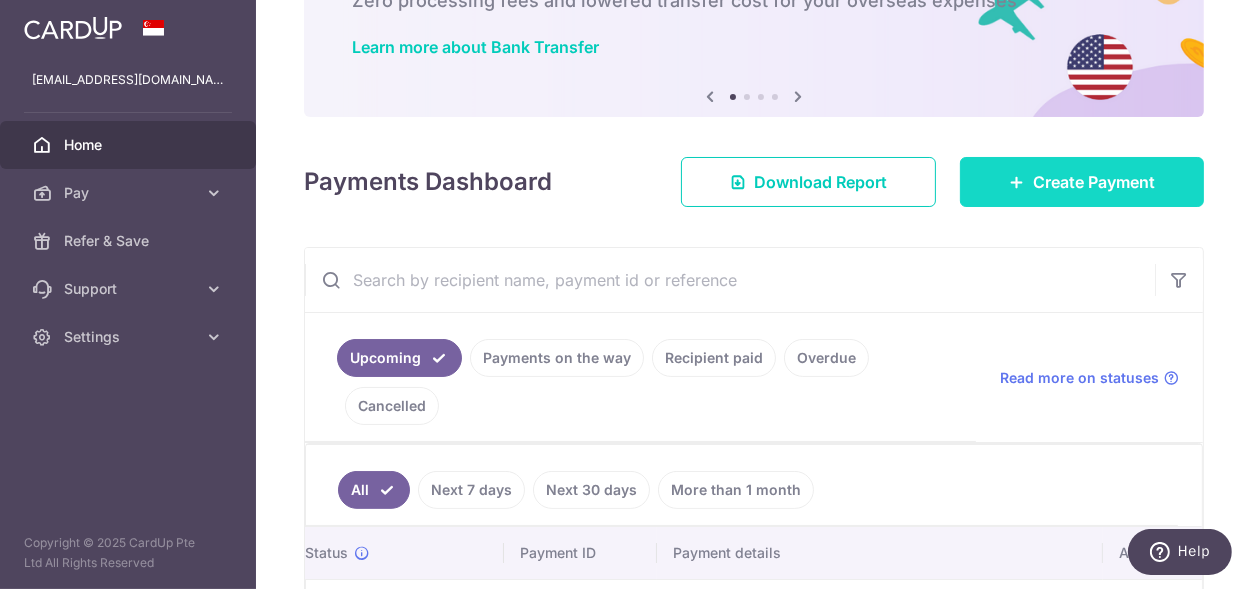 click on "Create Payment" at bounding box center [1094, 182] 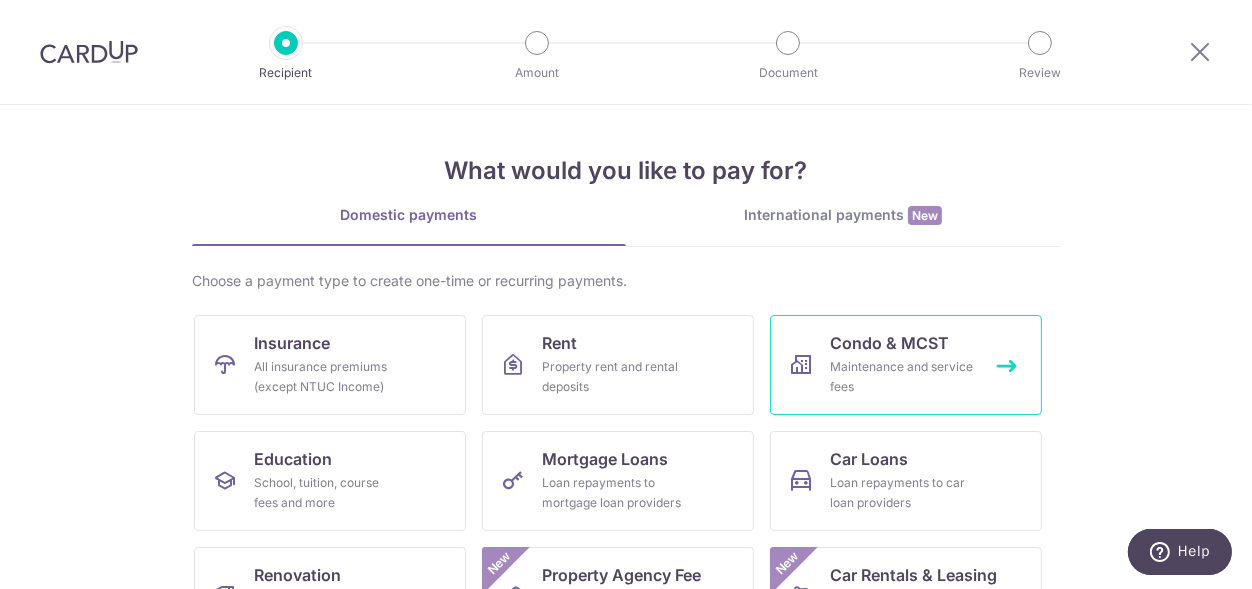 scroll, scrollTop: 0, scrollLeft: 0, axis: both 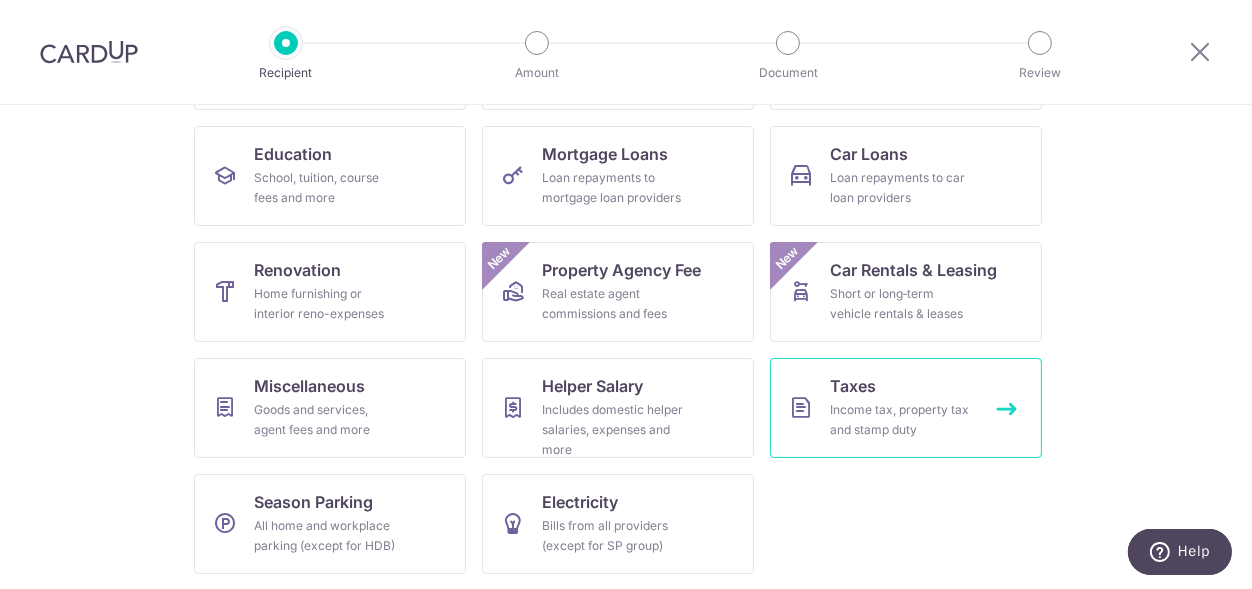 click on "Taxes Income tax, property tax and stamp duty" at bounding box center (906, 408) 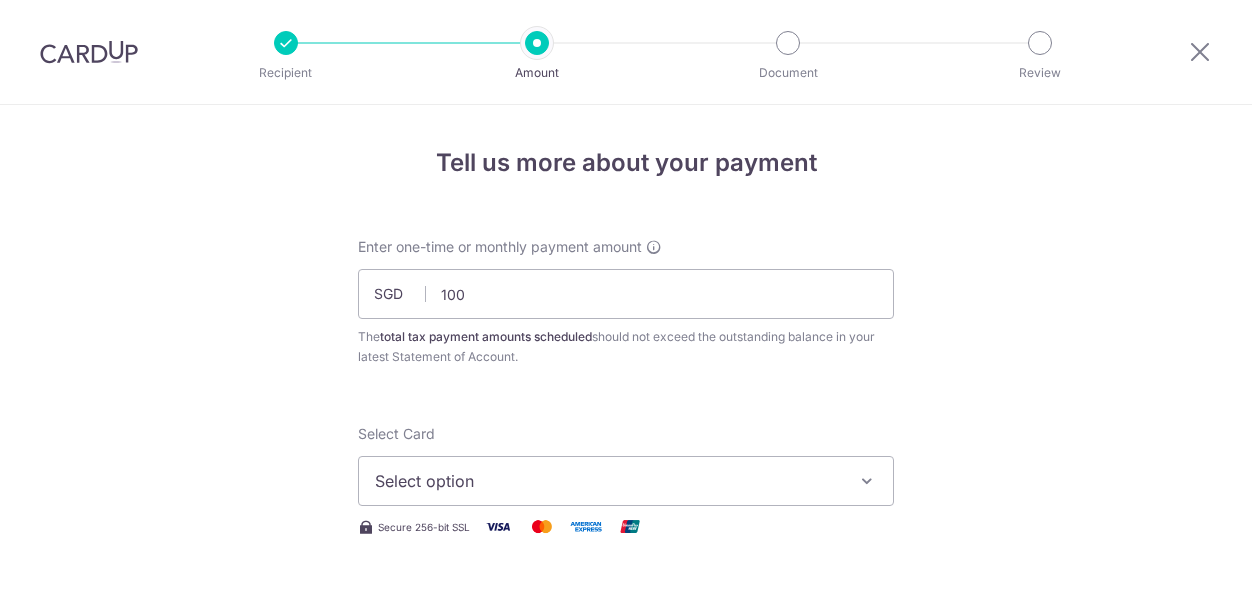 scroll, scrollTop: 0, scrollLeft: 0, axis: both 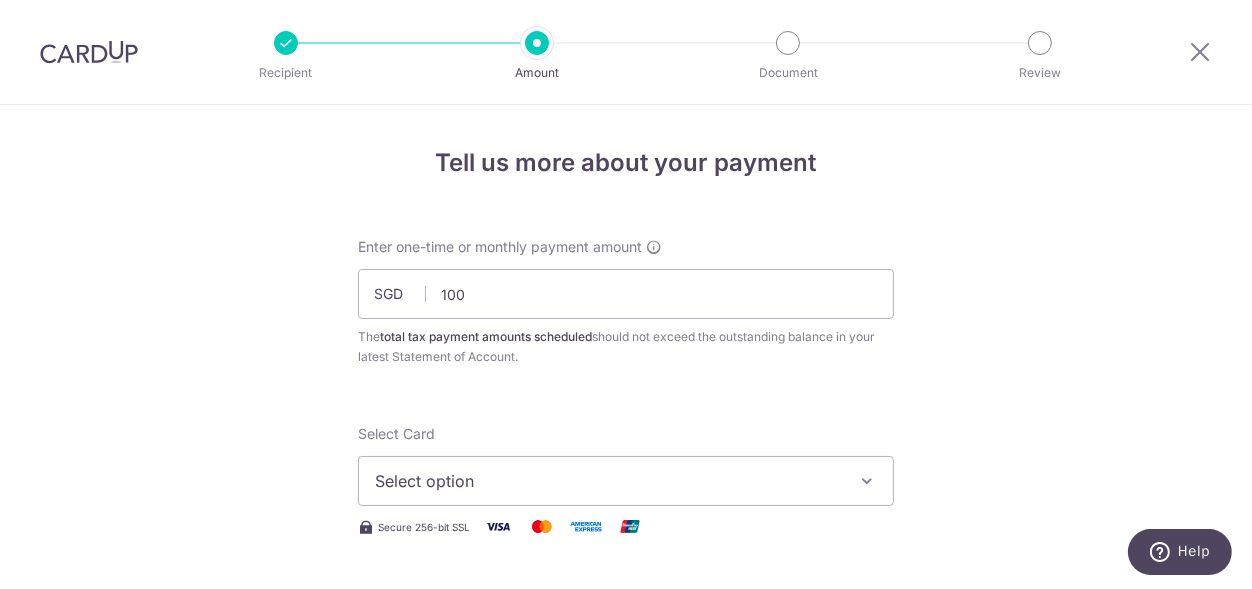 type on "100.00" 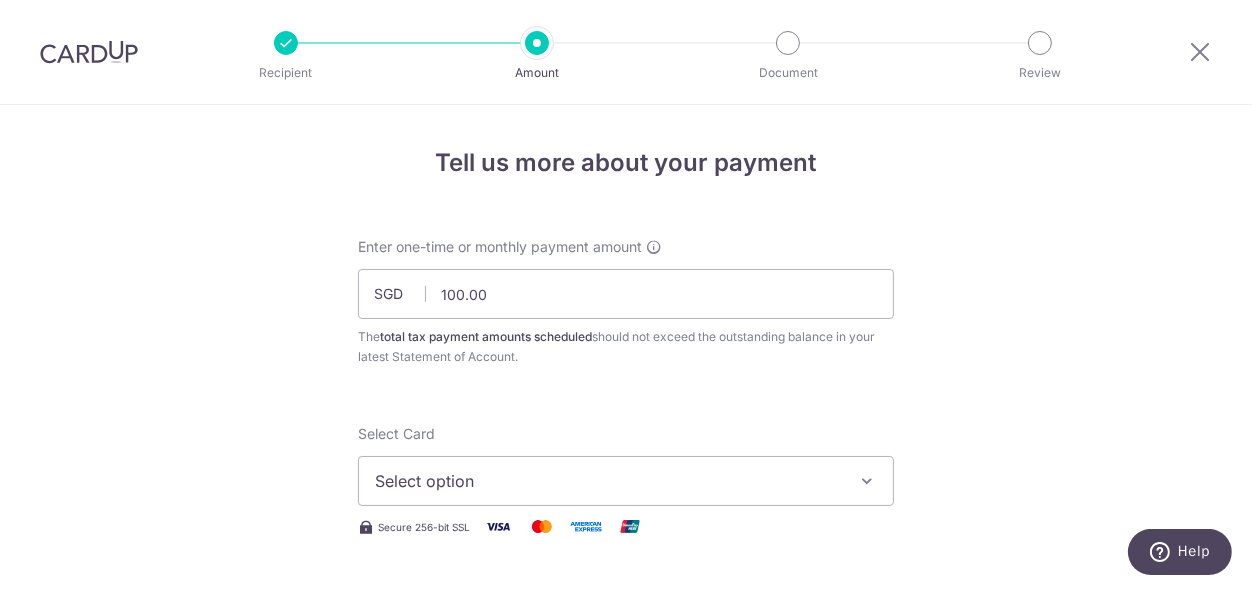 click on "Enter one-time or monthly payment amount
SGD
100.00
100.00
The  total tax payment amounts scheduled  should not exceed the outstanding balance in your latest Statement of Account.
Select Card
Select option
Add credit card
Your Cards
**** 7082
**** 6924
**** 9717
**** 2066
**** 1273
**** 1867
**** 9960" at bounding box center [626, 1052] 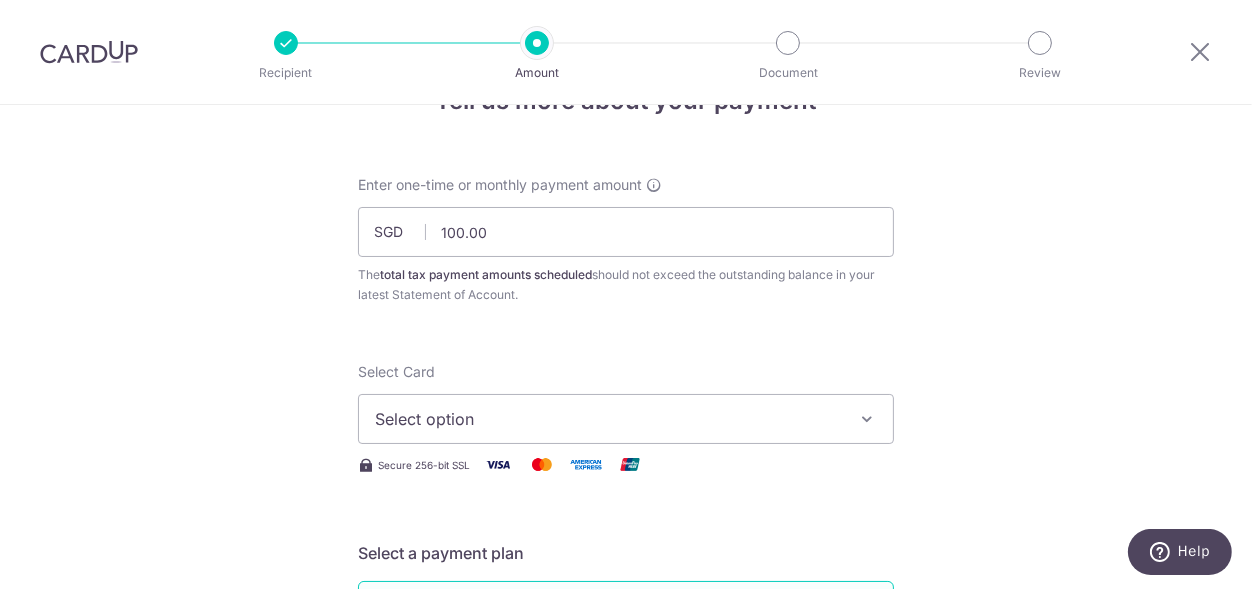scroll, scrollTop: 94, scrollLeft: 0, axis: vertical 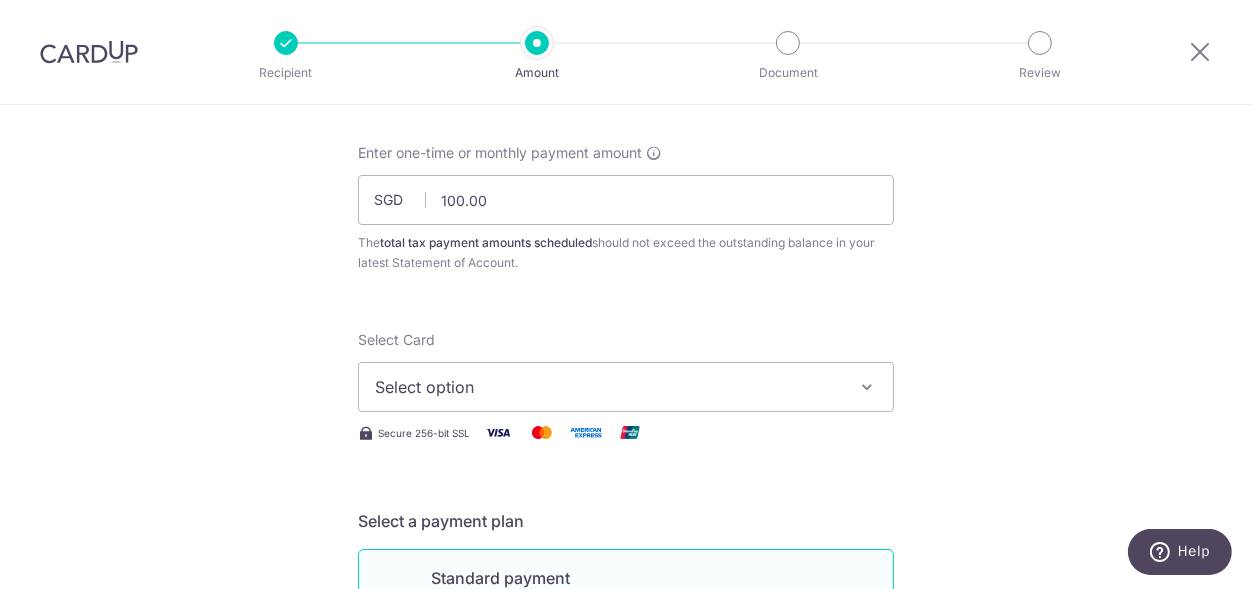 click on "Select option" at bounding box center (626, 387) 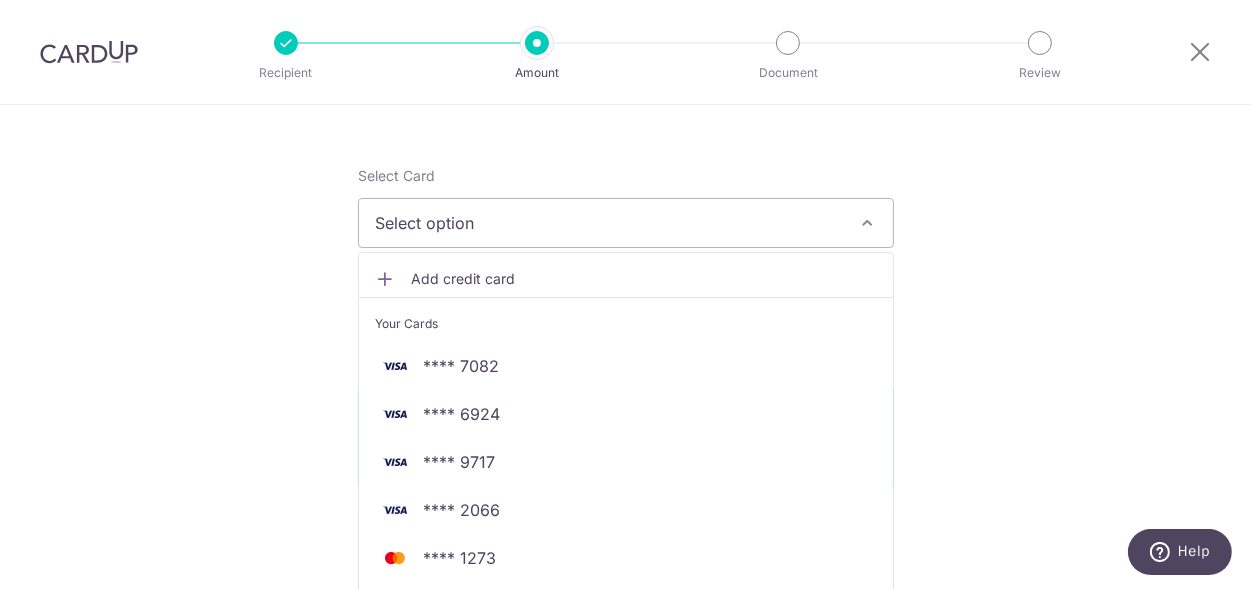scroll, scrollTop: 425, scrollLeft: 0, axis: vertical 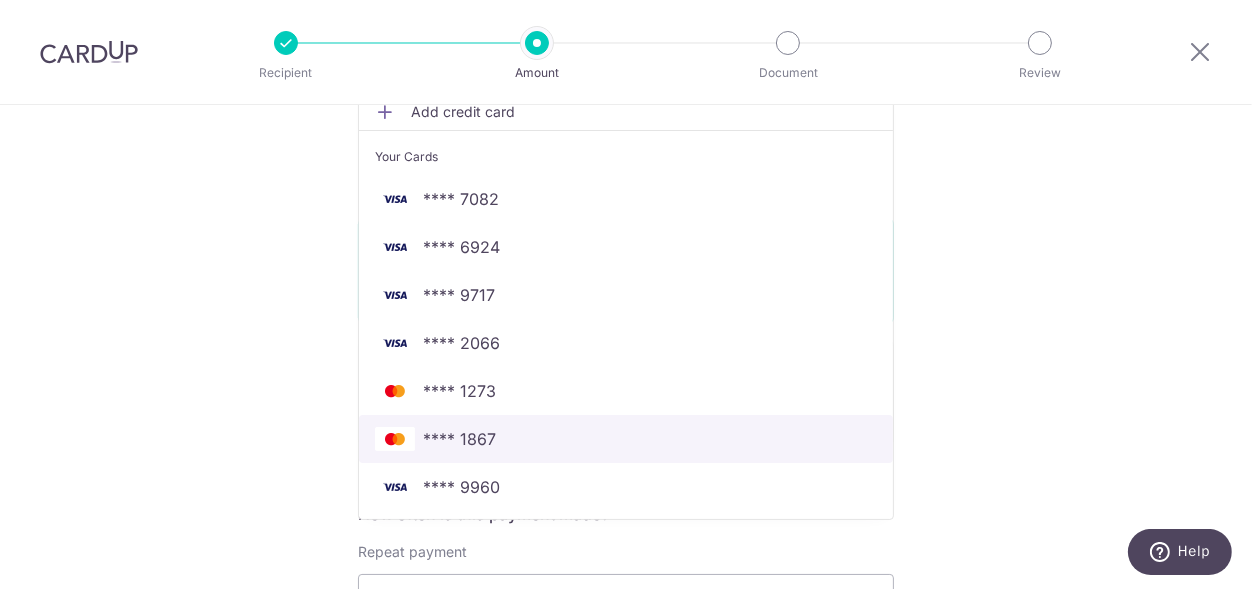 click on "**** 1867" at bounding box center [626, 439] 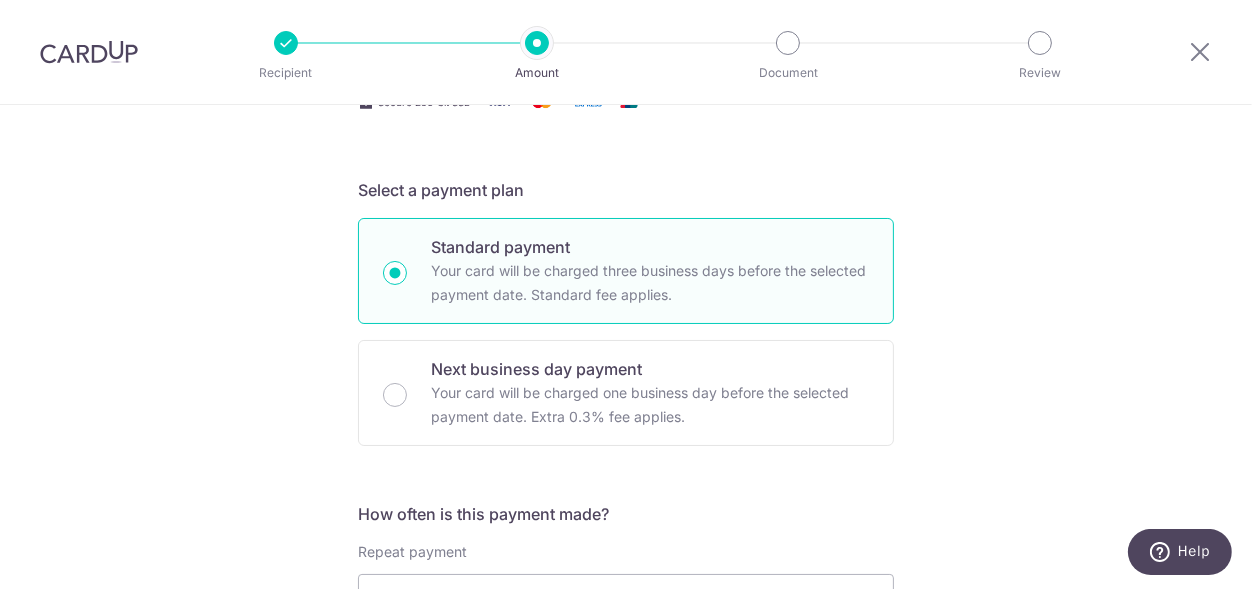 click on "Tell us more about your payment
Enter one-time or monthly payment amount
SGD
100.00
100.00
The  total tax payment amounts scheduled  should not exceed the outstanding balance in your latest Statement of Account.
Select Card
**** 1867
Add credit card
Your Cards
**** 7082
**** 6924
**** 9717
**** 2066
**** 1273
**** 1867
**** 9960" at bounding box center [626, 649] 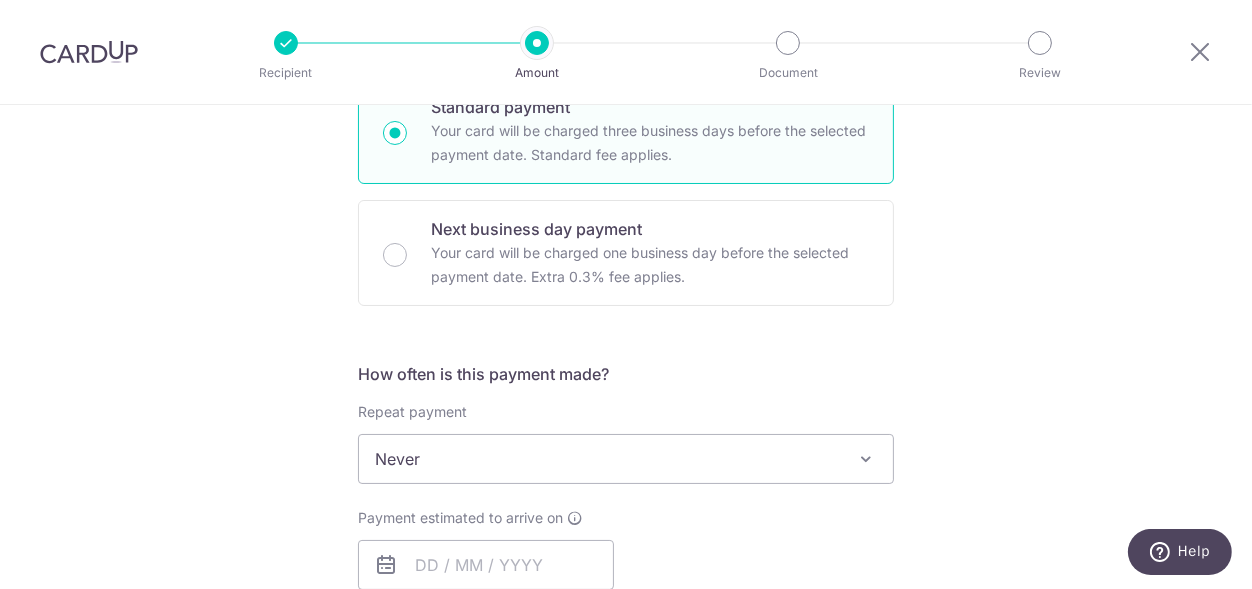 scroll, scrollTop: 707, scrollLeft: 0, axis: vertical 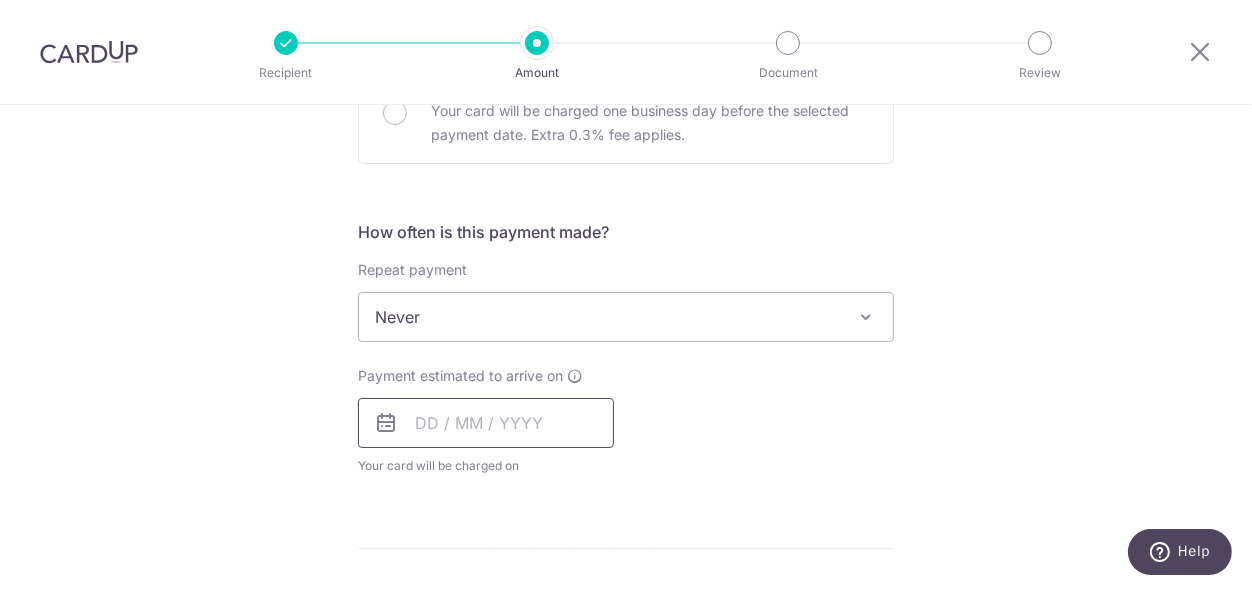 click at bounding box center [486, 423] 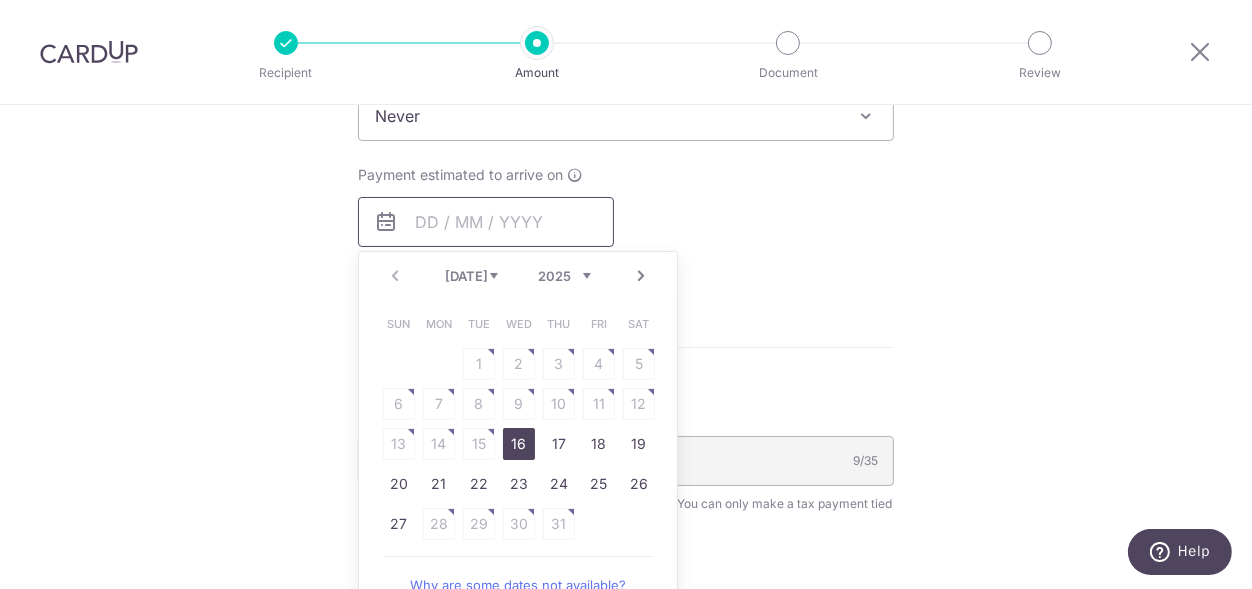 scroll, scrollTop: 923, scrollLeft: 0, axis: vertical 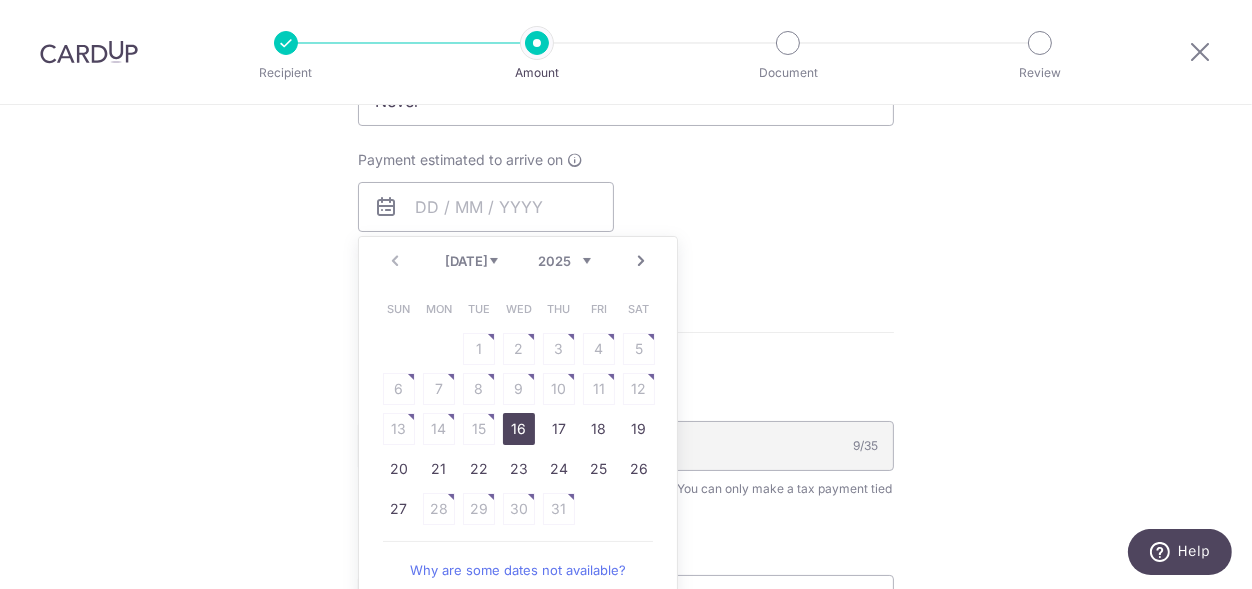 click on "16" at bounding box center [519, 429] 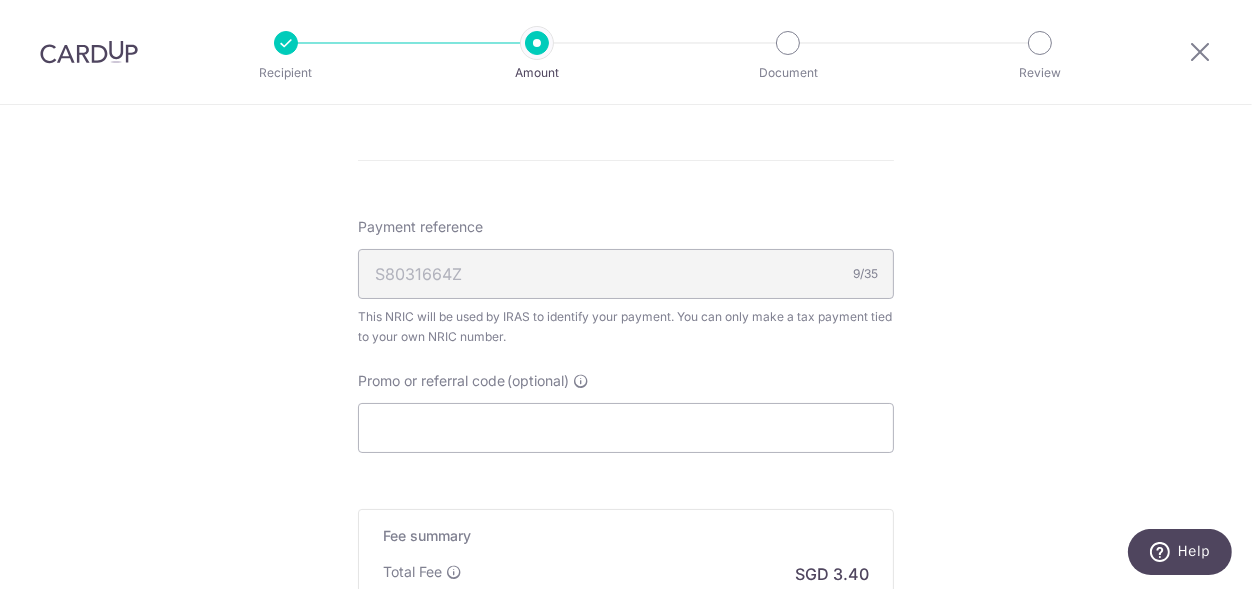 scroll, scrollTop: 1345, scrollLeft: 0, axis: vertical 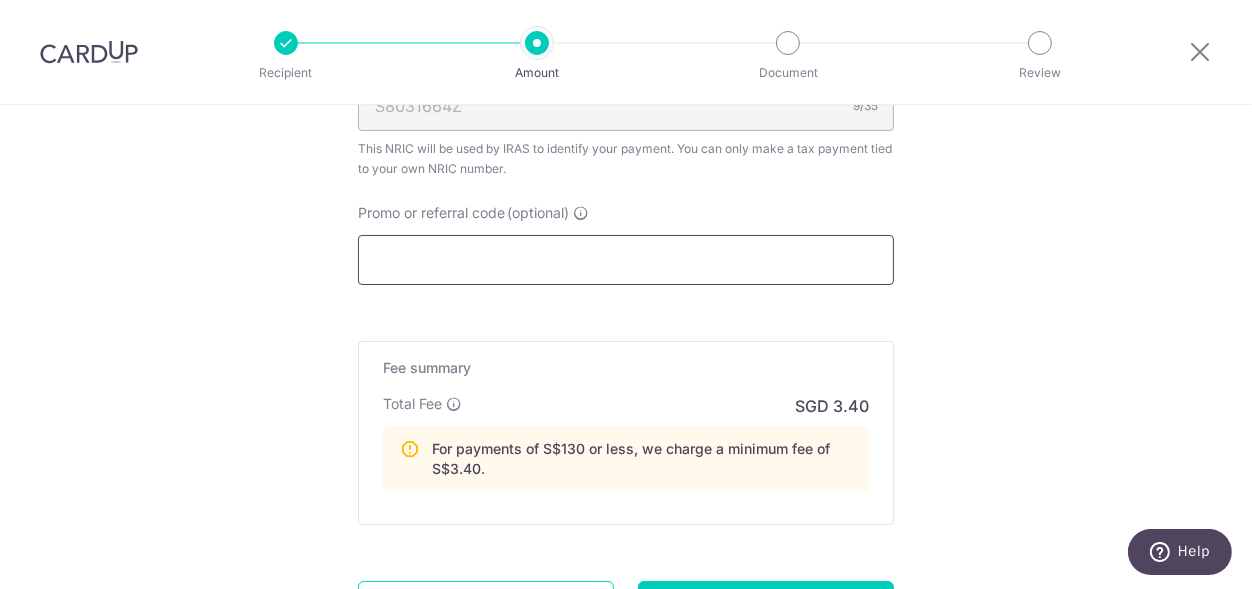 click on "Promo or referral code
(optional)" at bounding box center [626, 260] 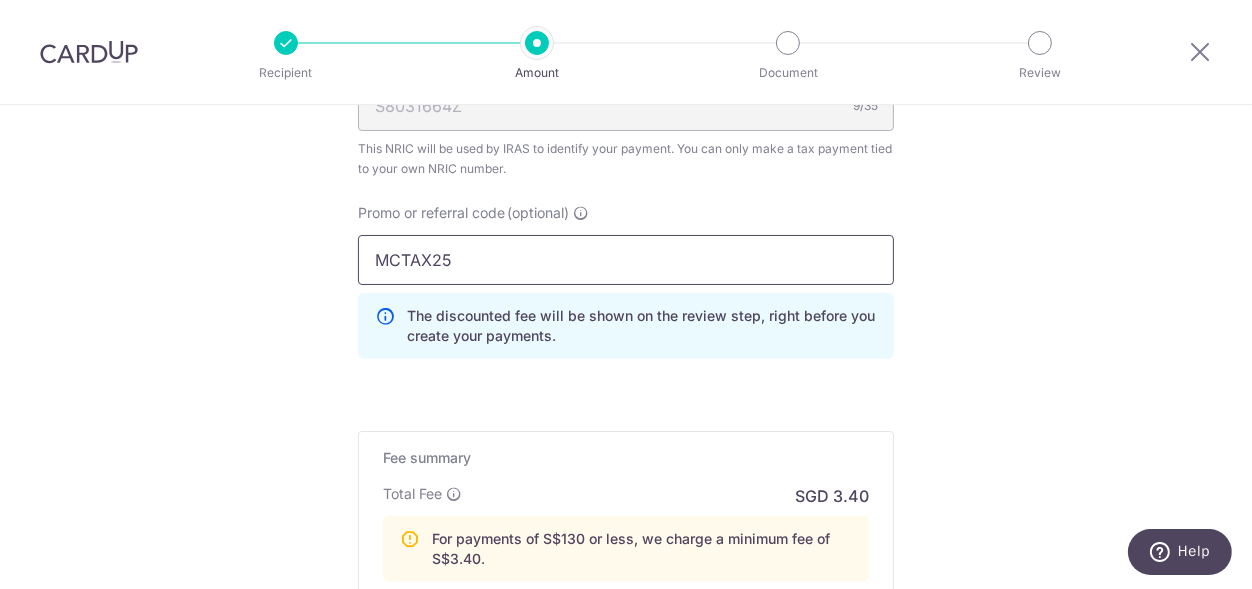 type on "MCTAX25" 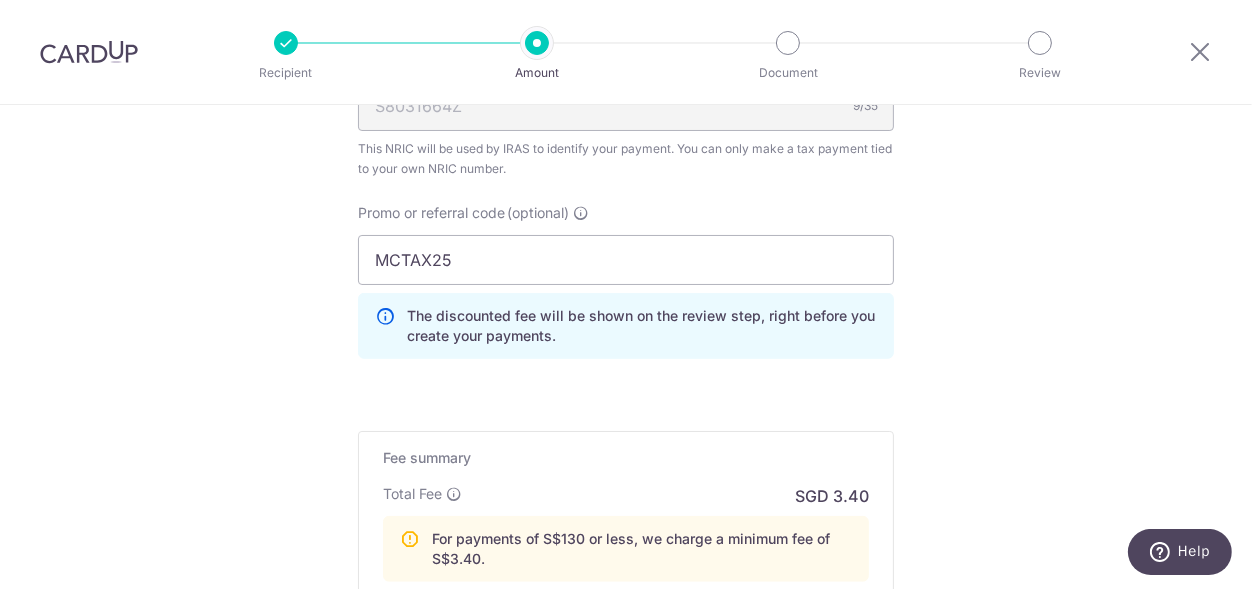 click on "Tell us more about your payment
Enter one-time or monthly payment amount
SGD
100.00
100.00
The  total tax payment amounts scheduled  should not exceed the outstanding balance in your latest Statement of Account.
Select Card
**** 1867
Add credit card
Your Cards
**** 7082
**** 6924
**** 9717
**** 2066
**** 1273
**** 1867
**** 9960" at bounding box center (626, -185) 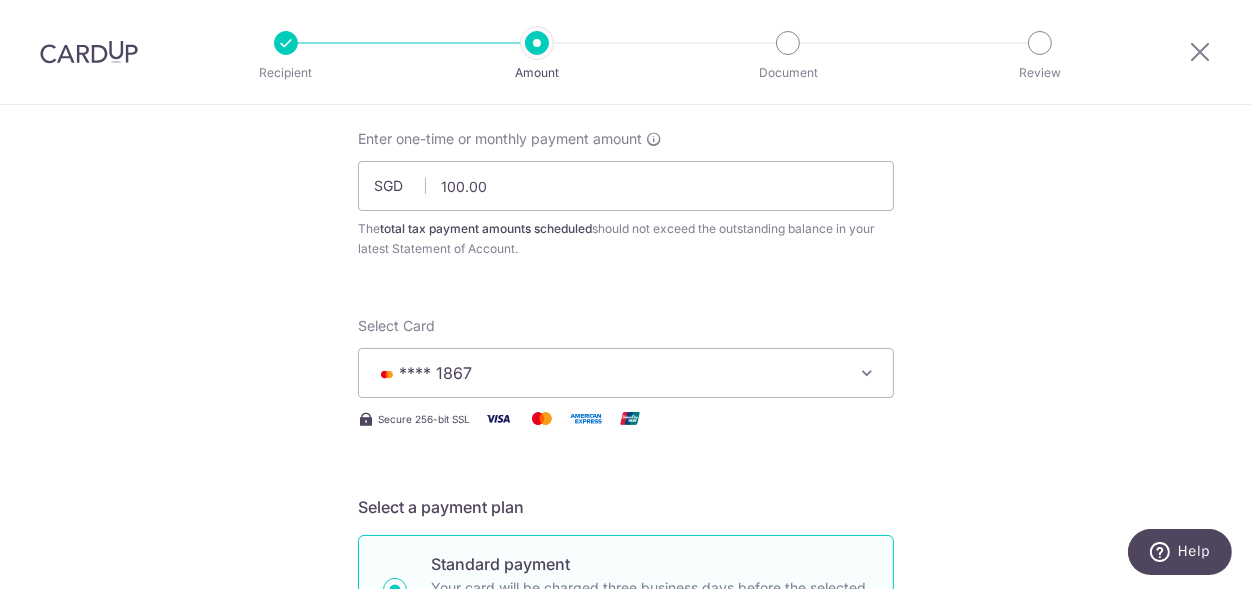 scroll, scrollTop: 0, scrollLeft: 0, axis: both 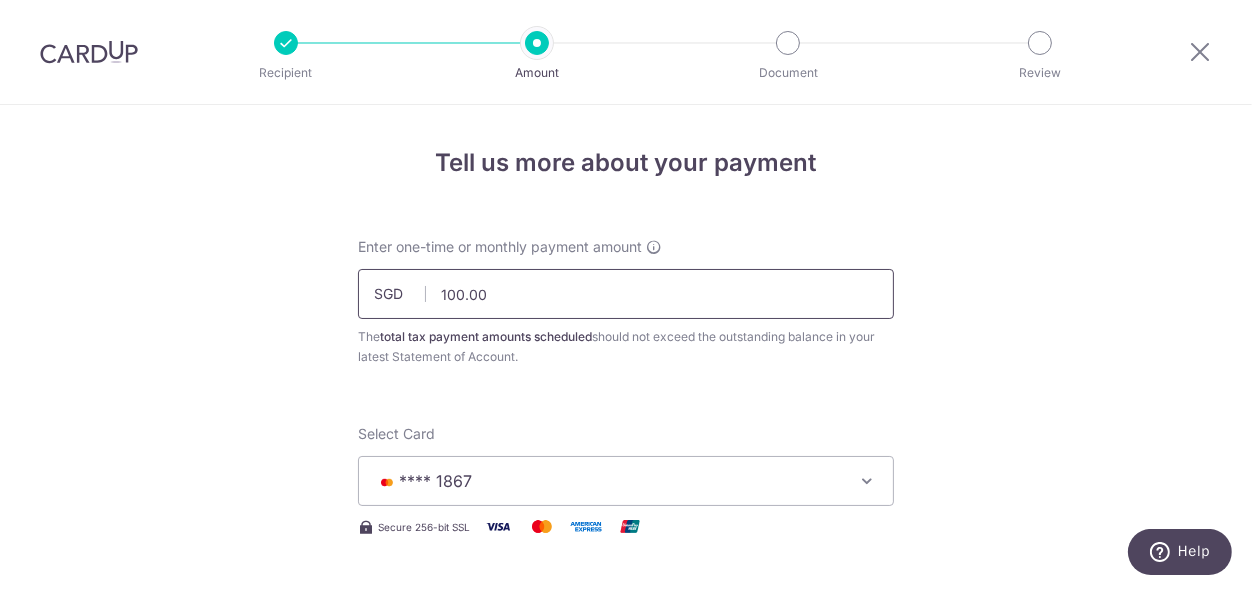 click on "100.00" at bounding box center (626, 294) 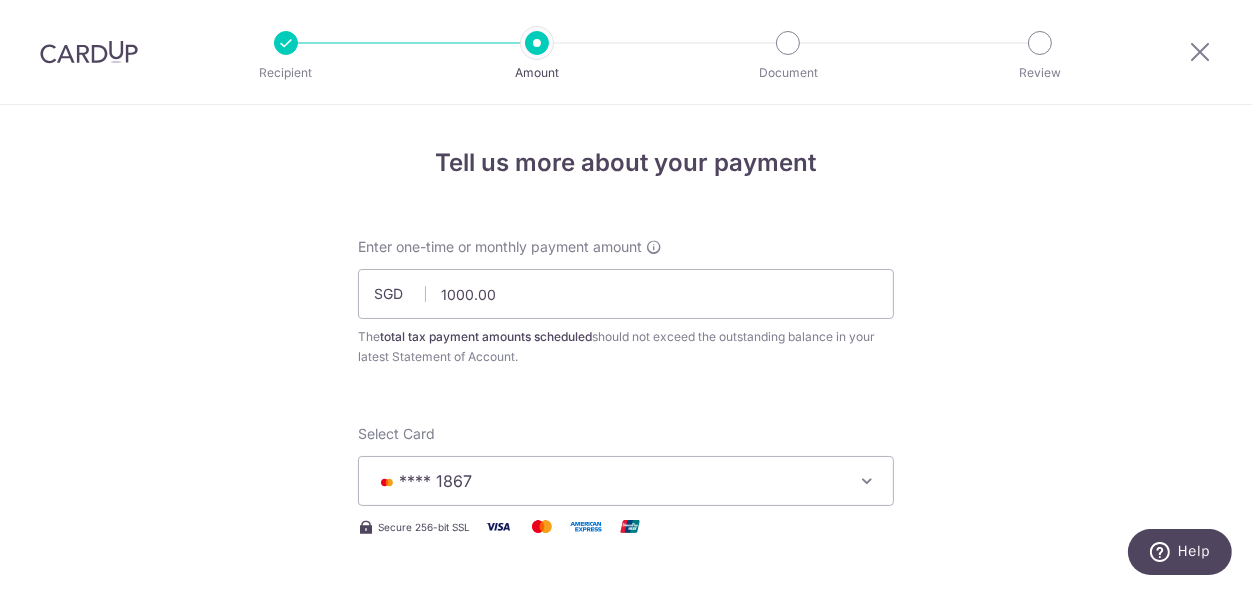 click on "Tell us more about your payment
Enter one-time or monthly payment amount
SGD
1000.00
100.00
The  total tax payment amounts scheduled  should not exceed the outstanding balance in your latest Statement of Account.
Select Card
**** 1867
Add credit card
Your Cards
**** 7082
**** 6924
**** 9717
**** 2066
**** 1273
**** 1867
**** 9960" at bounding box center [626, 1160] 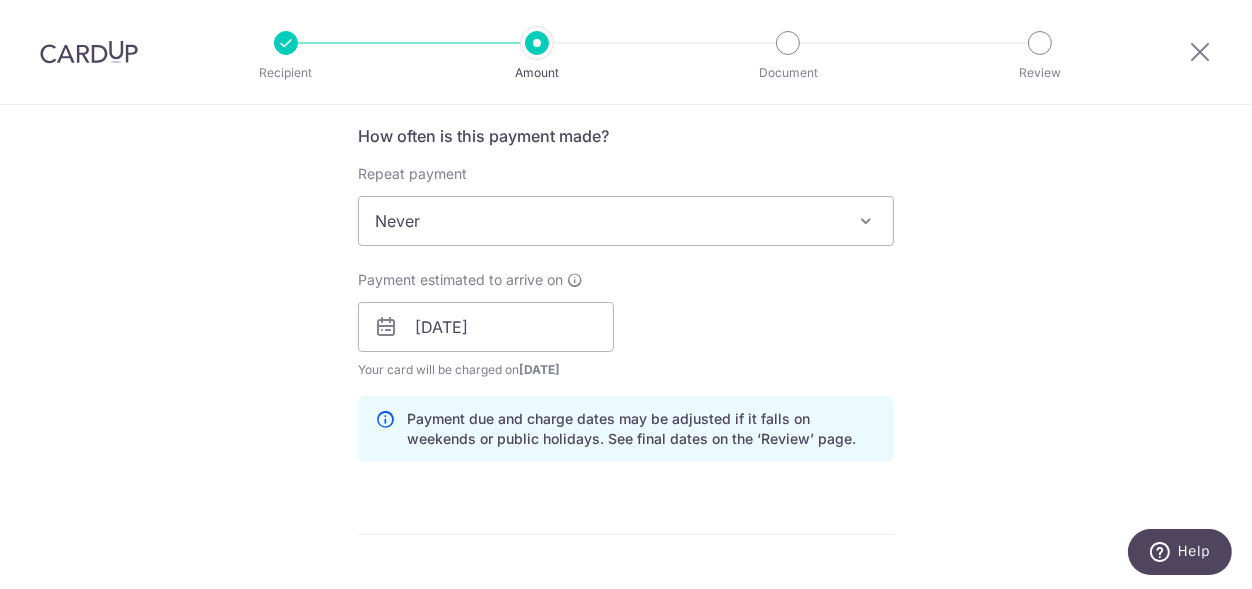 scroll, scrollTop: 822, scrollLeft: 0, axis: vertical 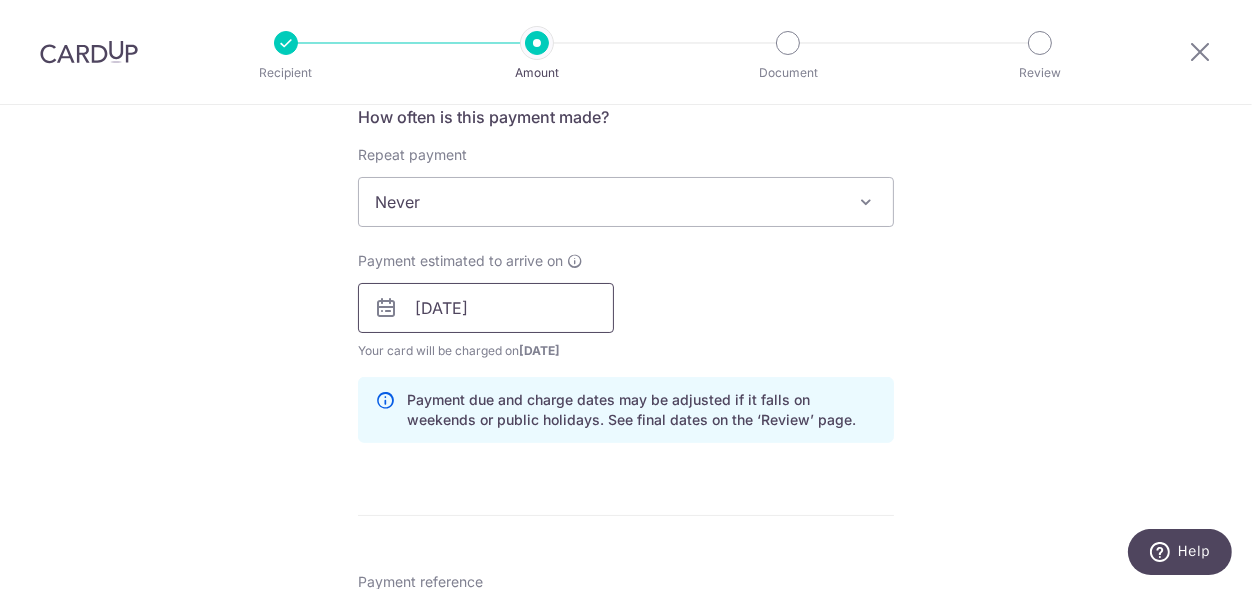 click on "[DATE]" at bounding box center [486, 308] 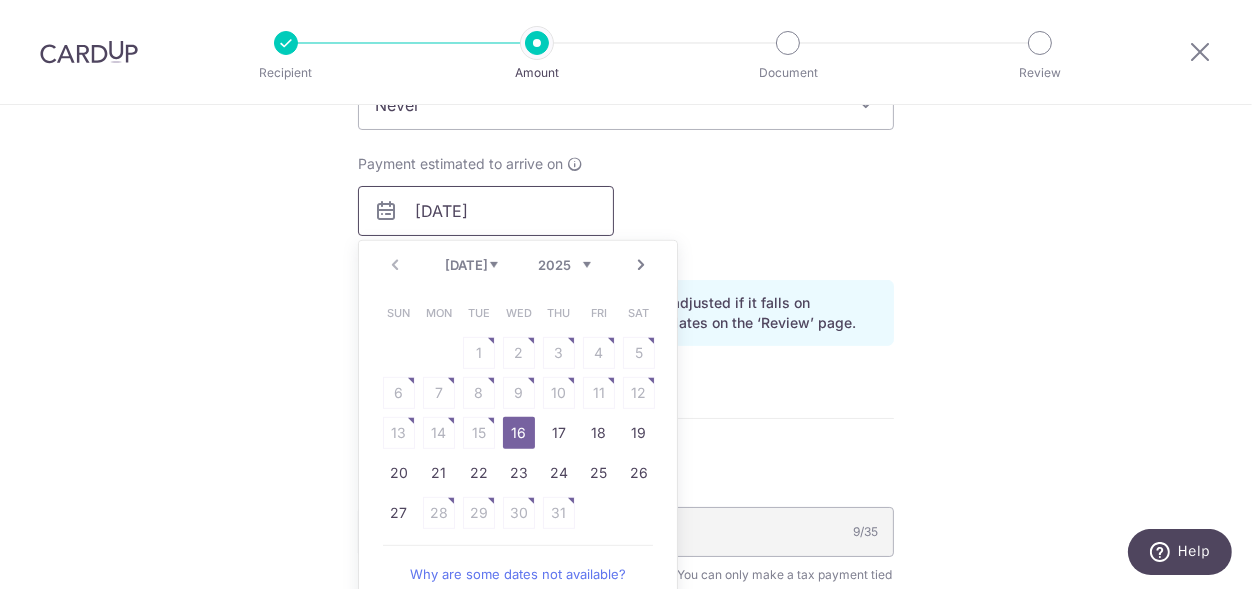 scroll, scrollTop: 927, scrollLeft: 0, axis: vertical 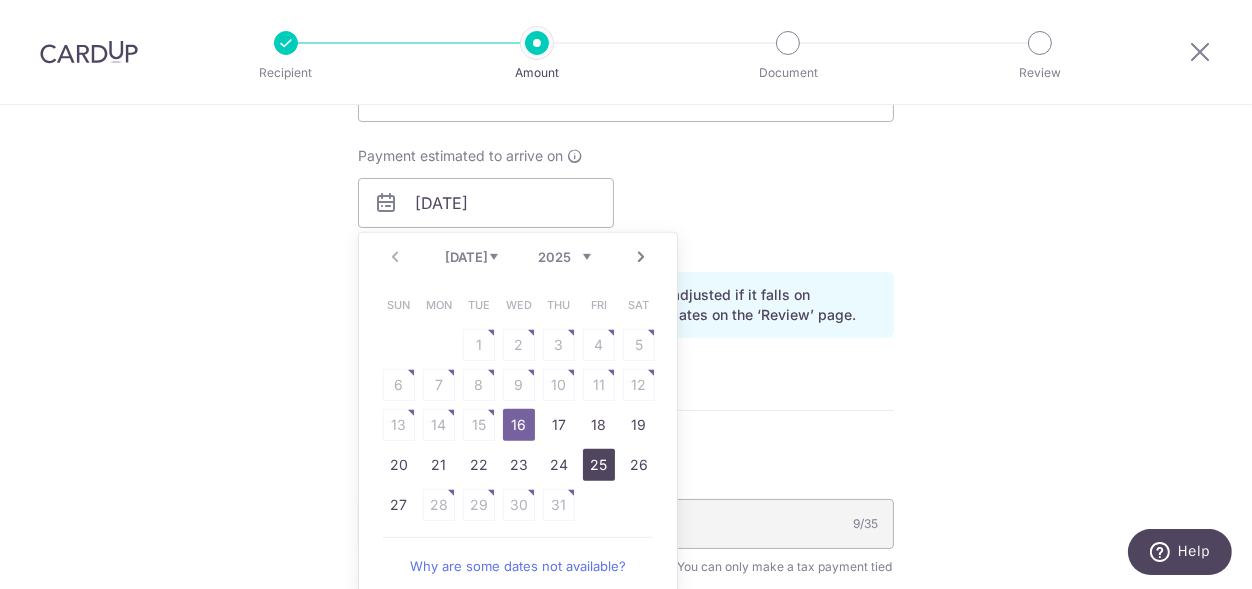 click on "25" at bounding box center (599, 465) 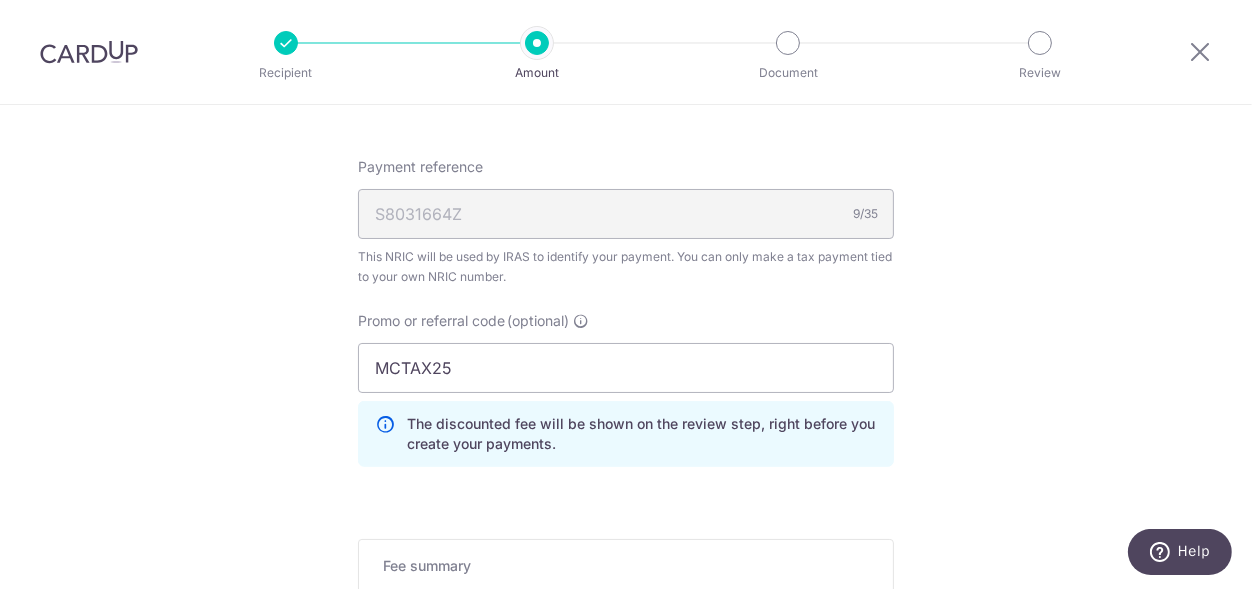 scroll, scrollTop: 1470, scrollLeft: 0, axis: vertical 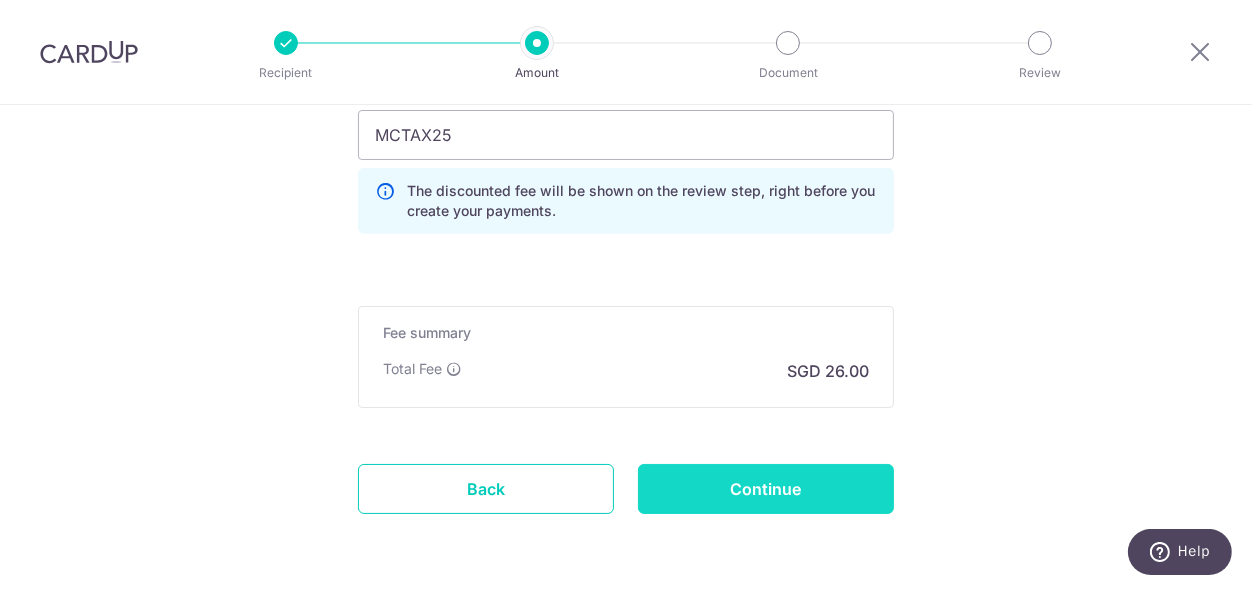 click on "Continue" at bounding box center [766, 489] 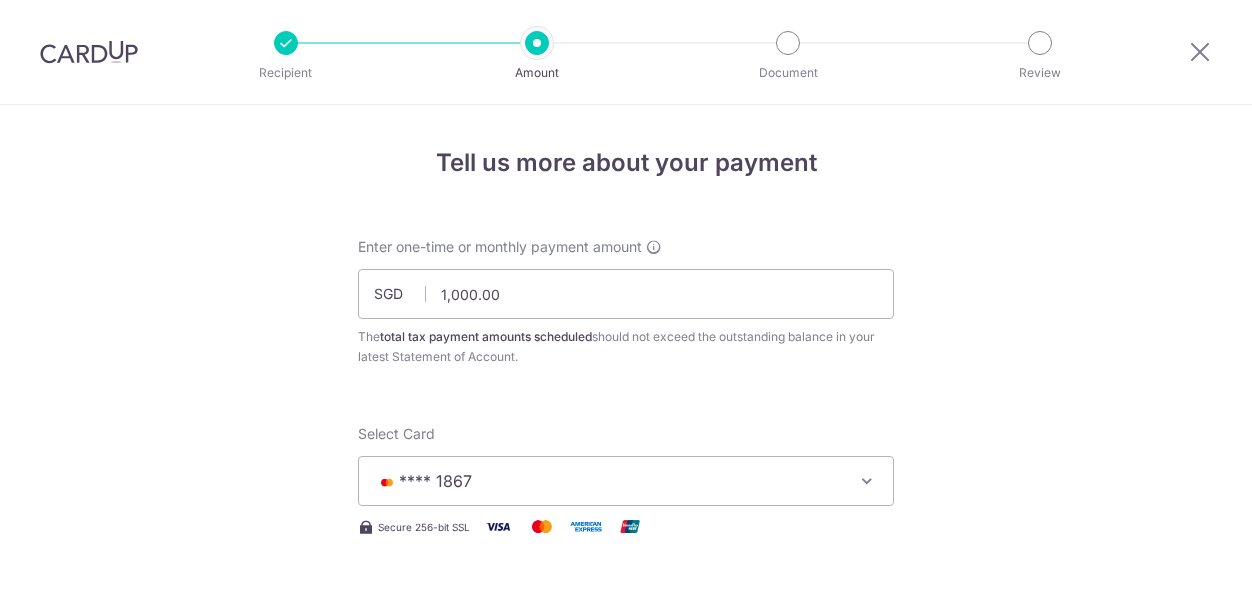scroll, scrollTop: 0, scrollLeft: 0, axis: both 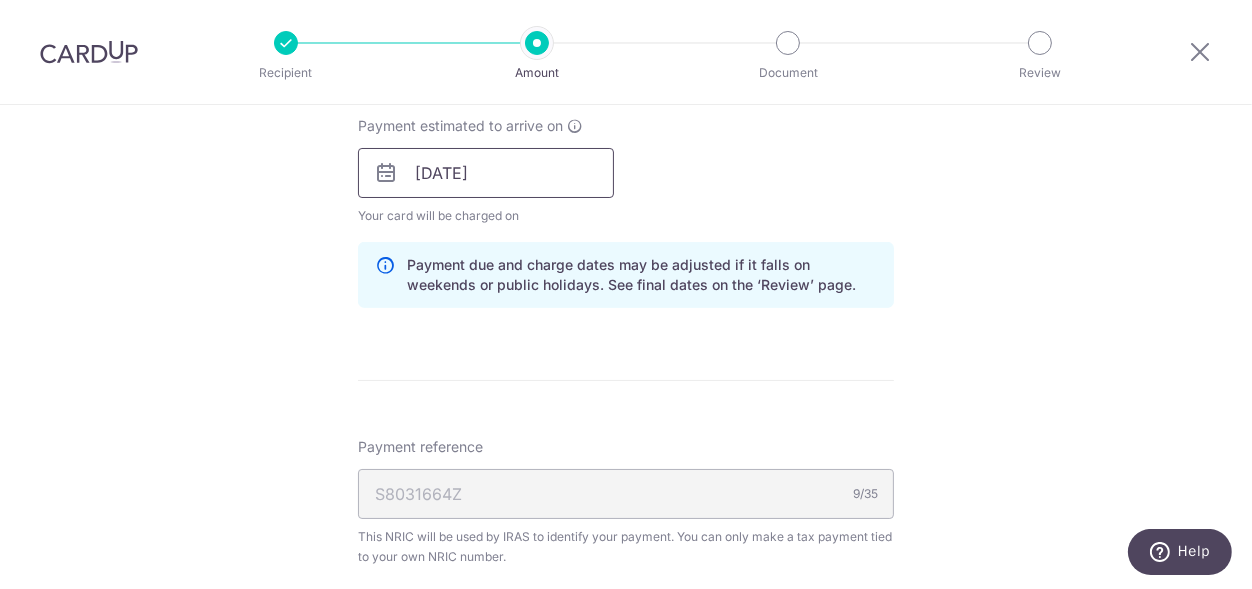 click on "25/07/2025" at bounding box center [486, 173] 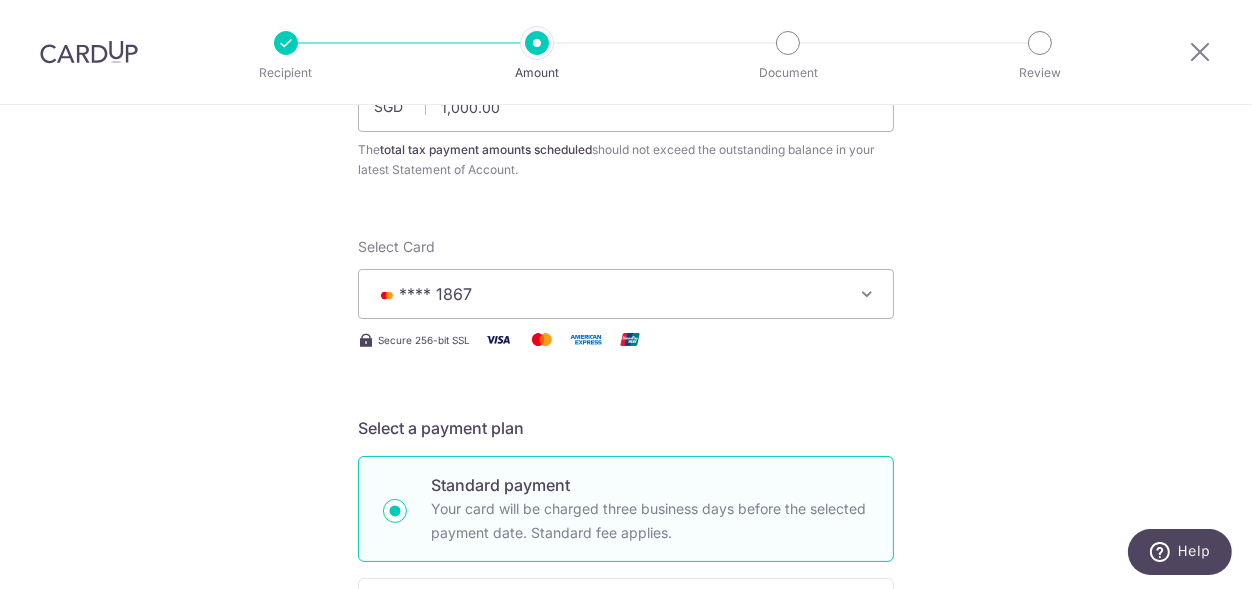 scroll, scrollTop: 0, scrollLeft: 0, axis: both 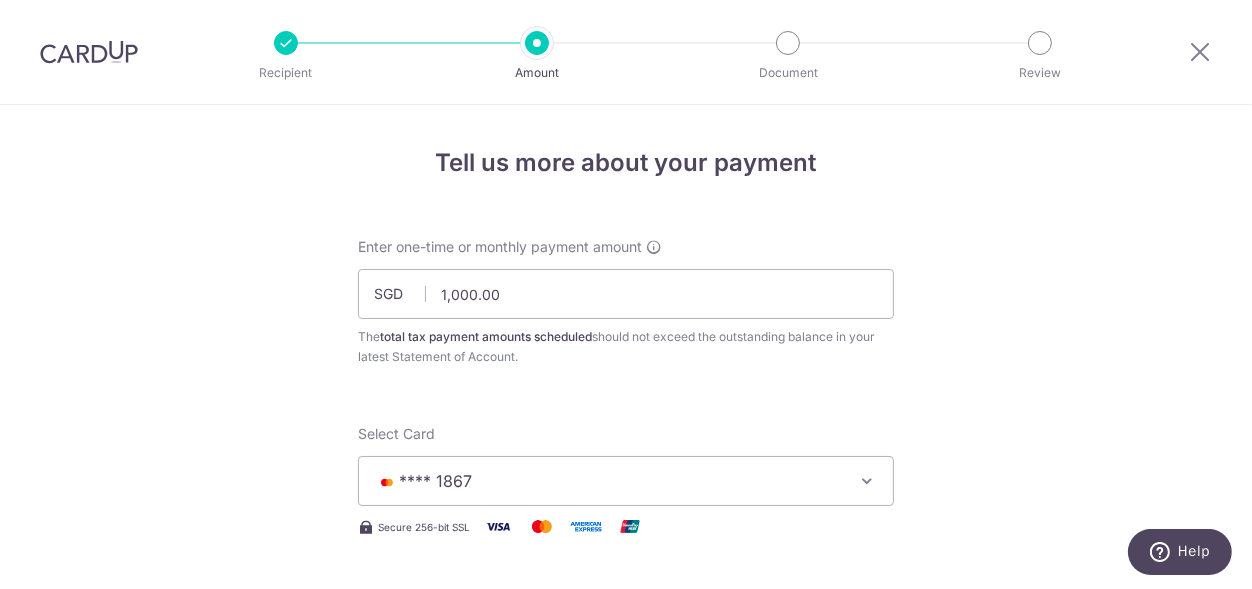 click at bounding box center (1200, 52) 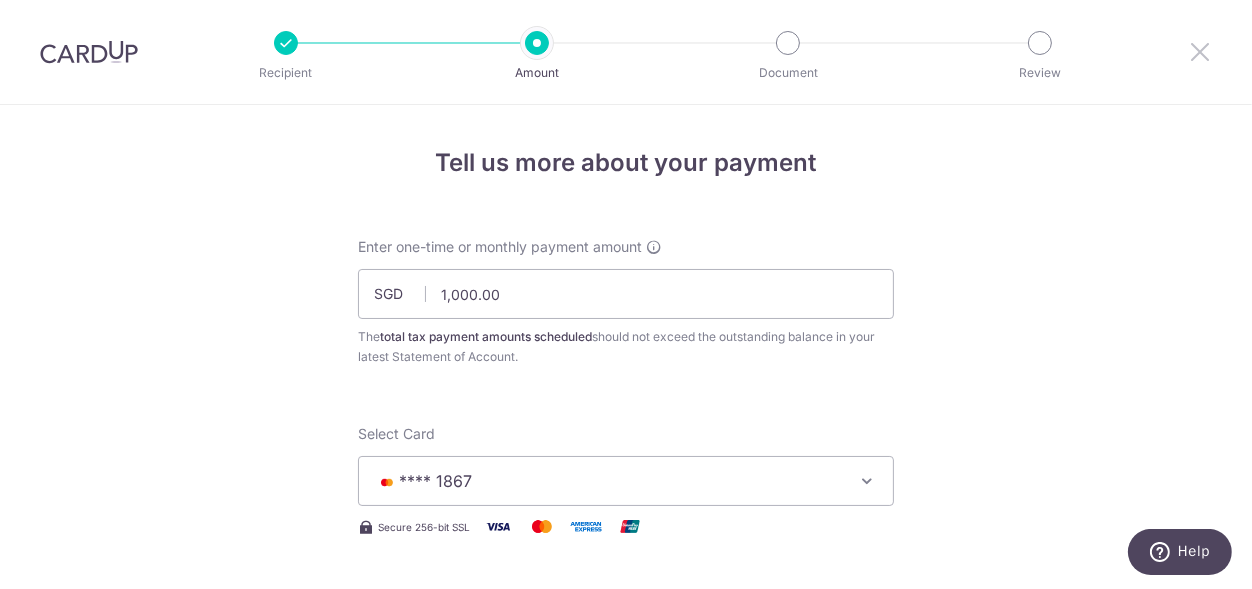 click at bounding box center (1200, 51) 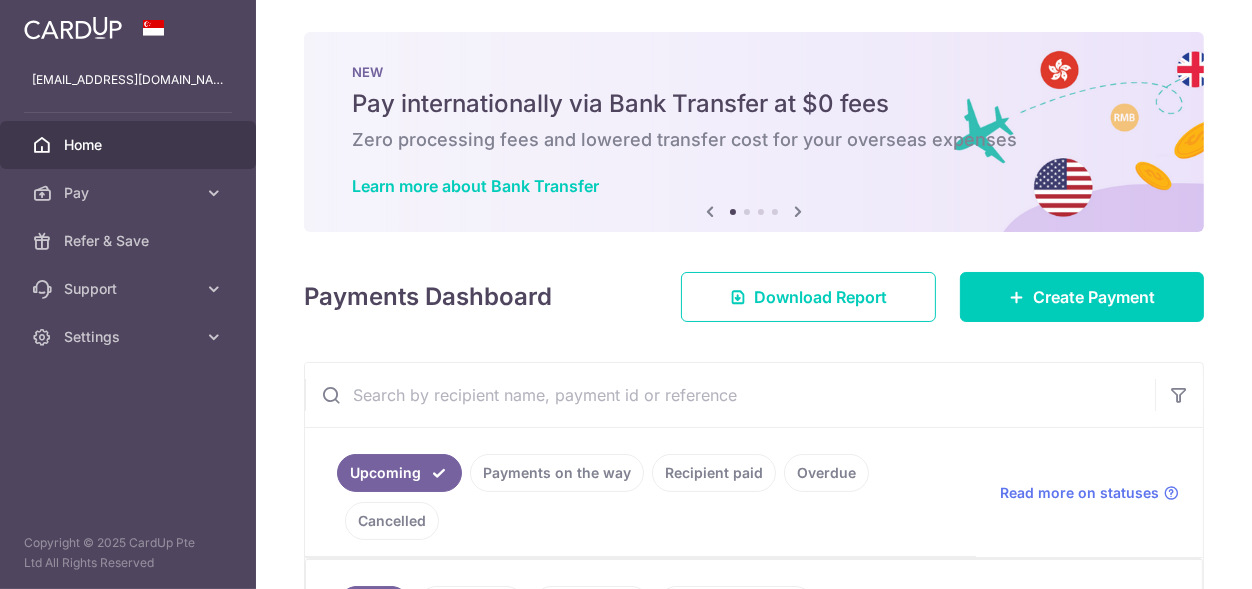 click on "Home" at bounding box center (130, 145) 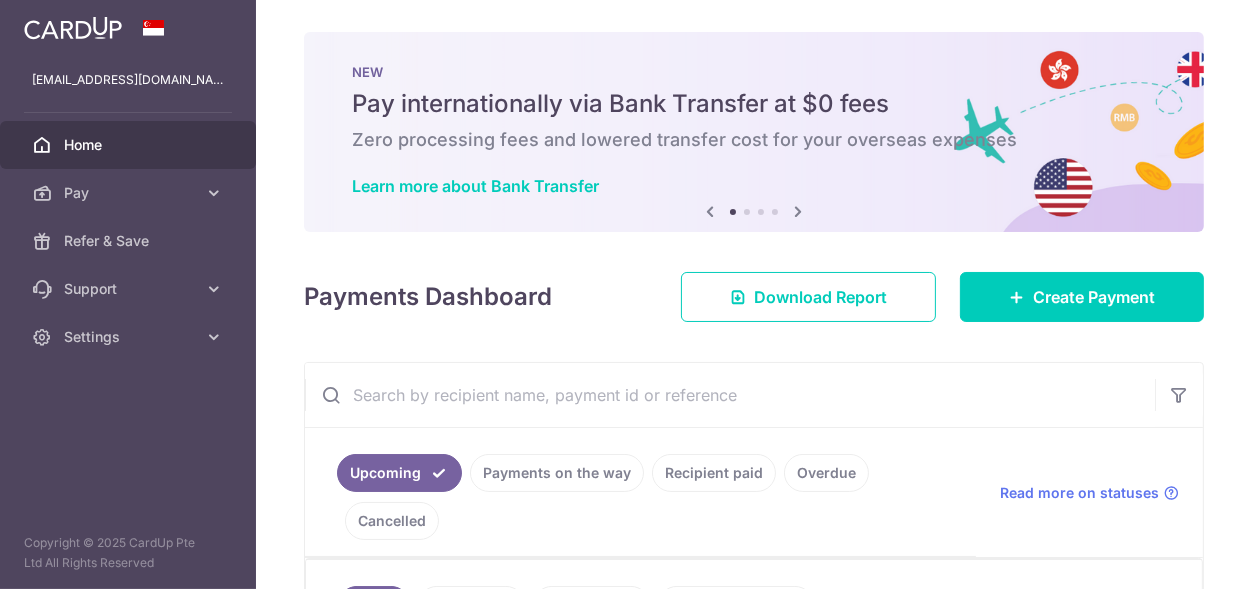 scroll, scrollTop: 100, scrollLeft: 0, axis: vertical 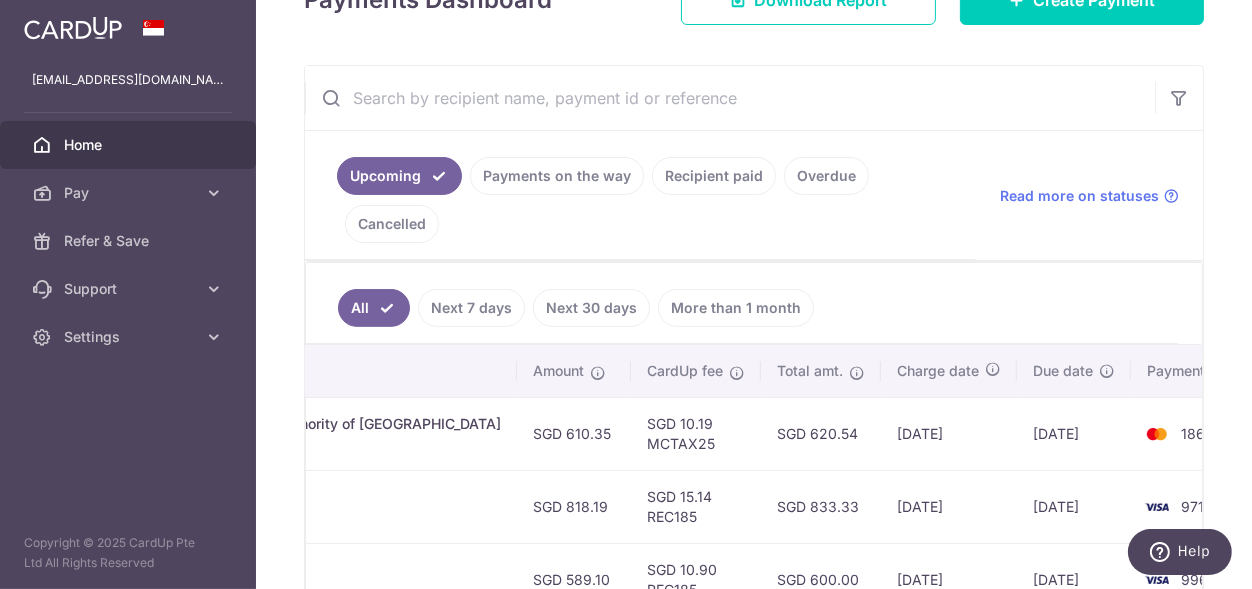 click on "Home" at bounding box center [130, 145] 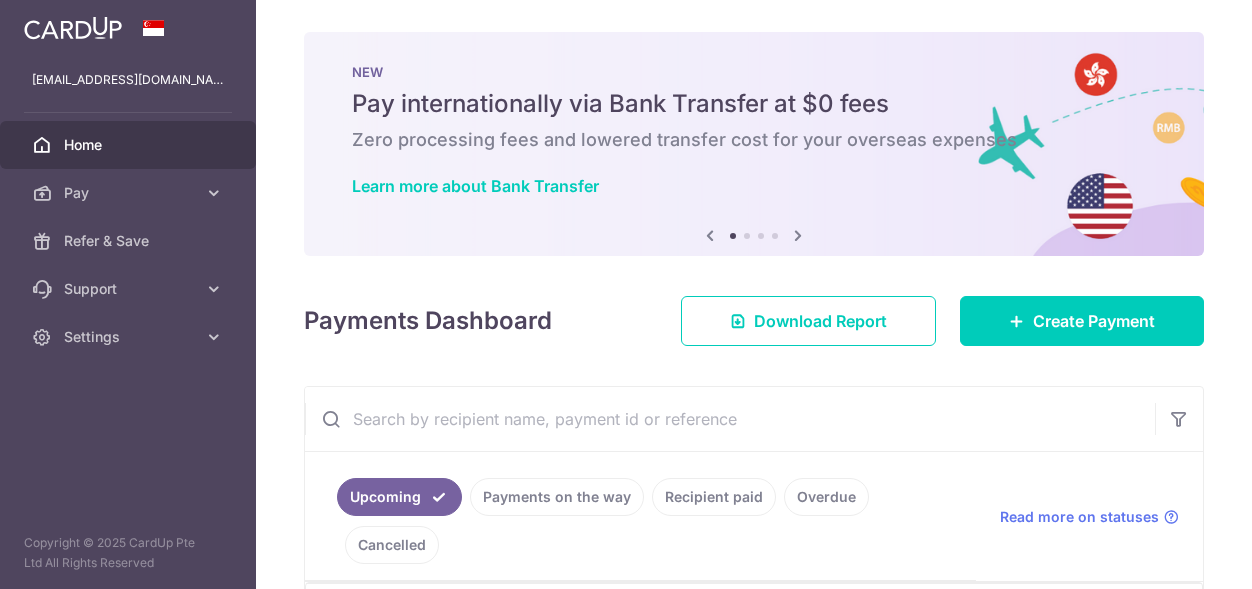 scroll, scrollTop: 0, scrollLeft: 0, axis: both 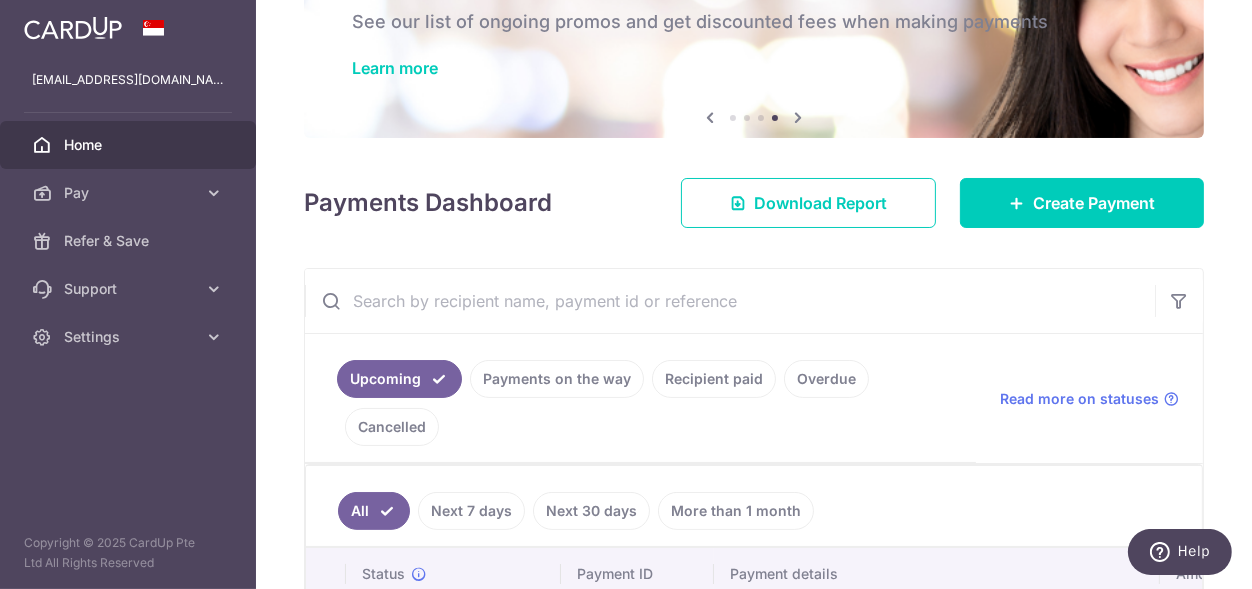 click on "Home" at bounding box center (130, 145) 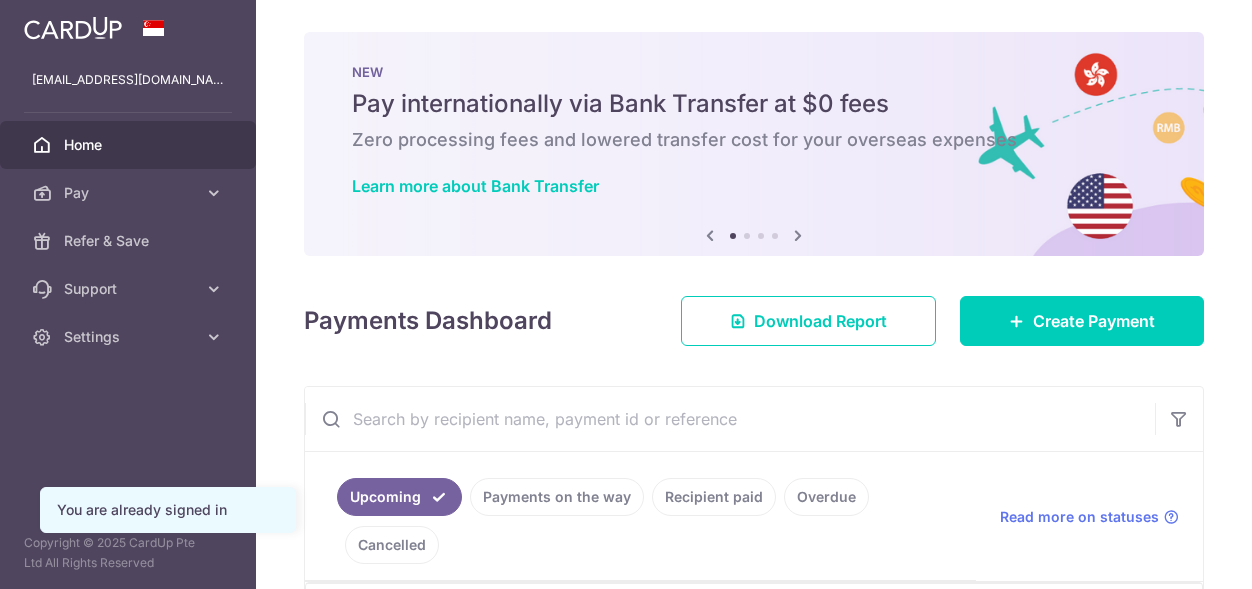 scroll, scrollTop: 0, scrollLeft: 0, axis: both 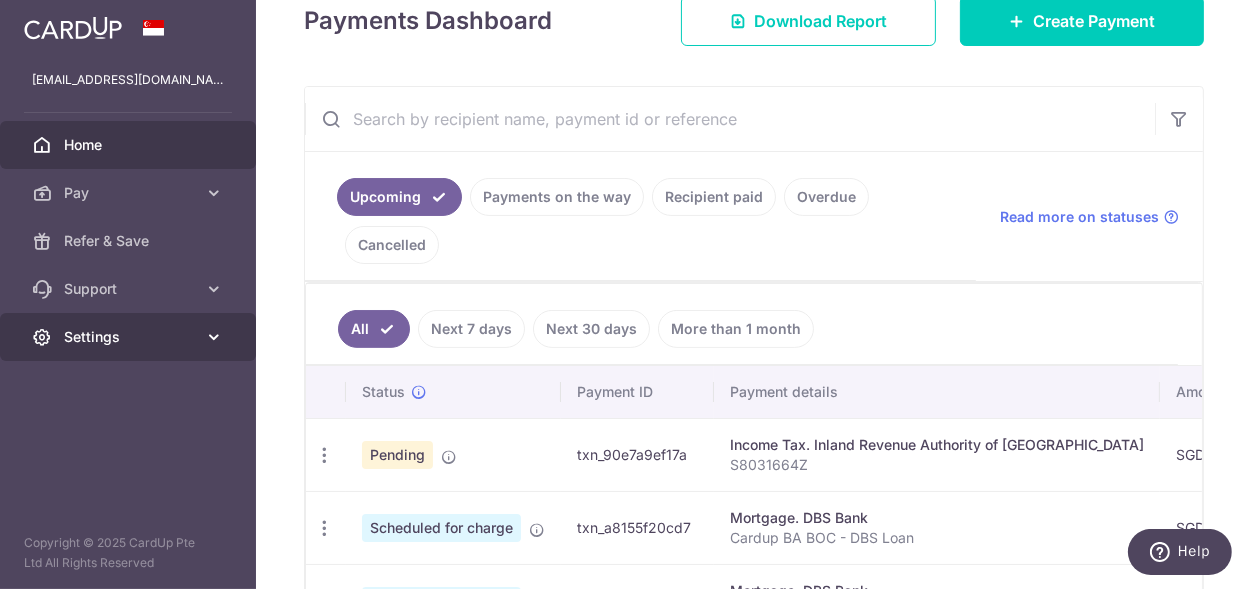 click on "Settings" at bounding box center [130, 337] 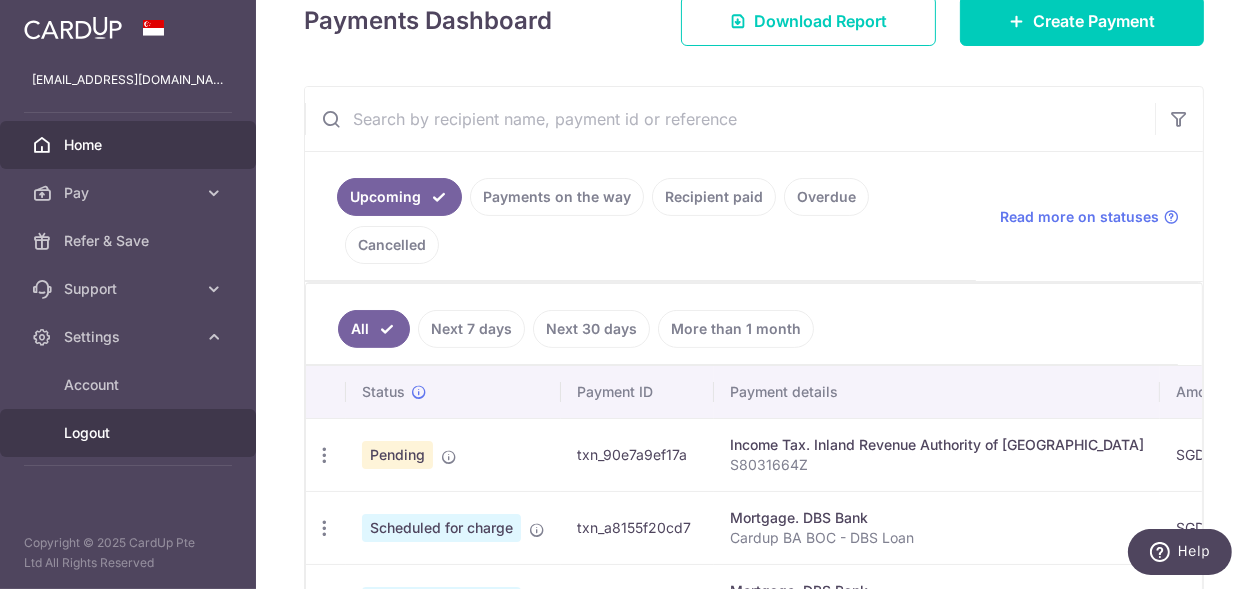 click on "Logout" at bounding box center (130, 433) 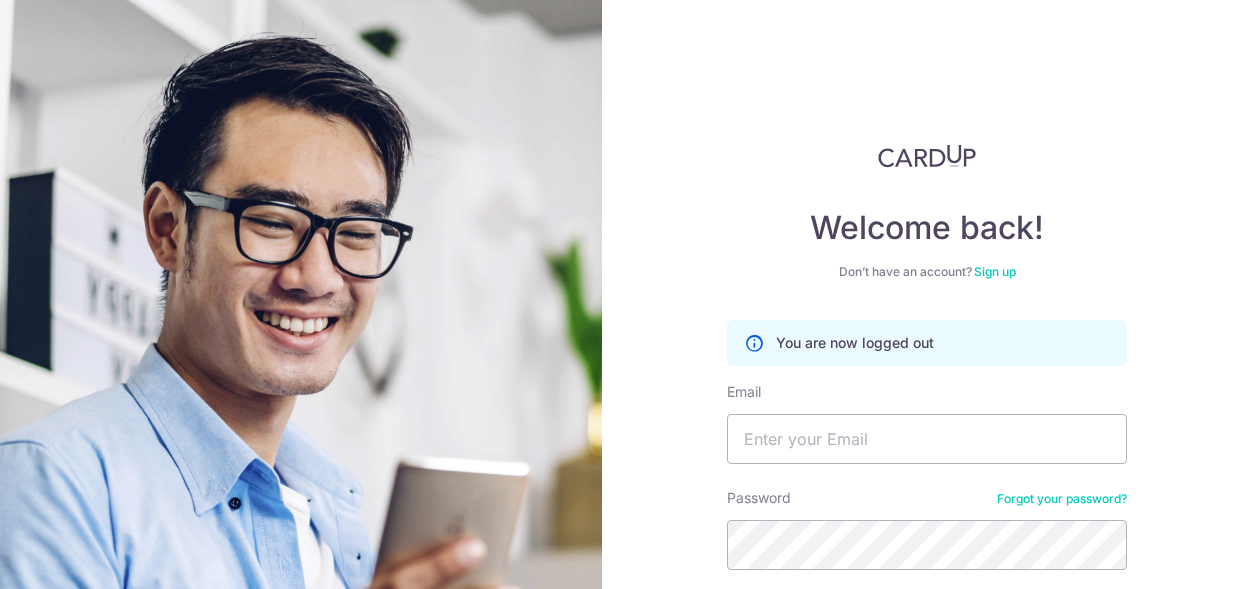scroll, scrollTop: 0, scrollLeft: 0, axis: both 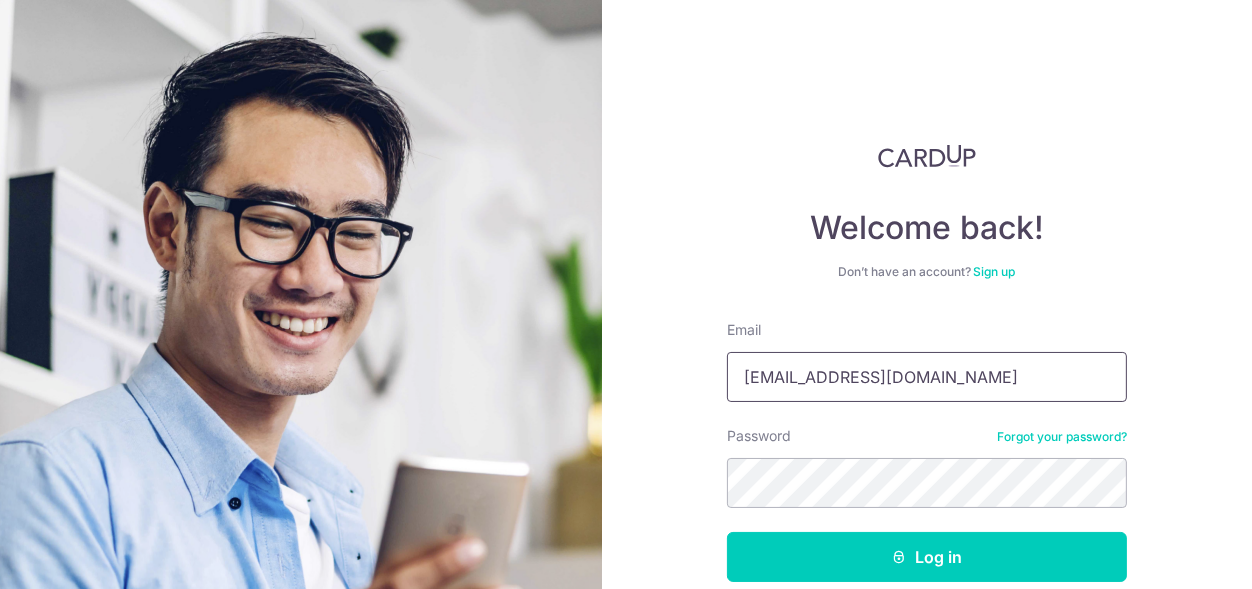 type on "[EMAIL_ADDRESS][DOMAIN_NAME]" 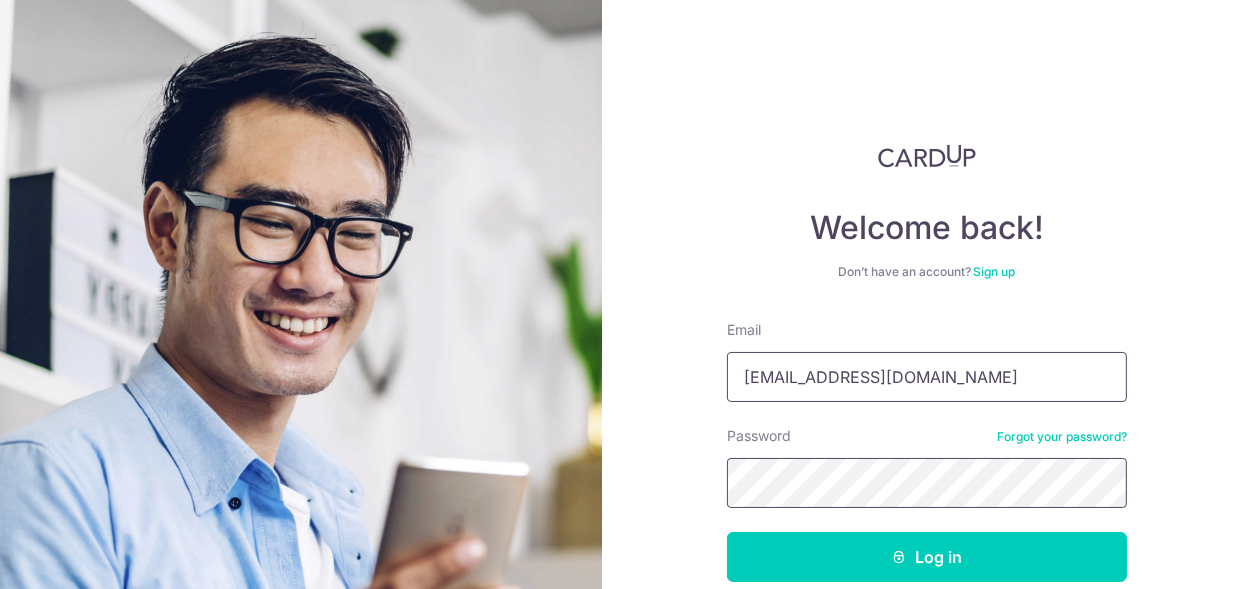 click on "Log in" at bounding box center (927, 557) 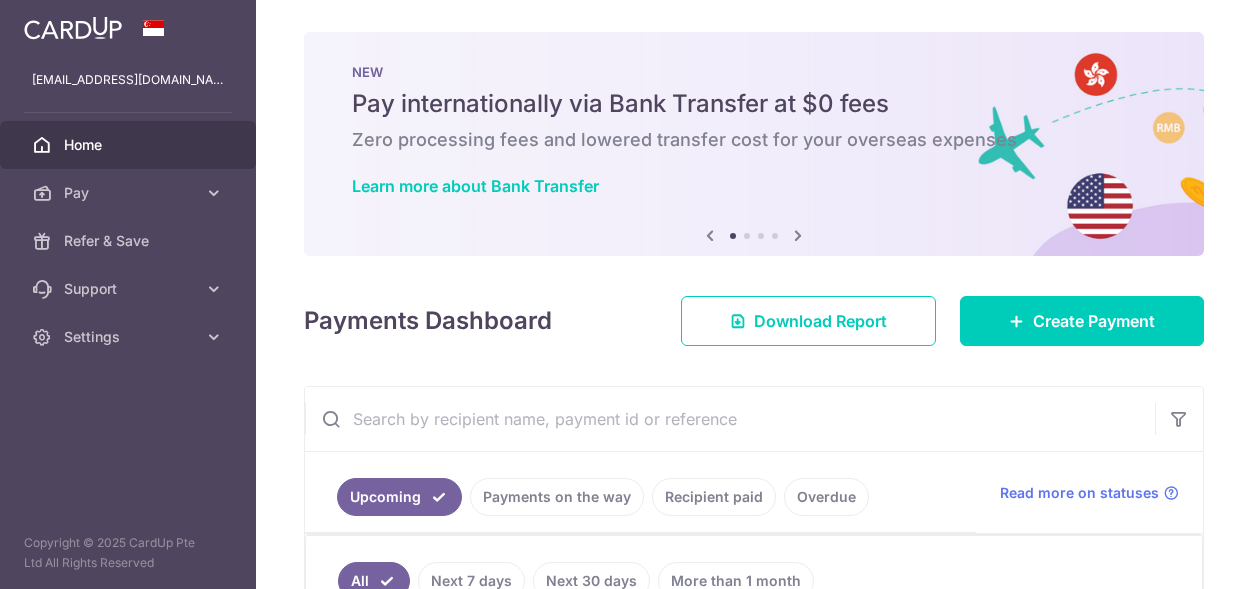 scroll, scrollTop: 0, scrollLeft: 0, axis: both 